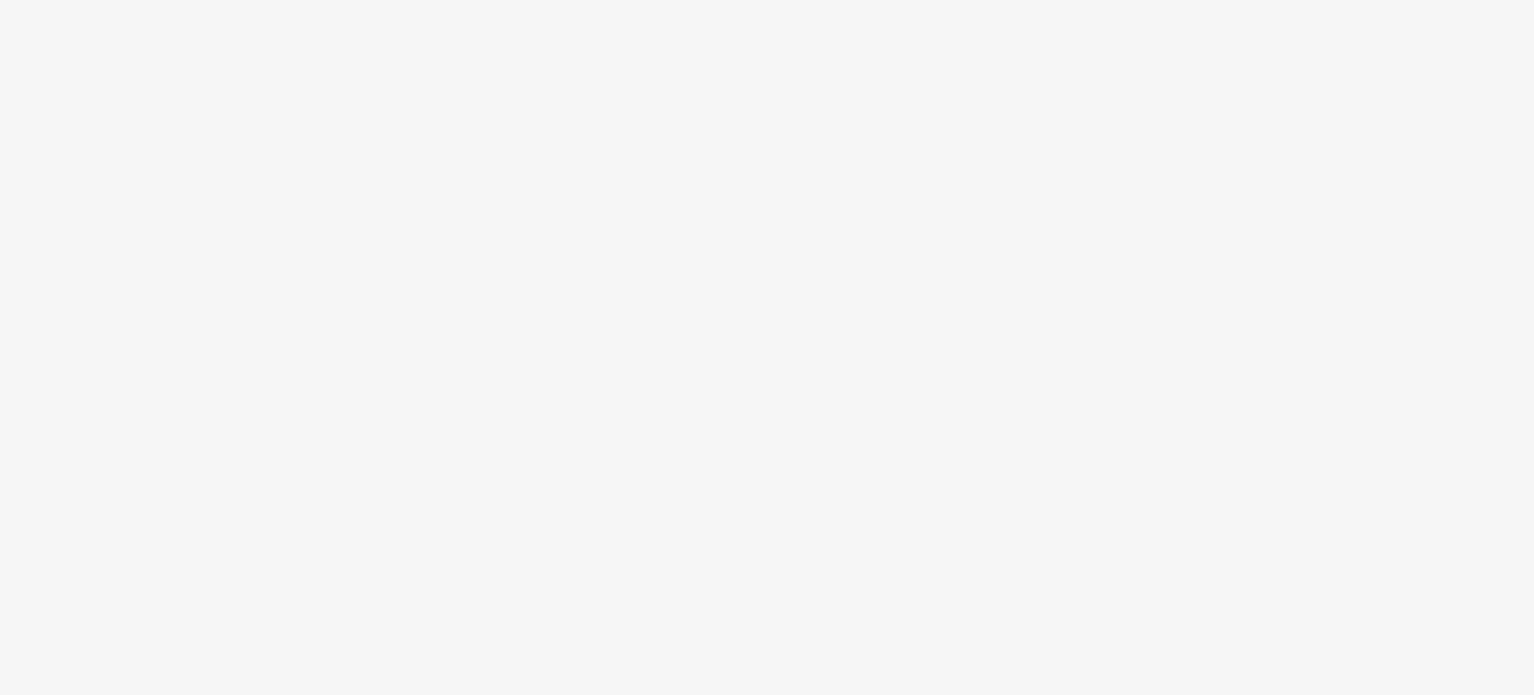 scroll, scrollTop: 0, scrollLeft: 0, axis: both 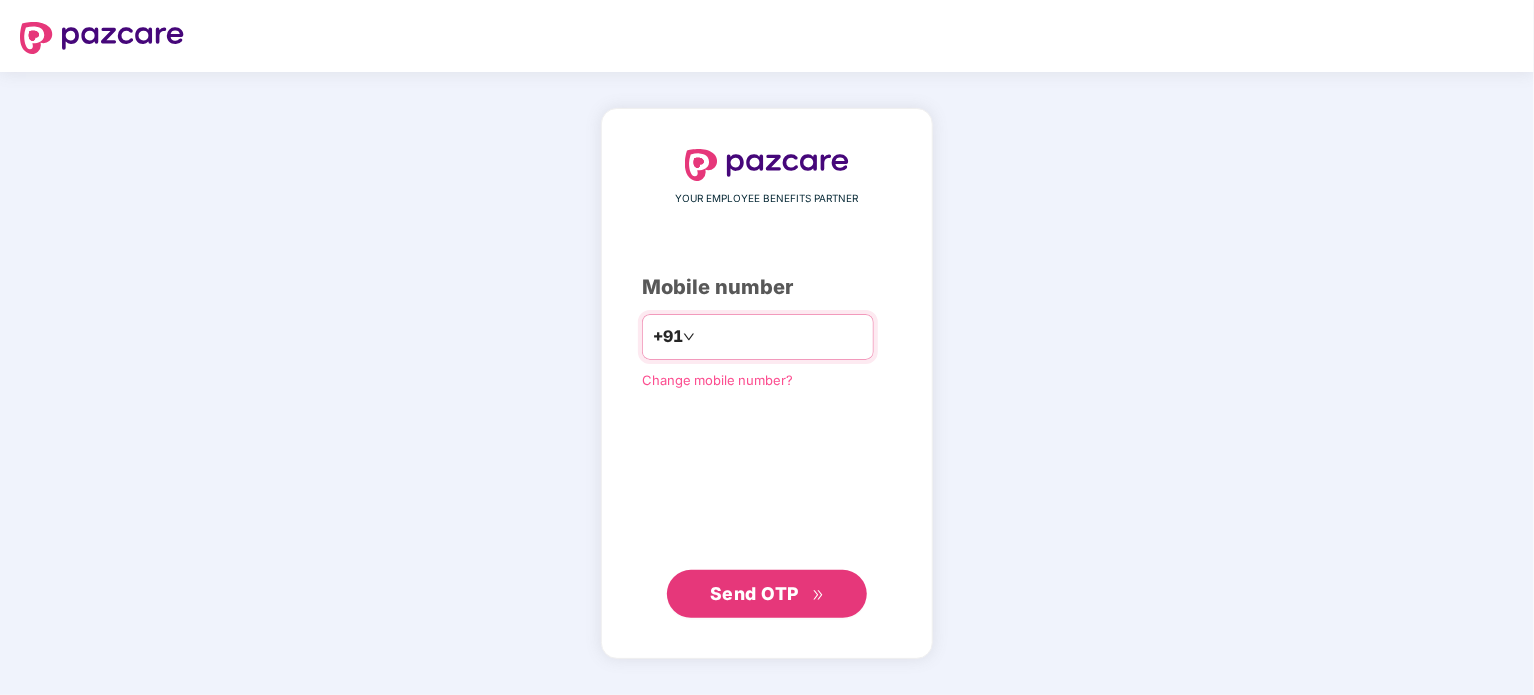 type on "**********" 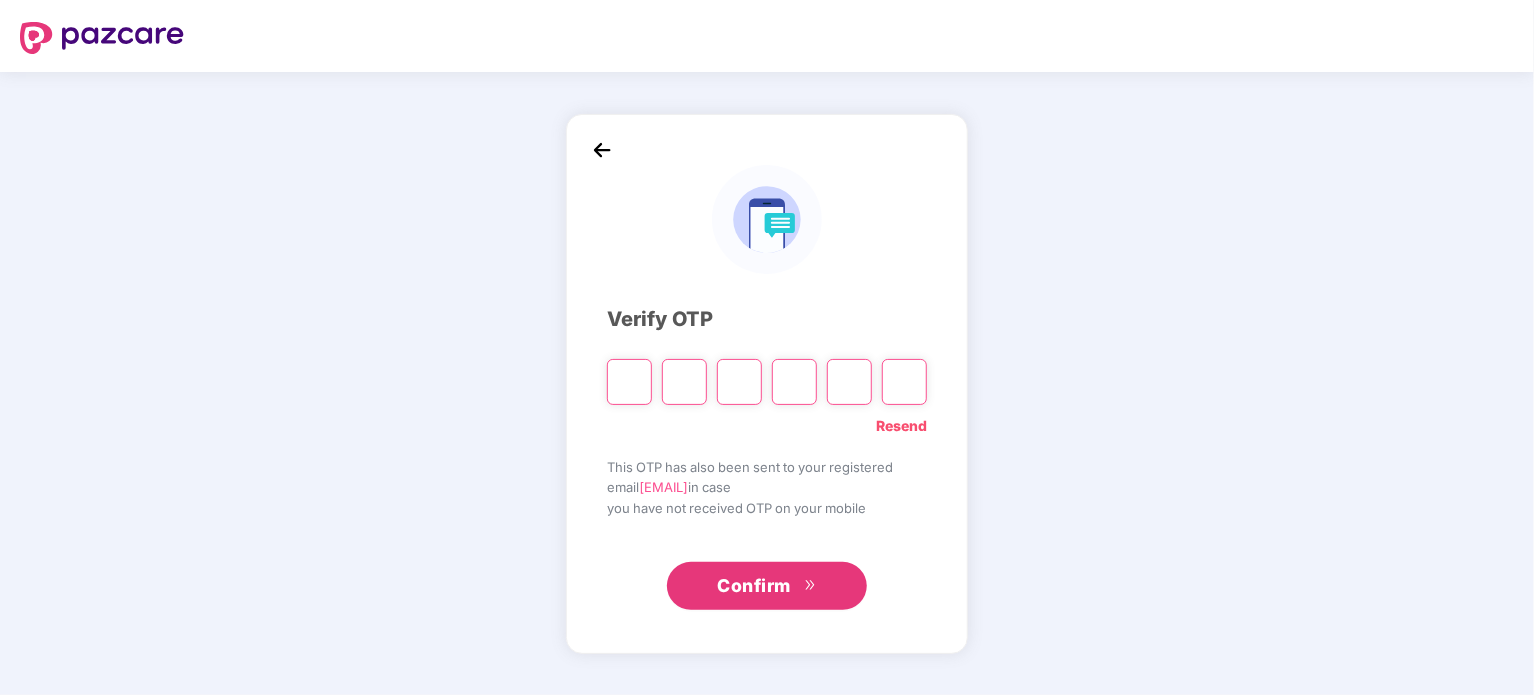 type on "*" 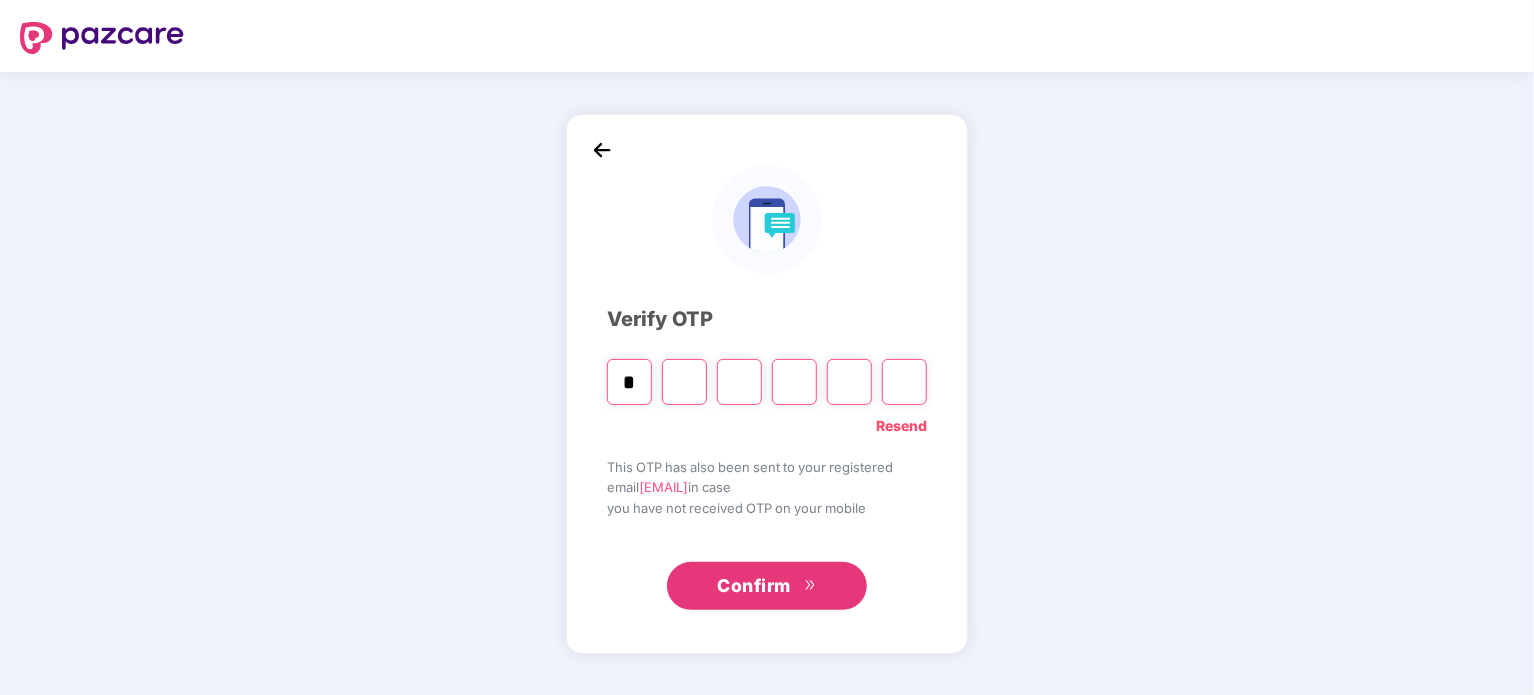 type on "*" 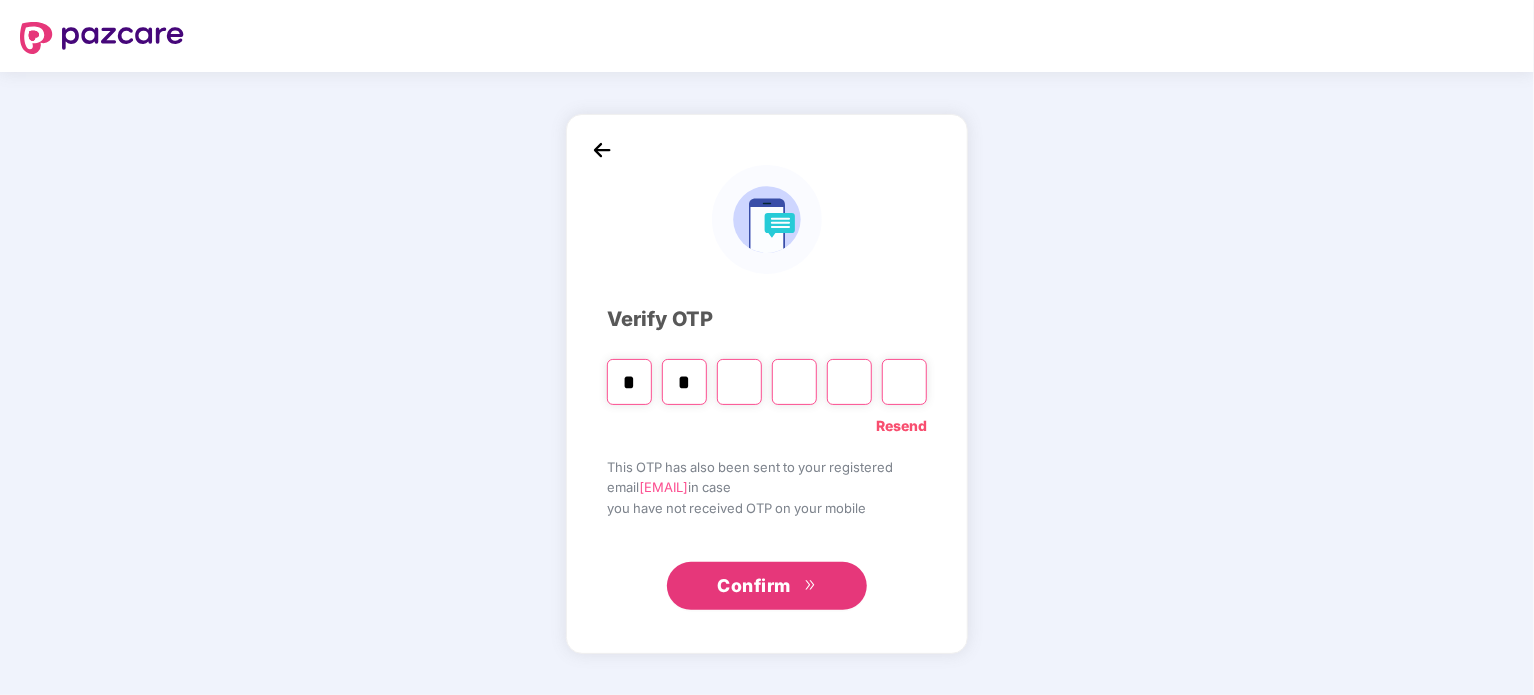 type on "*" 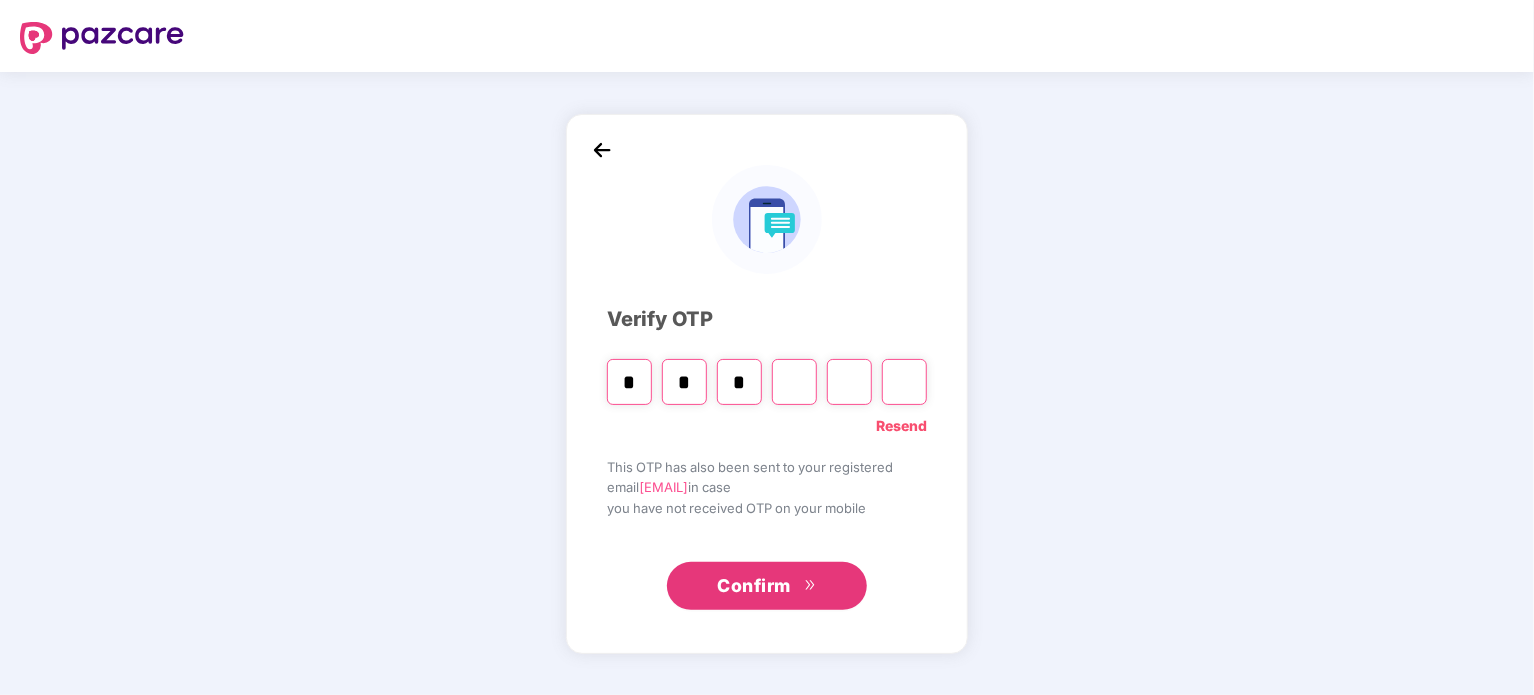 type on "*" 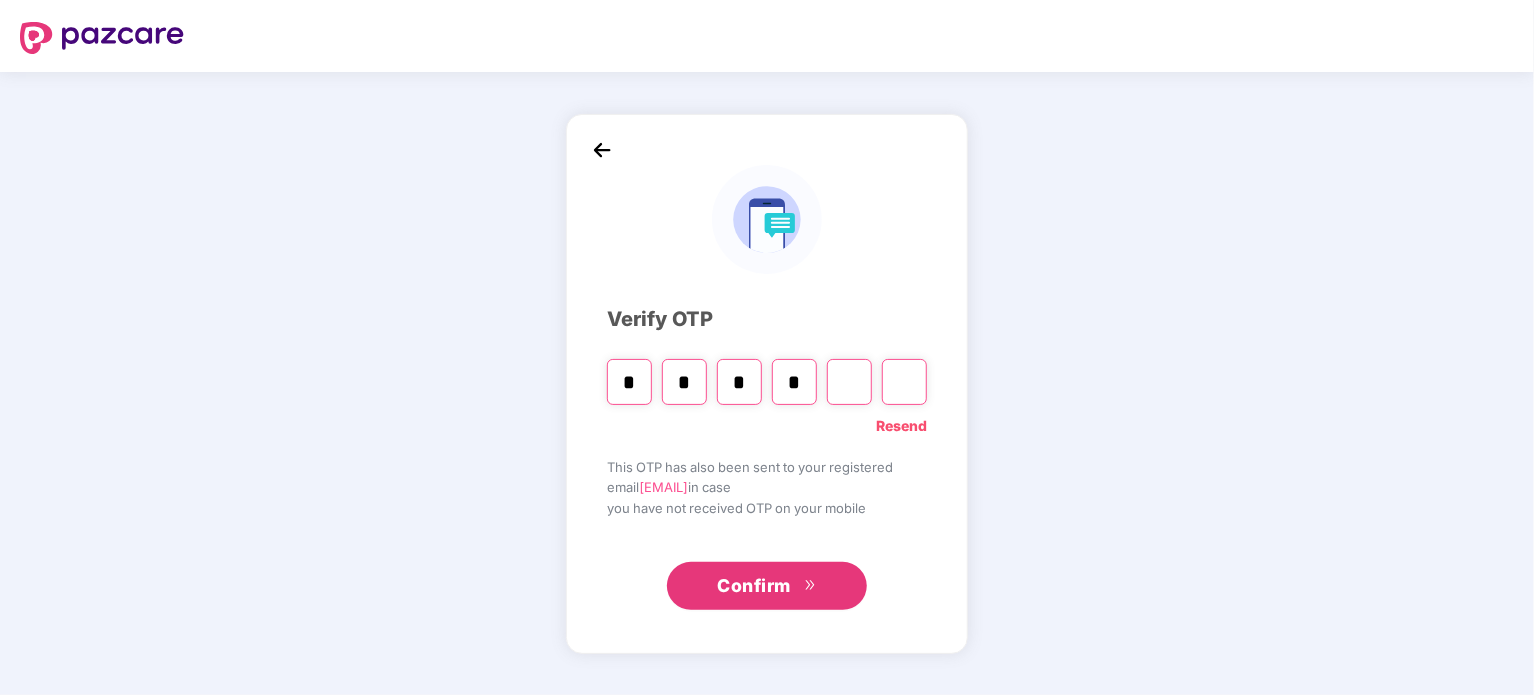 type on "*" 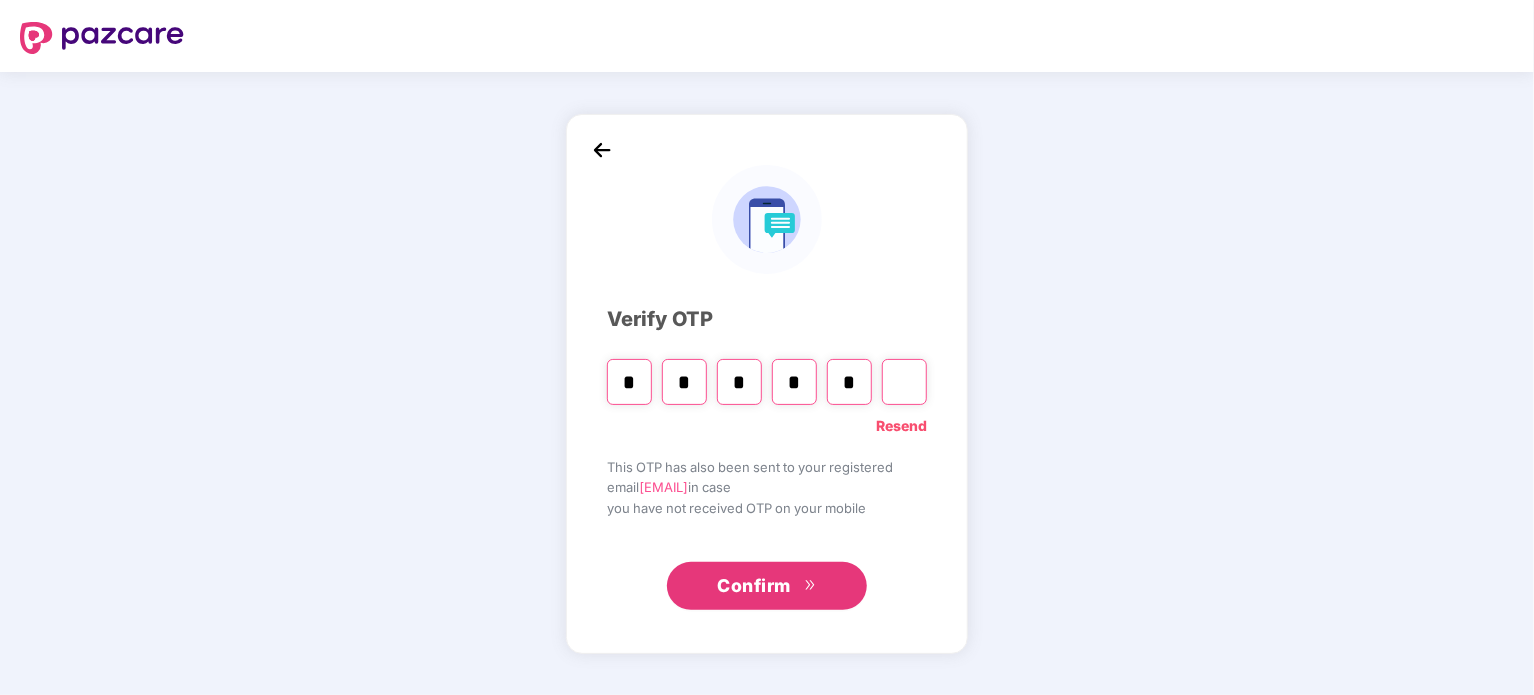 type on "*" 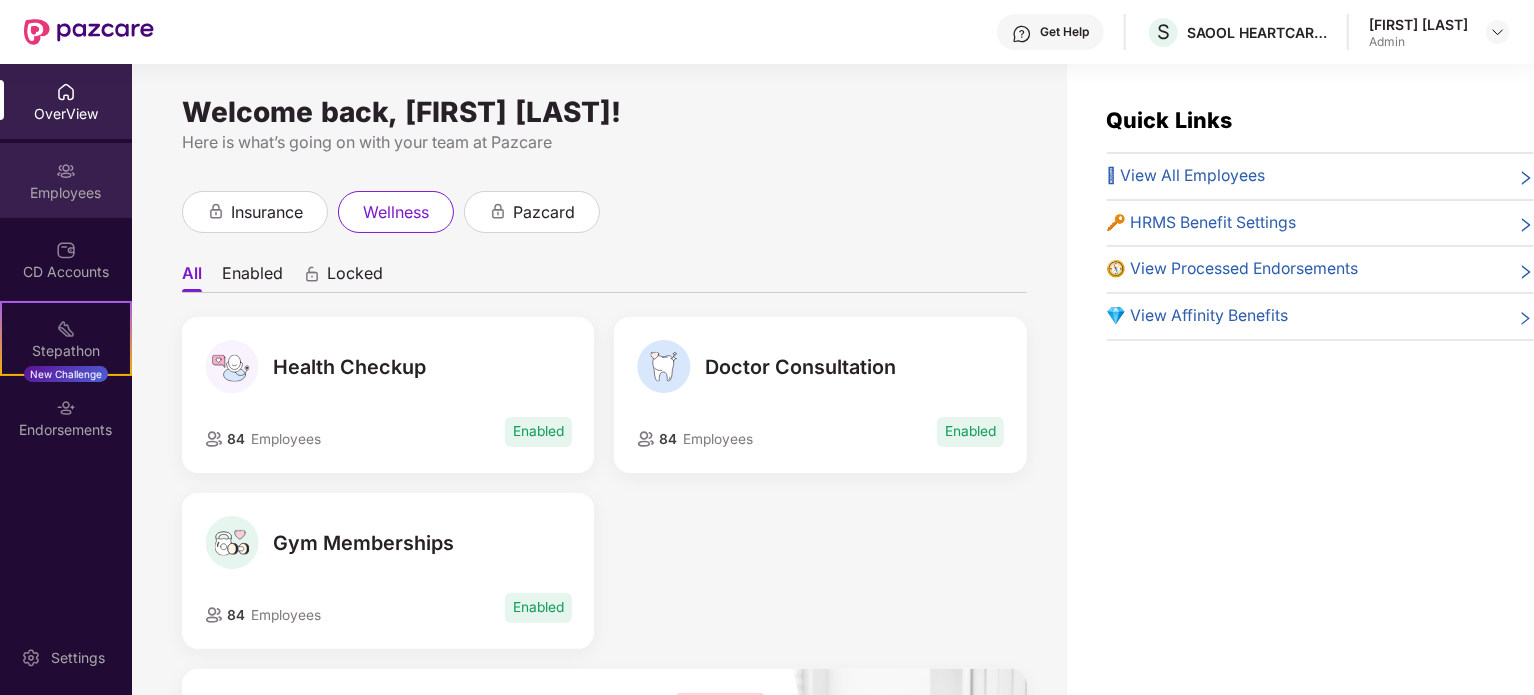 click on "Employees" at bounding box center [66, 180] 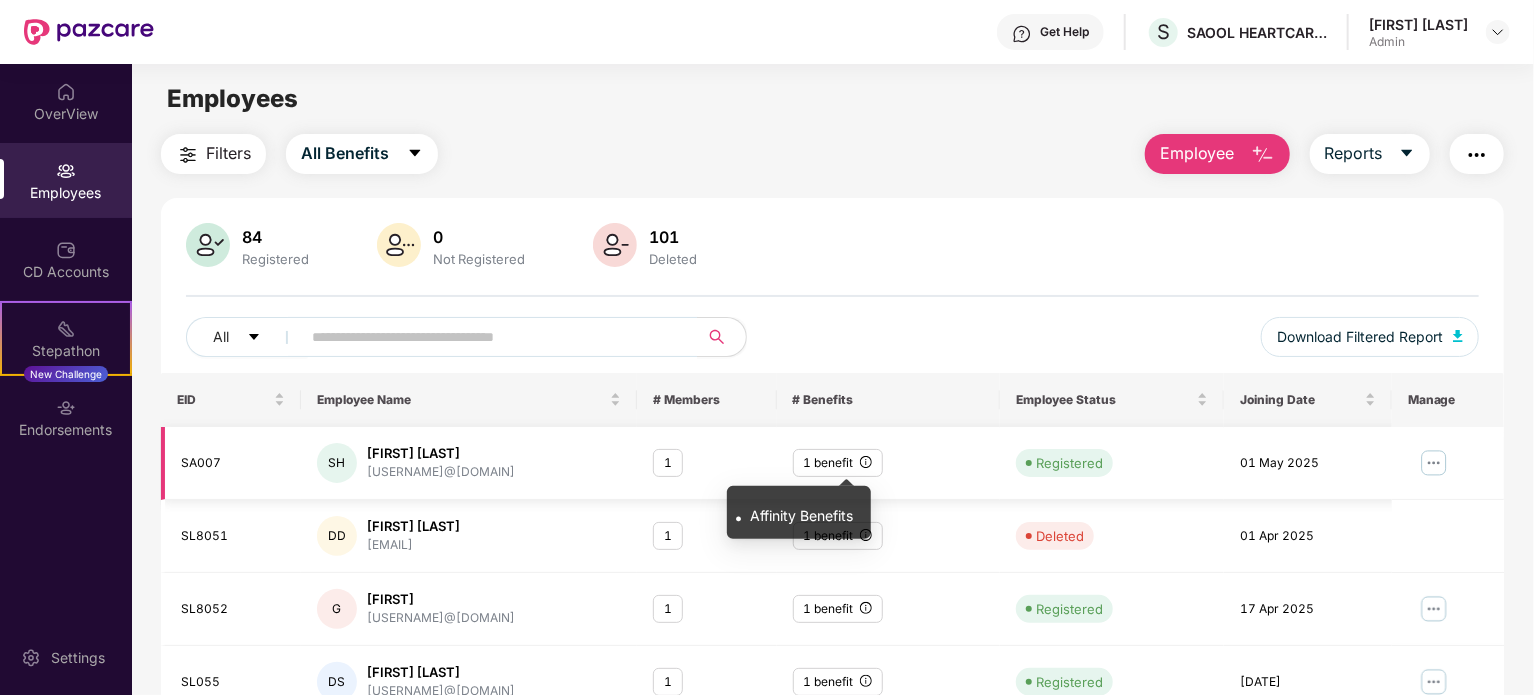 click 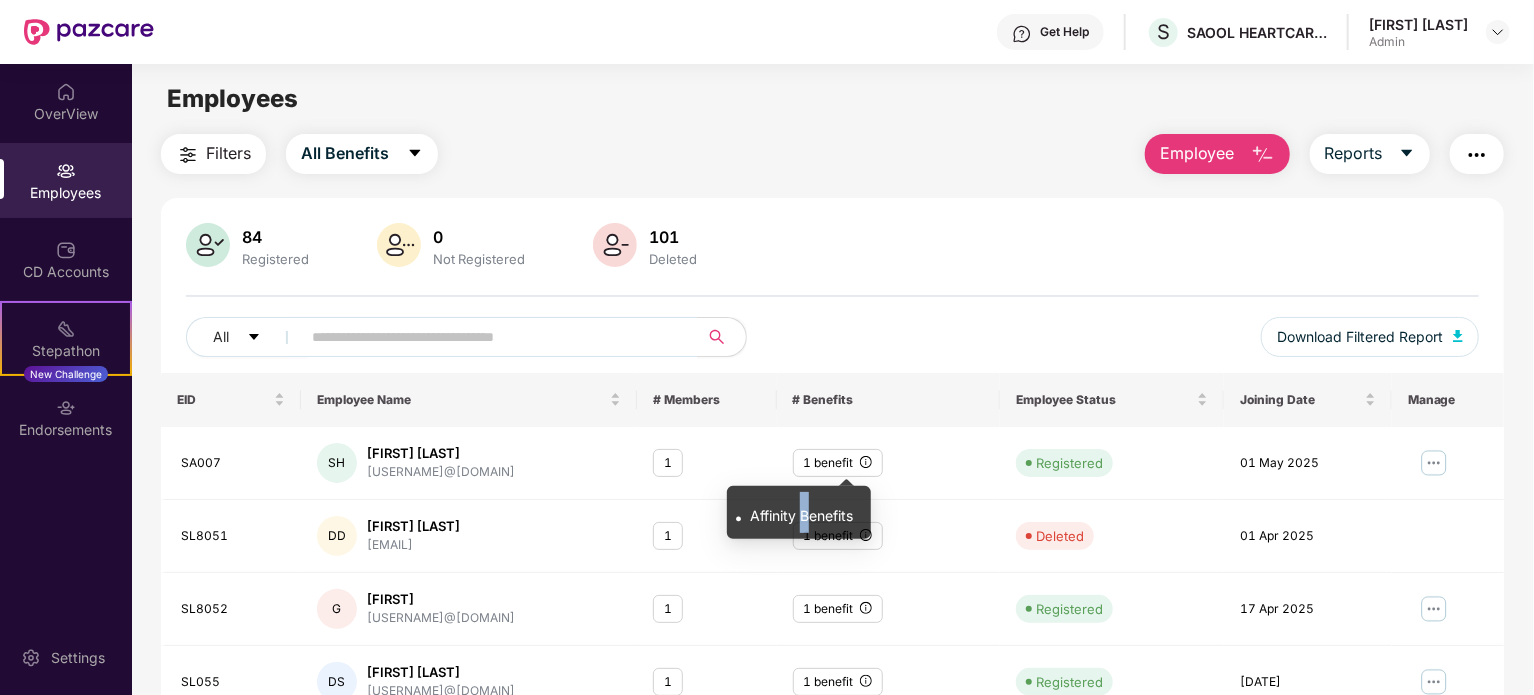 click on "Affinity Benefits" at bounding box center [801, 515] 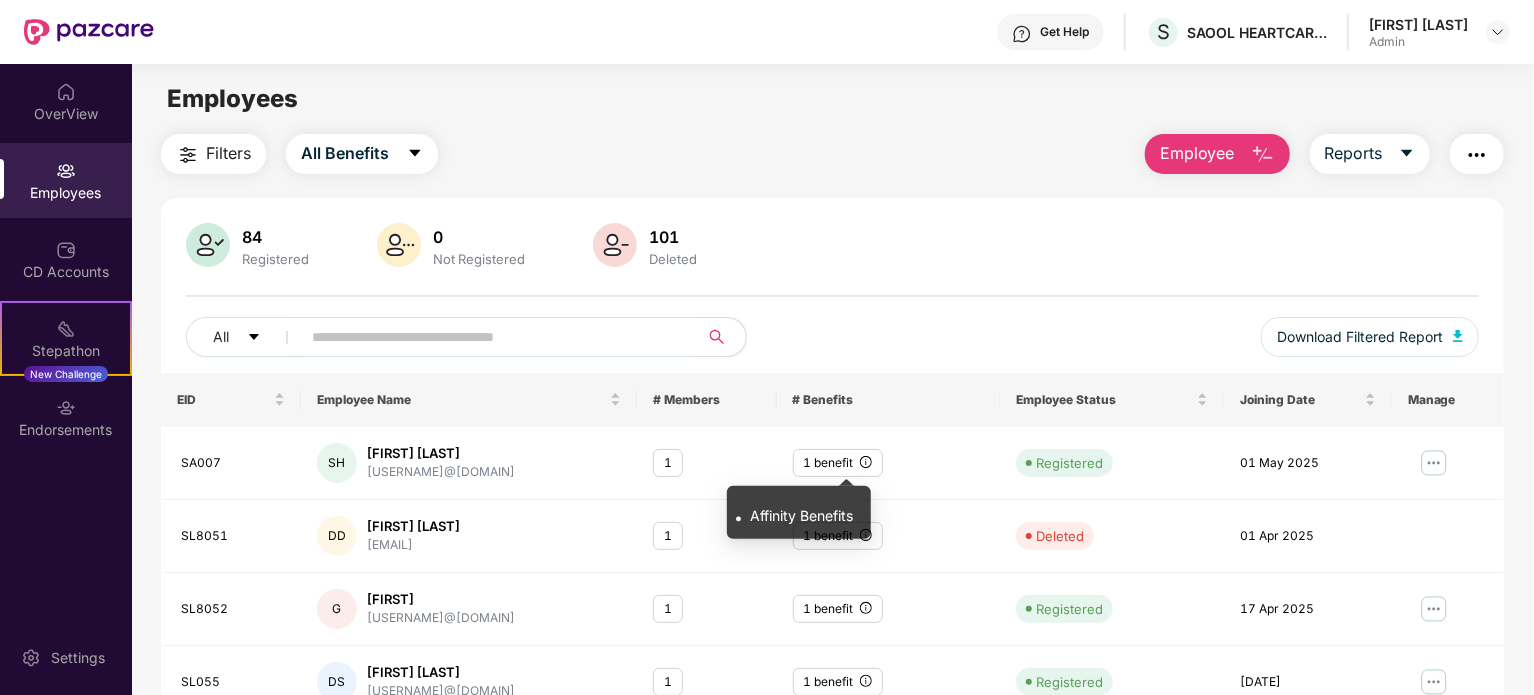 click on "Affinity Benefits" at bounding box center (801, 515) 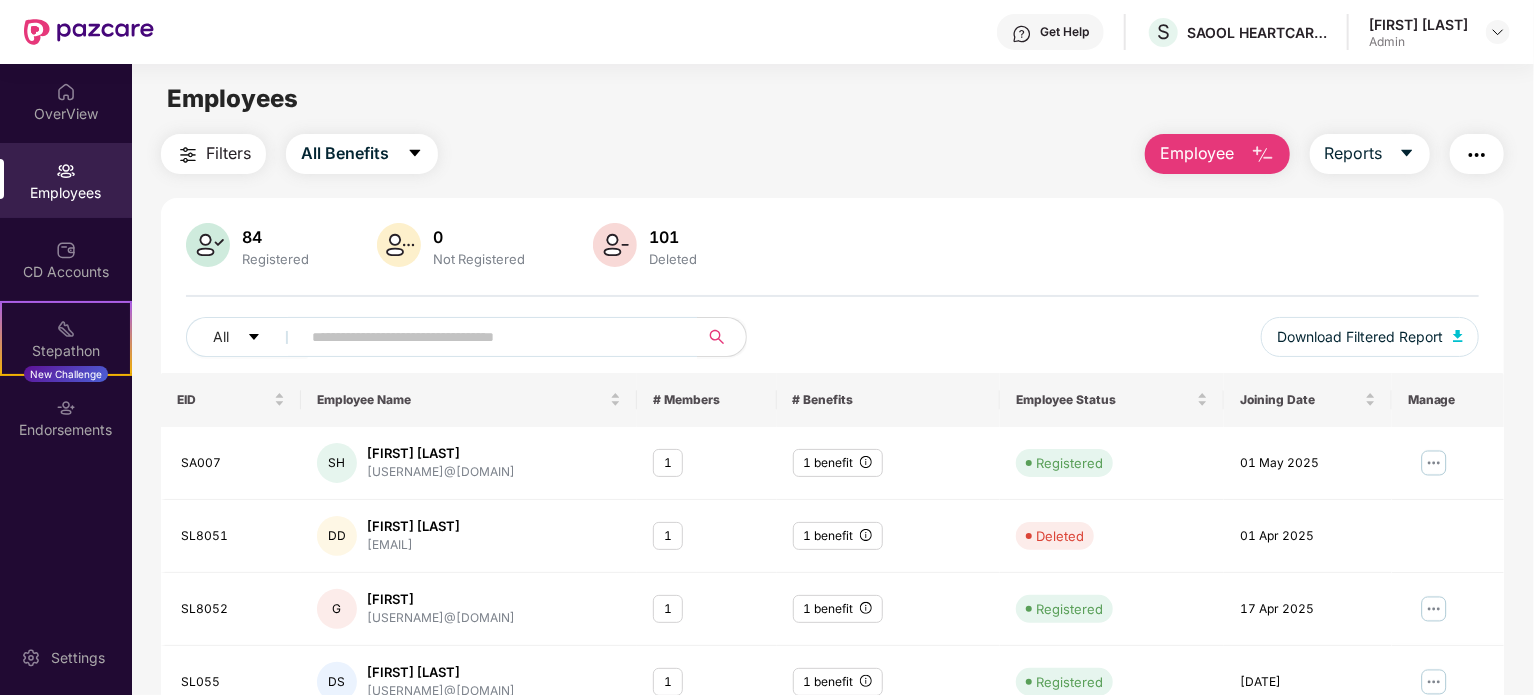 click on "84 Registered 0 Not Registered 101 Deleted" at bounding box center [832, 247] 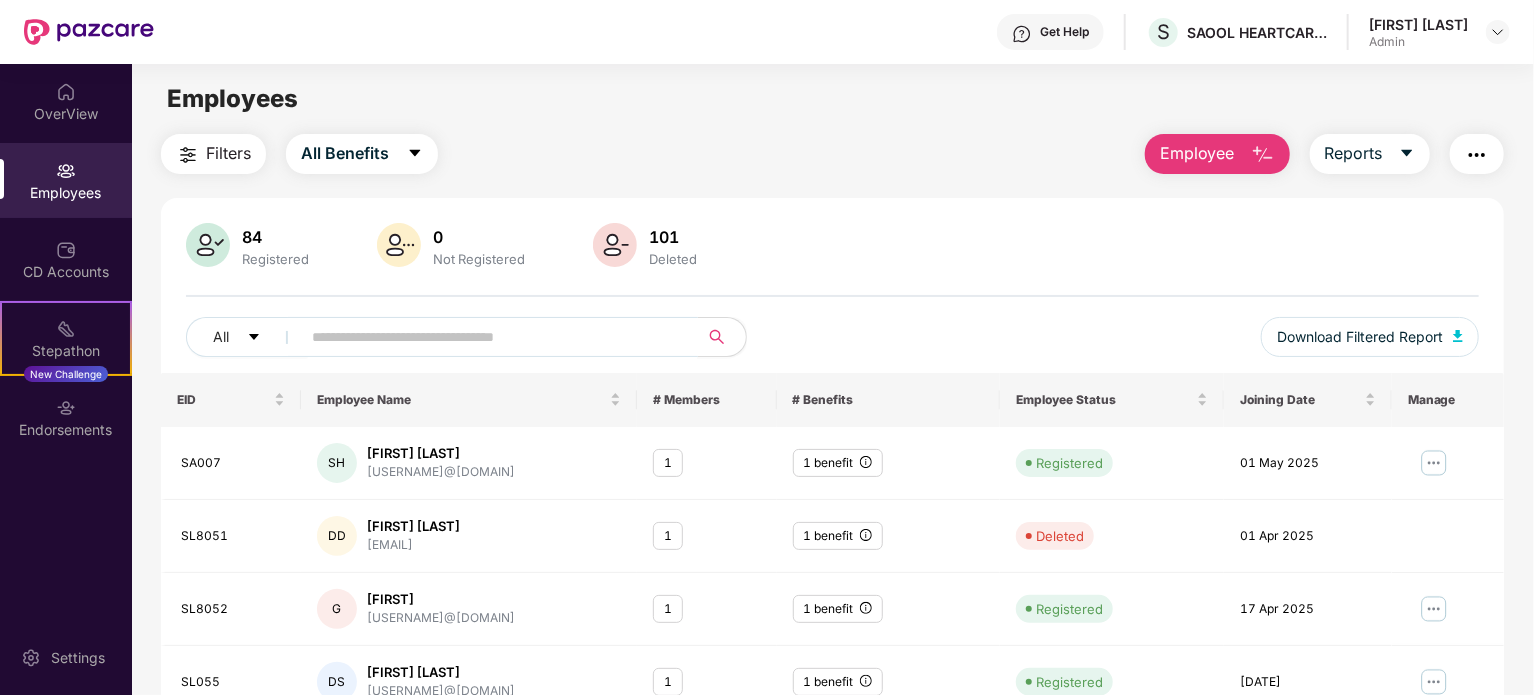 click at bounding box center (491, 337) 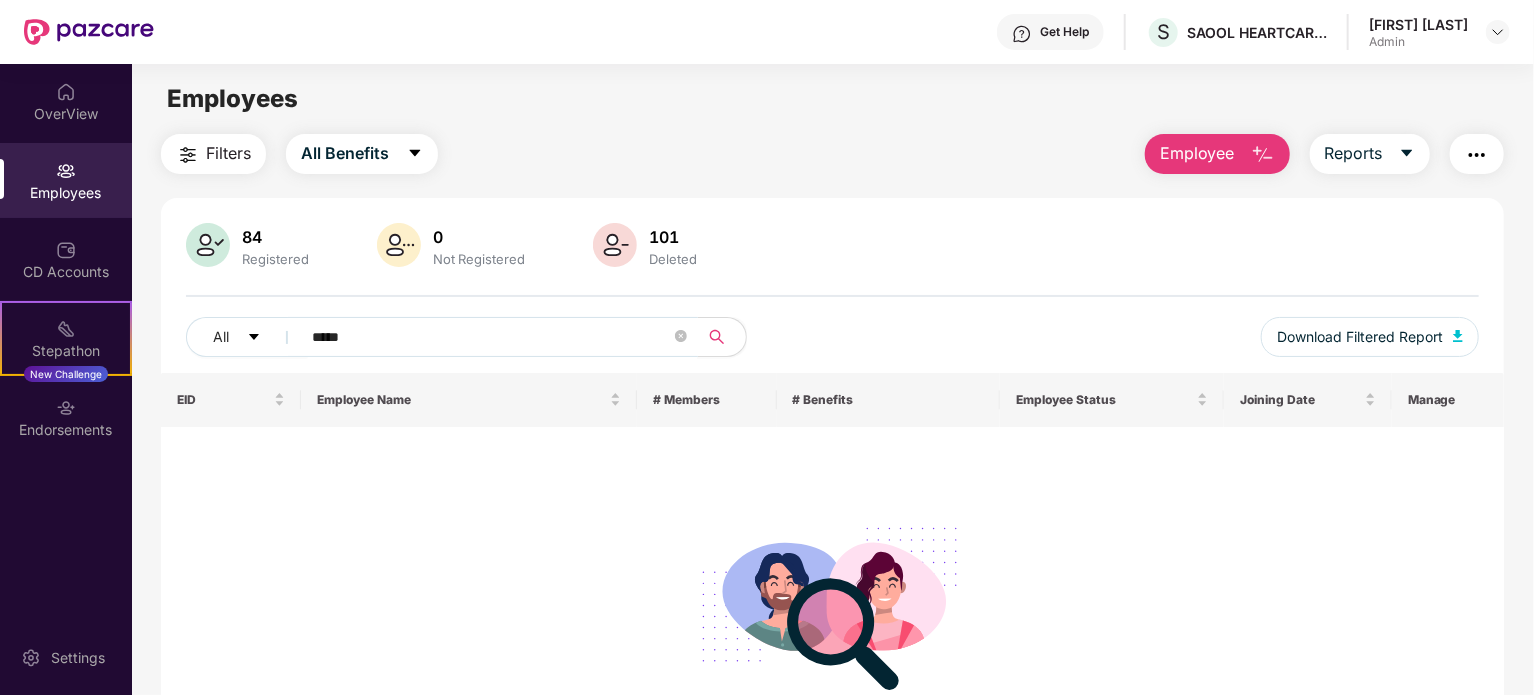 click on "*****" at bounding box center (491, 337) 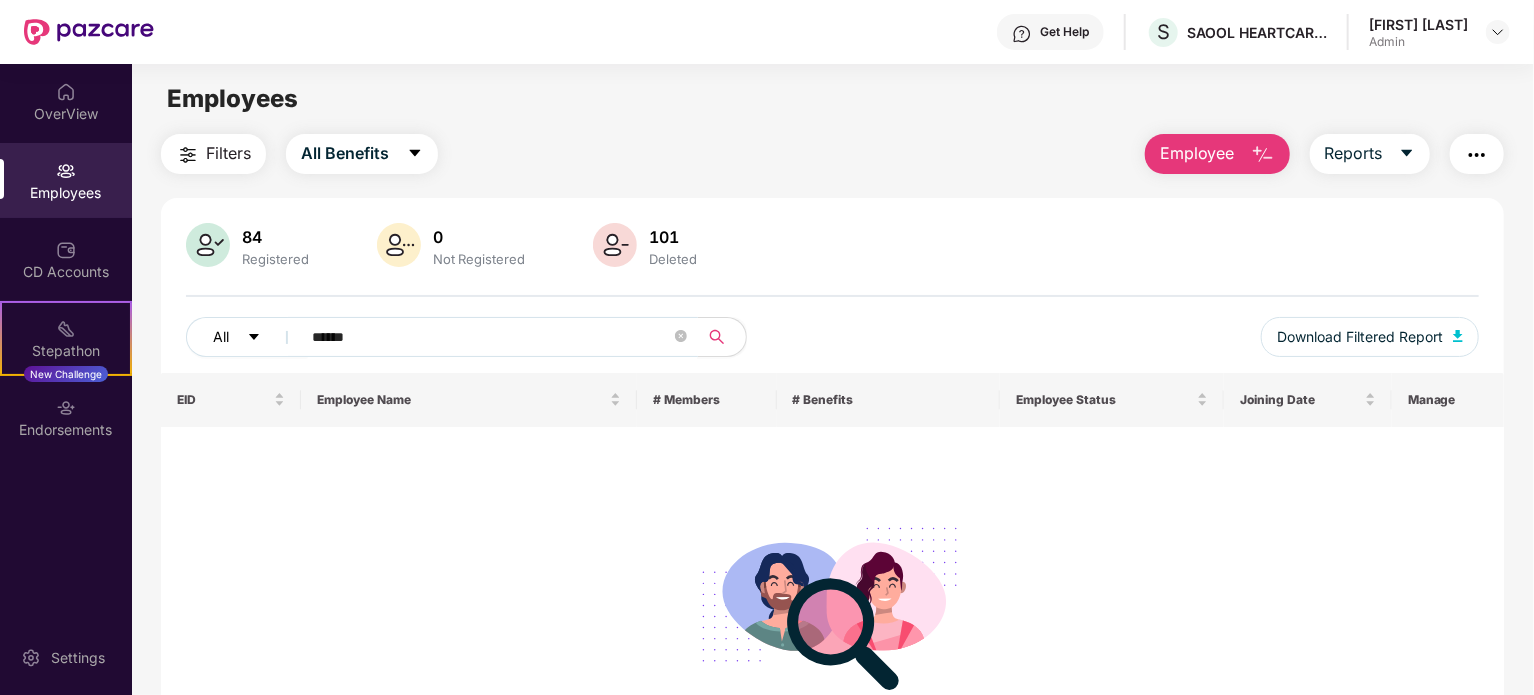 drag, startPoint x: 388, startPoint y: 336, endPoint x: 271, endPoint y: 336, distance: 117 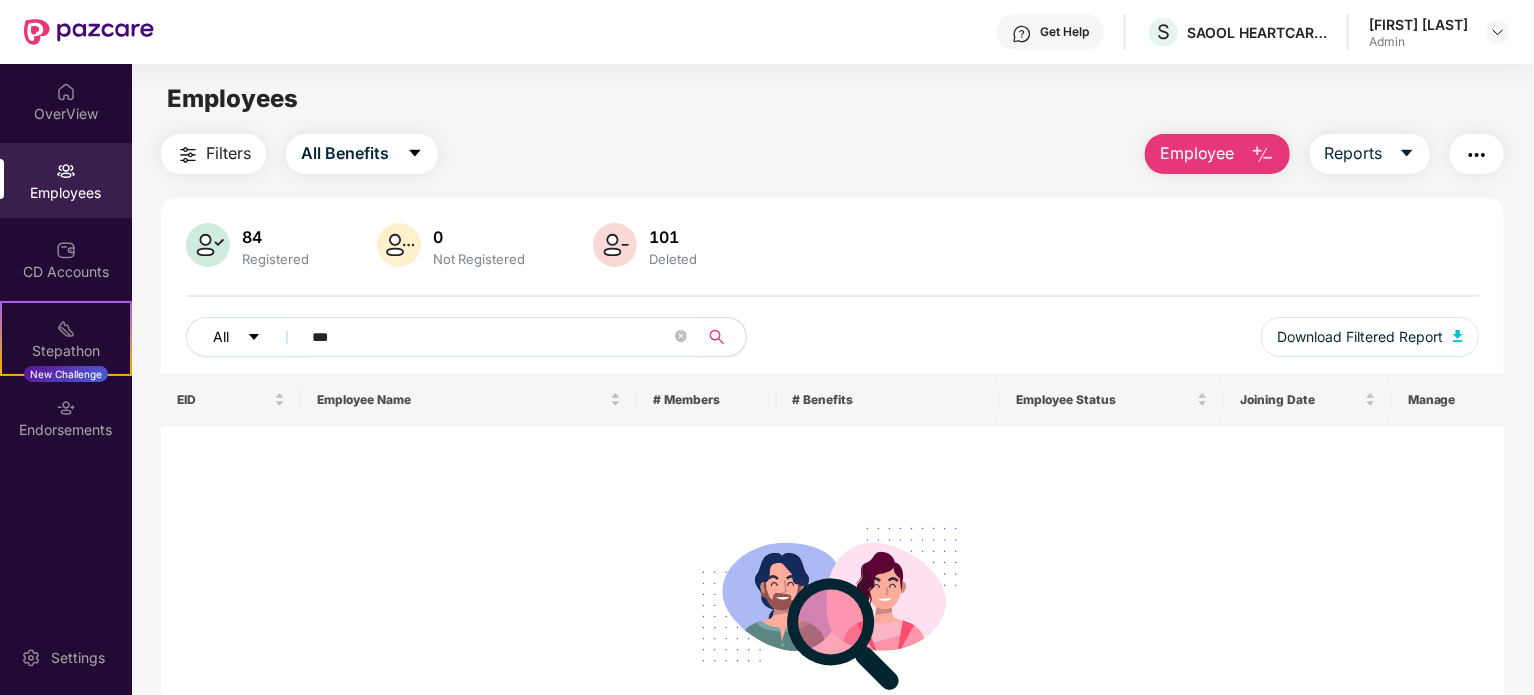 type on "****" 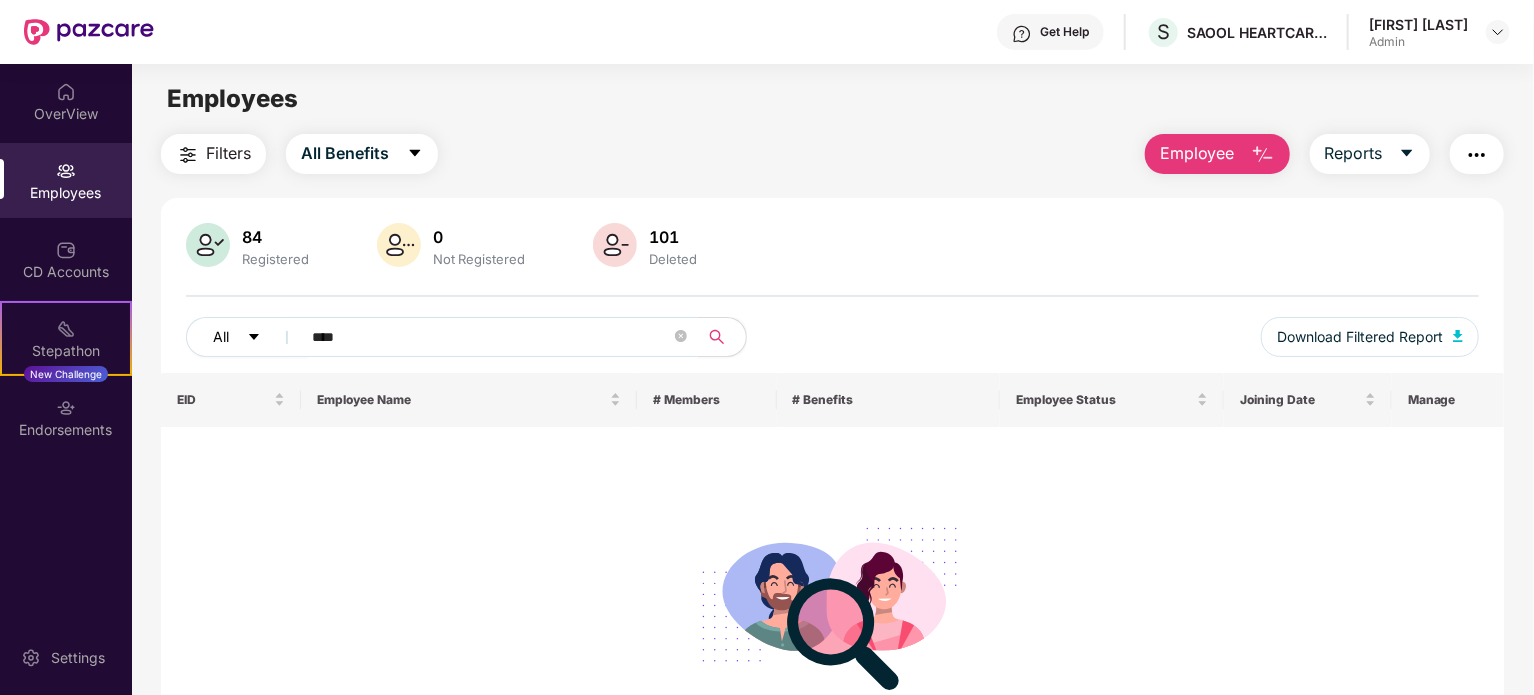 drag, startPoint x: 368, startPoint y: 326, endPoint x: 285, endPoint y: 330, distance: 83.09633 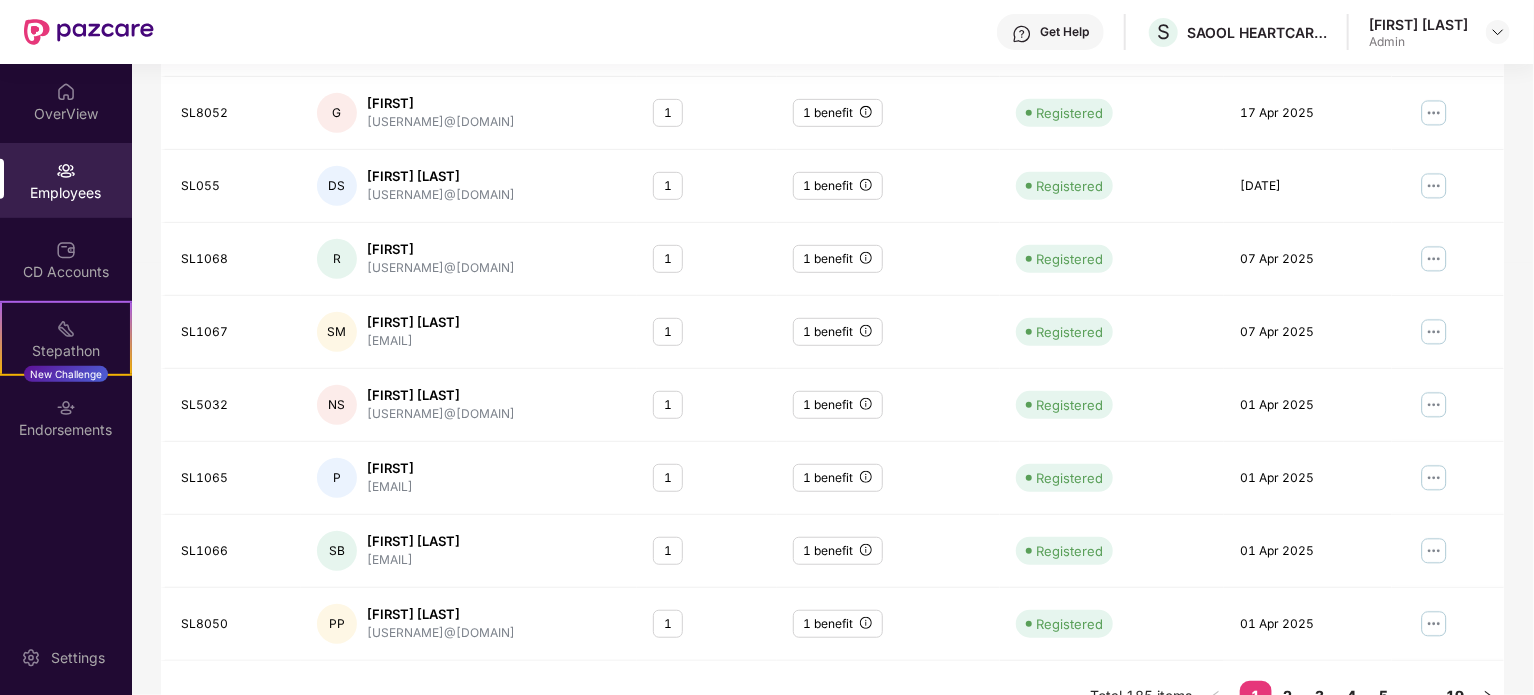 scroll, scrollTop: 531, scrollLeft: 0, axis: vertical 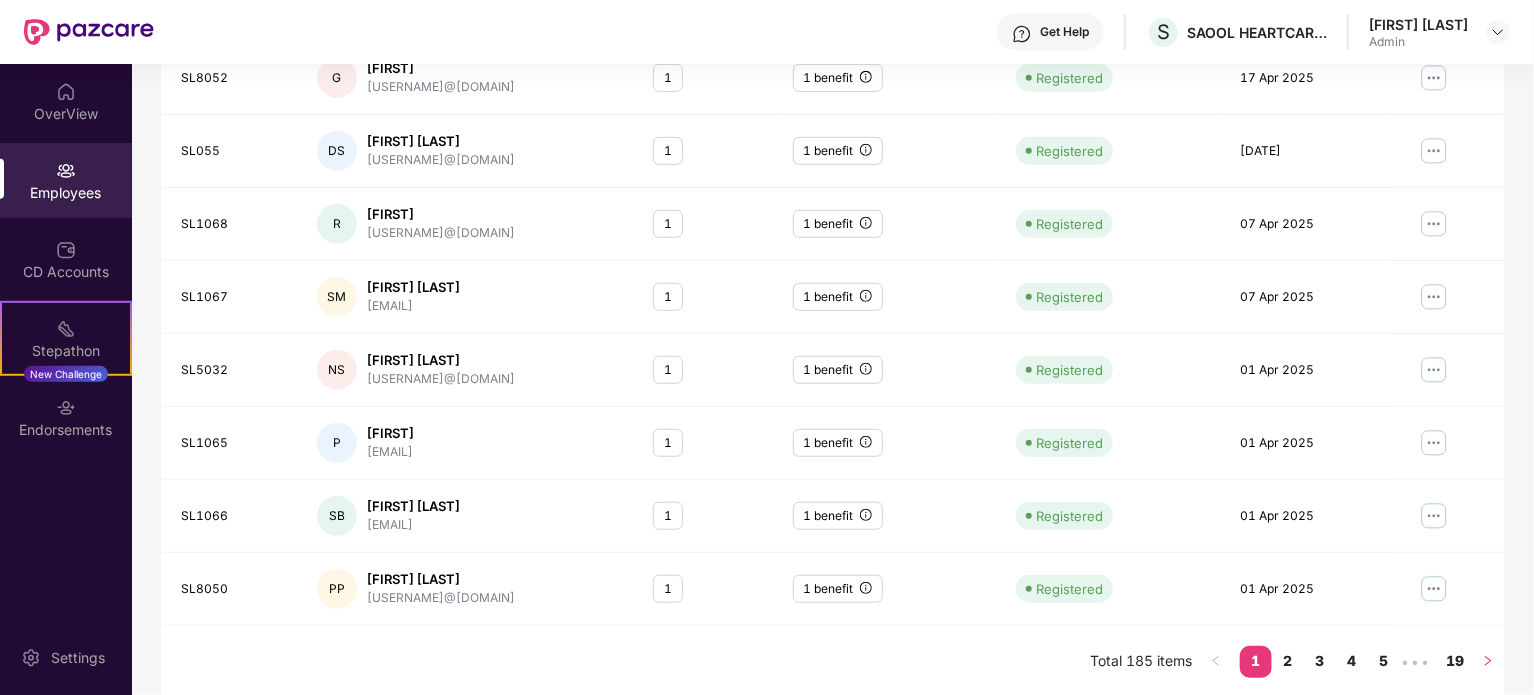 click 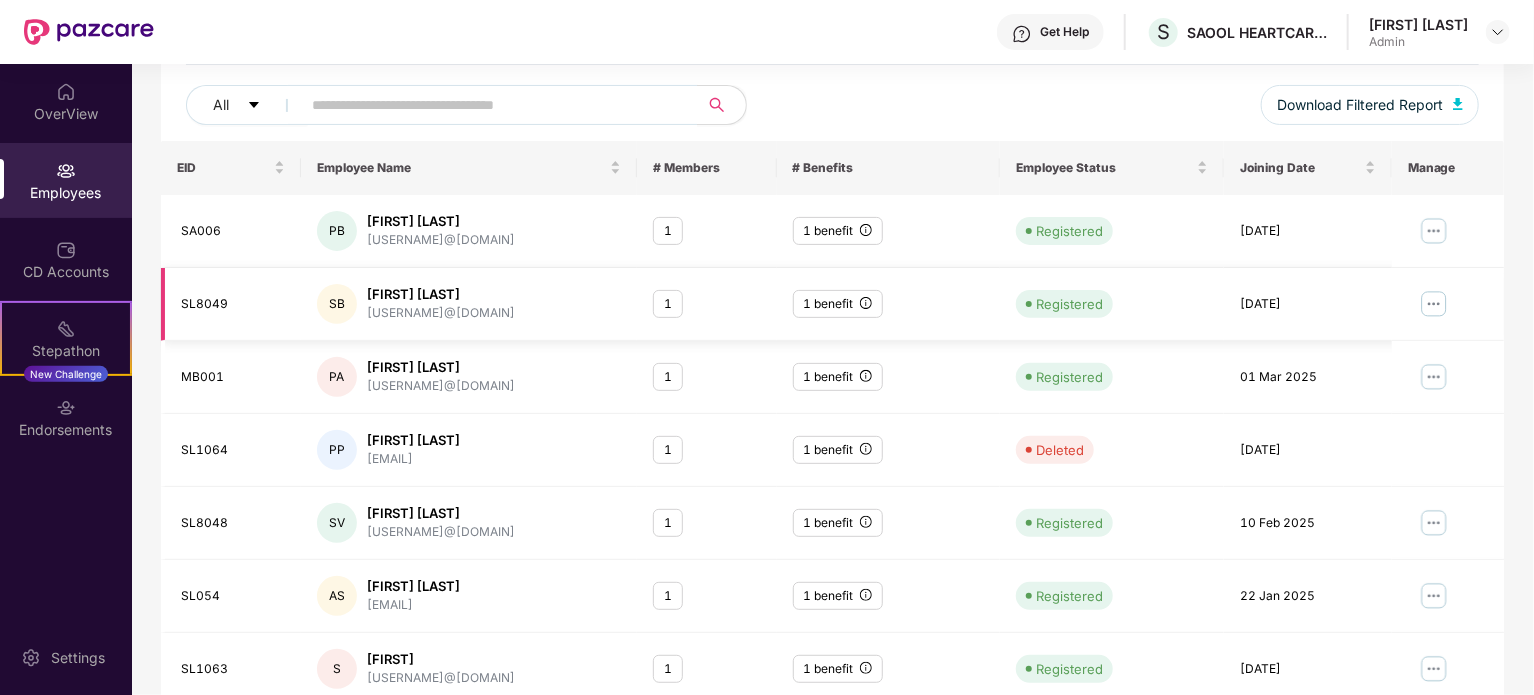 scroll, scrollTop: 231, scrollLeft: 0, axis: vertical 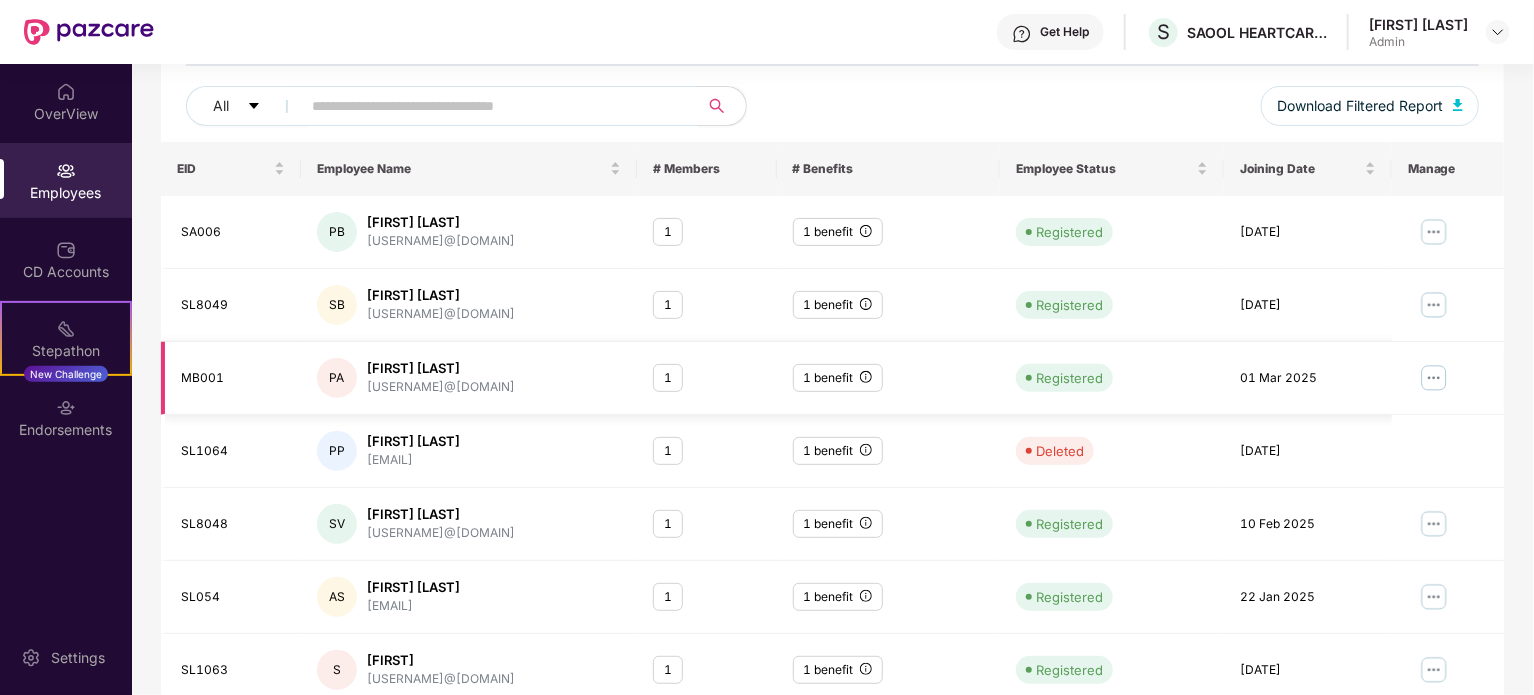 click at bounding box center [1434, 378] 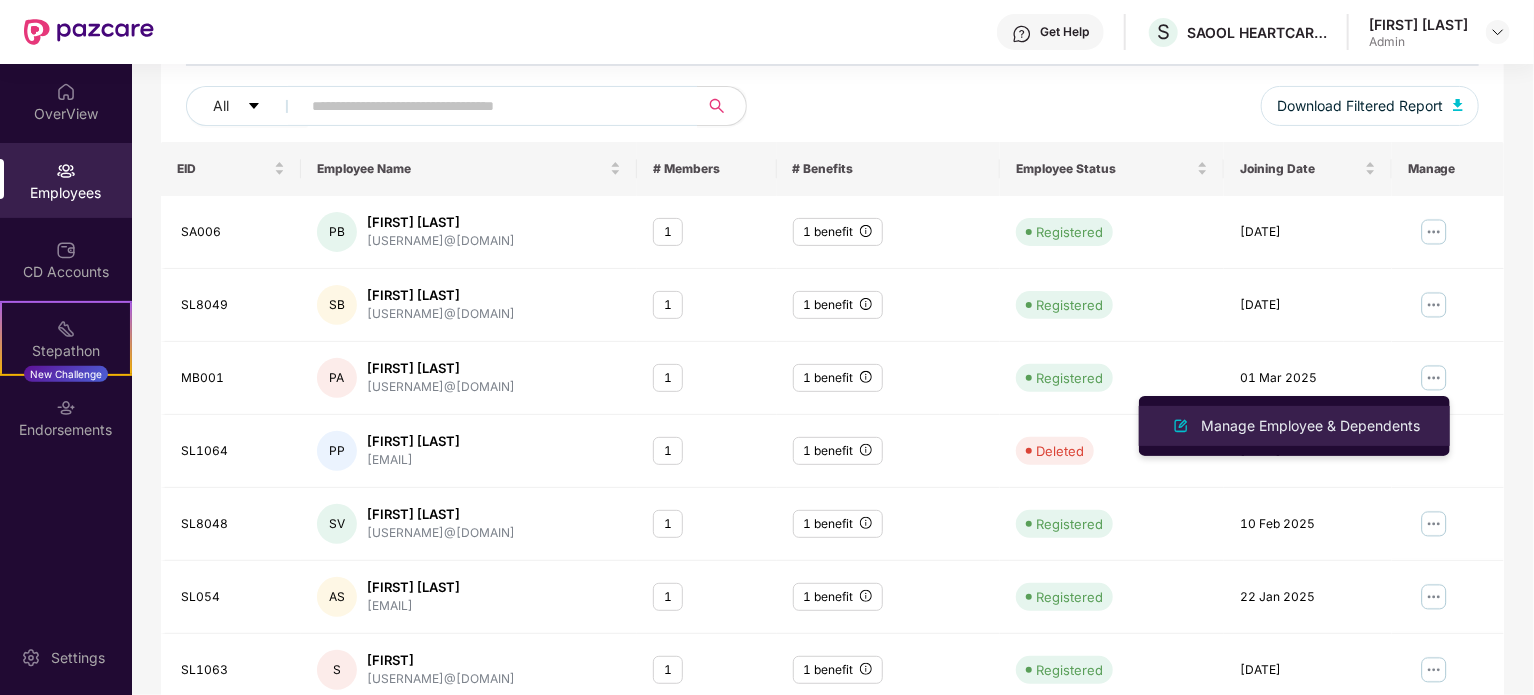 click on "Manage Employee & Dependents" at bounding box center (1310, 426) 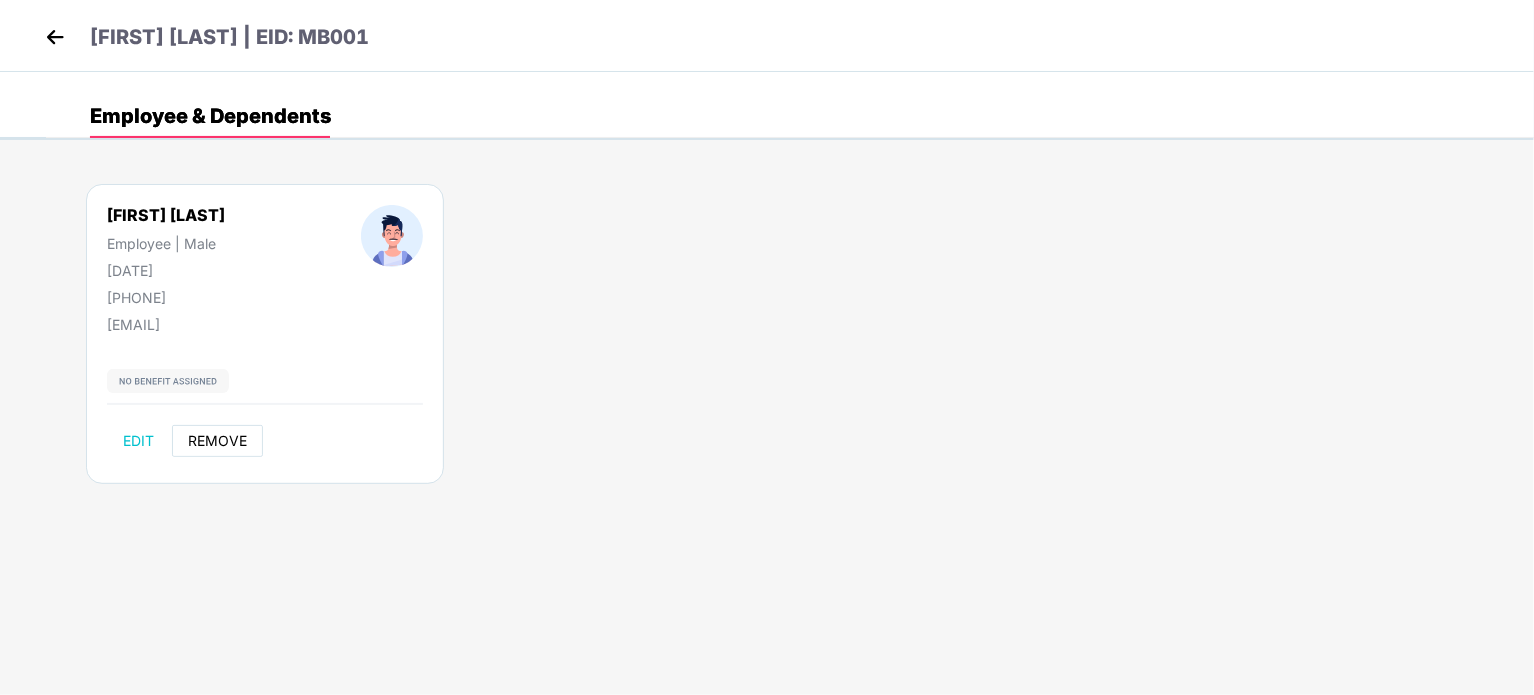 click on "REMOVE" at bounding box center (217, 441) 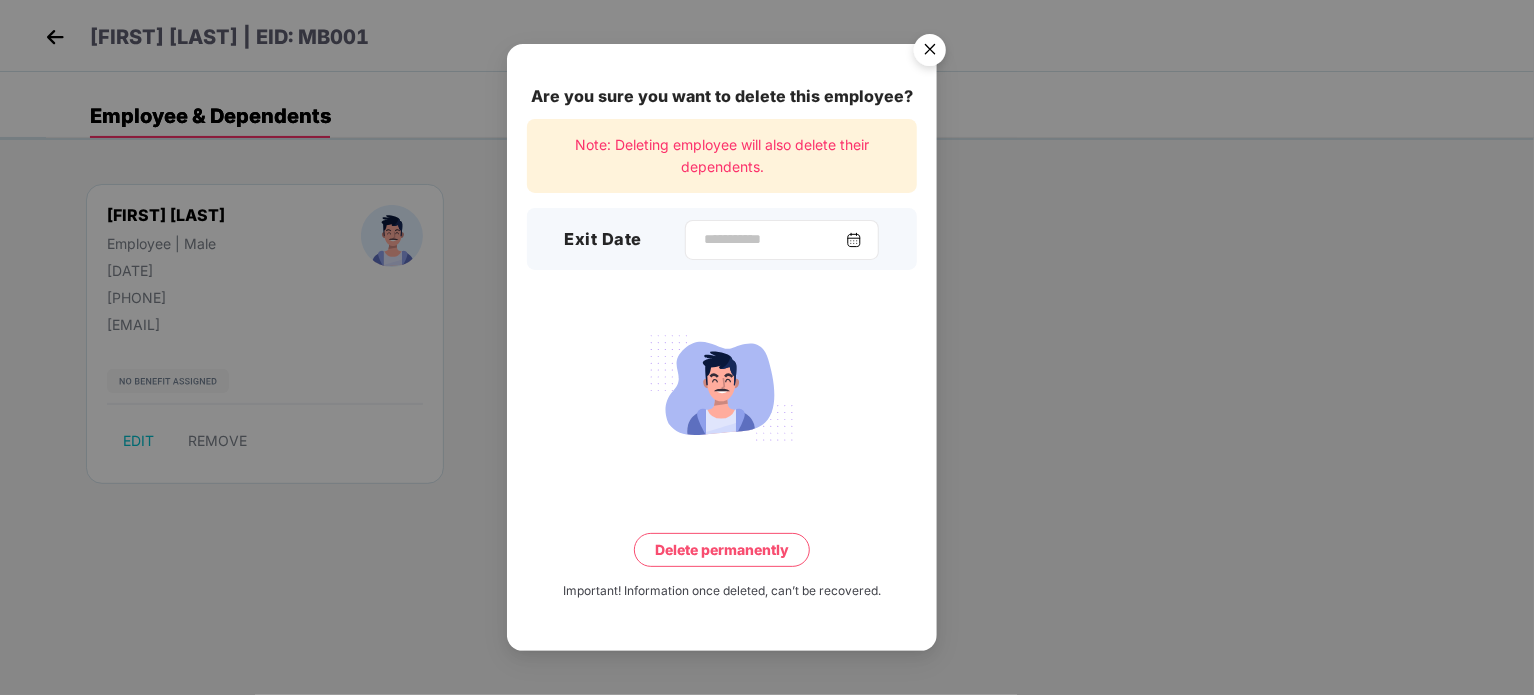 click at bounding box center (782, 240) 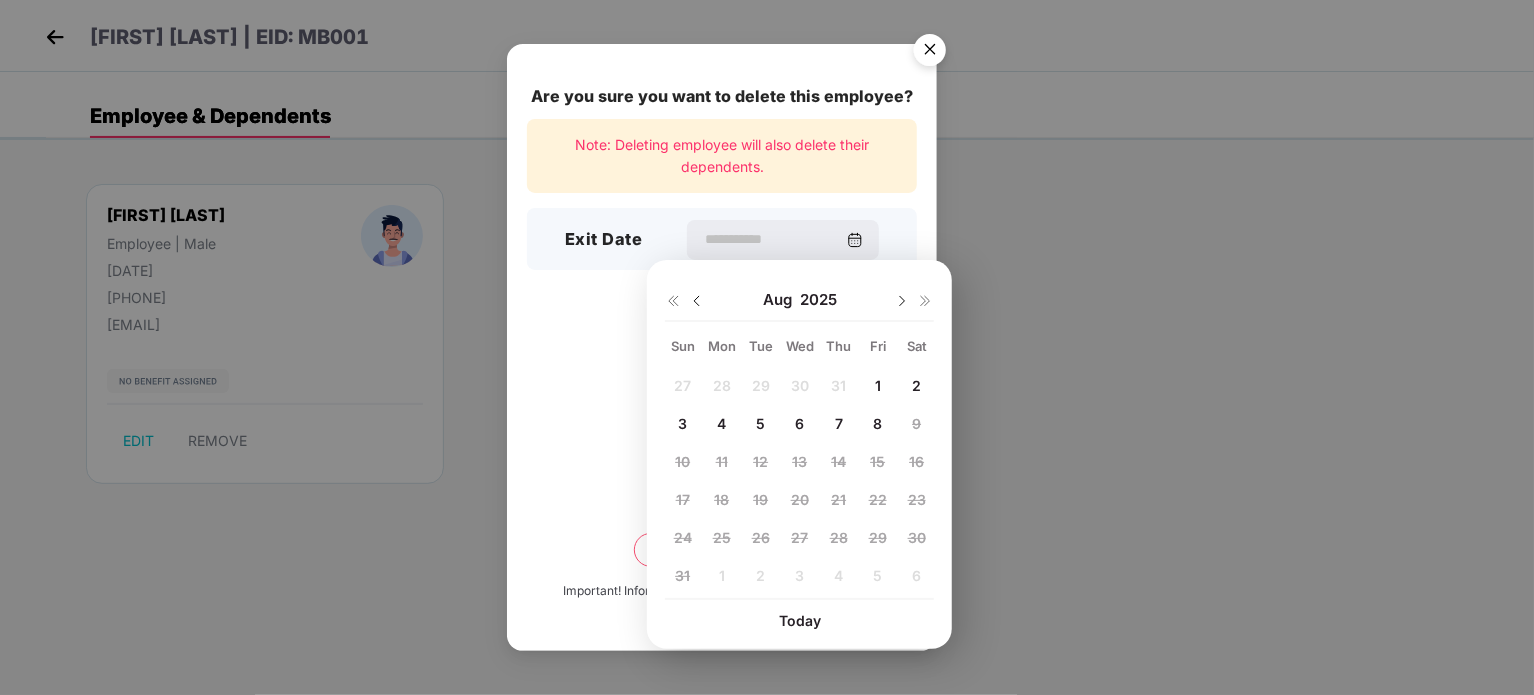 click at bounding box center (697, 301) 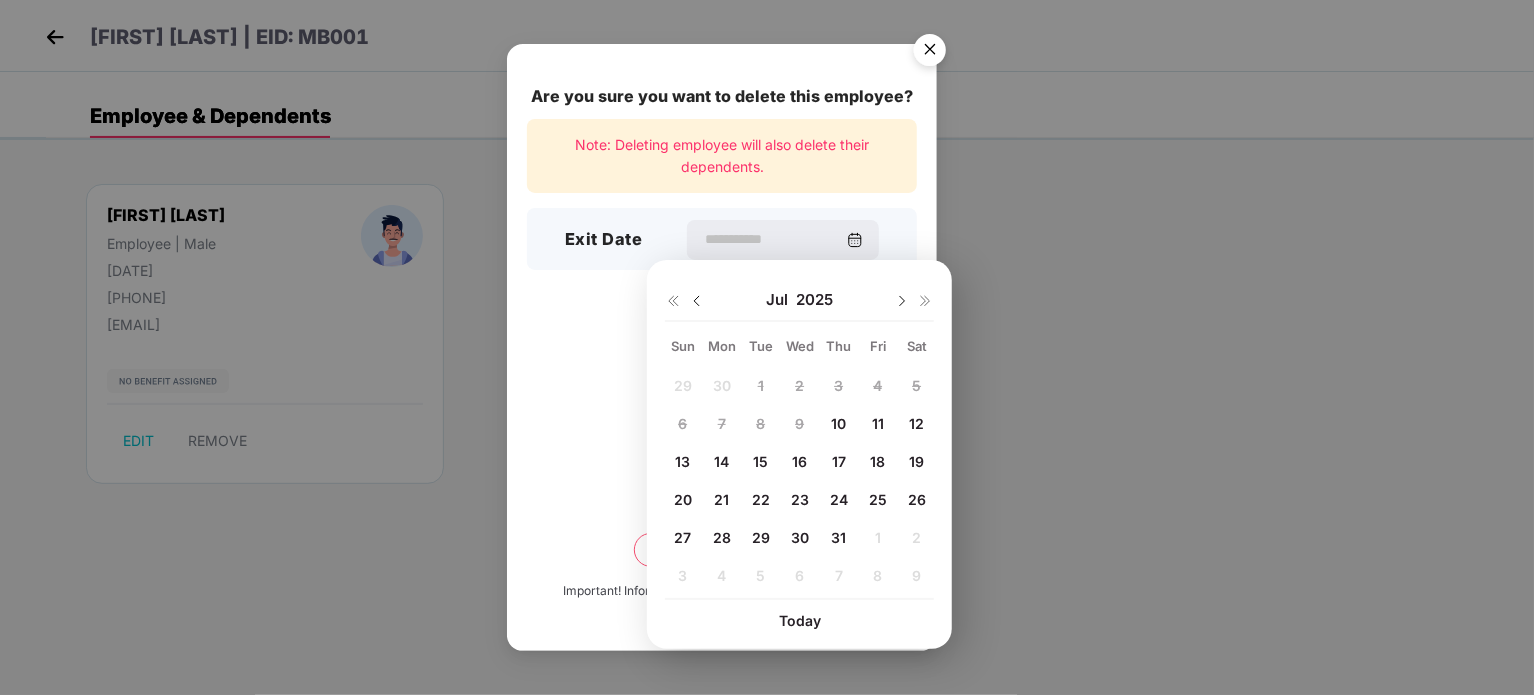 click on "10" at bounding box center (838, 423) 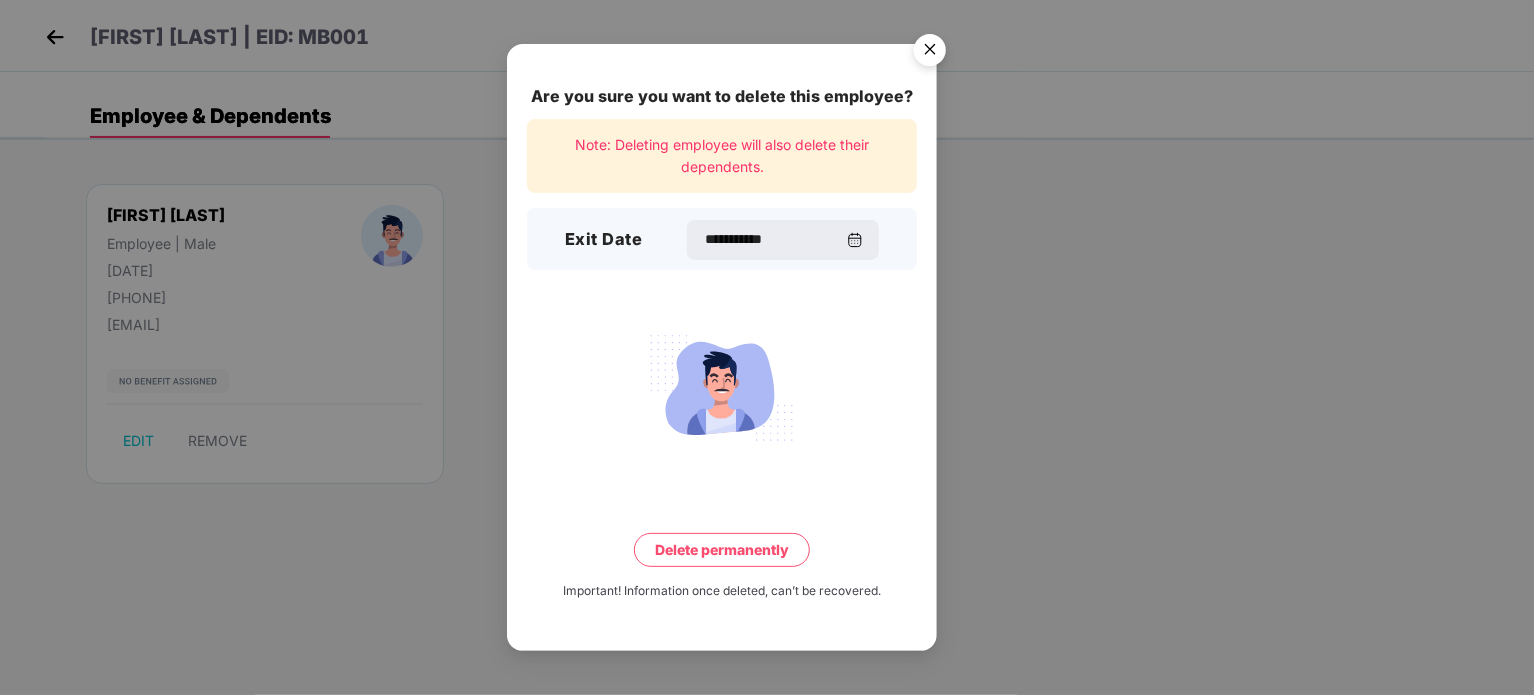 click on "Delete permanently" at bounding box center (722, 550) 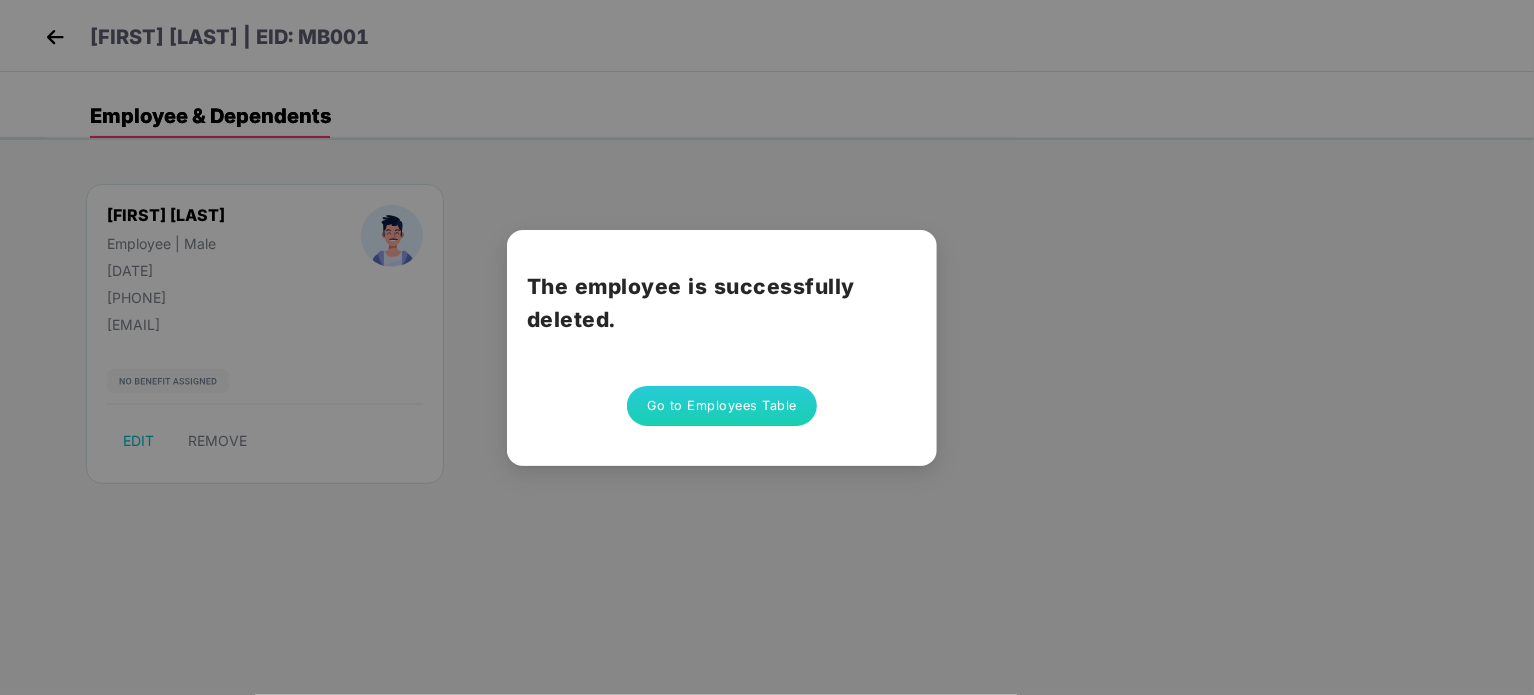click on "Go to Employees Table" at bounding box center (722, 406) 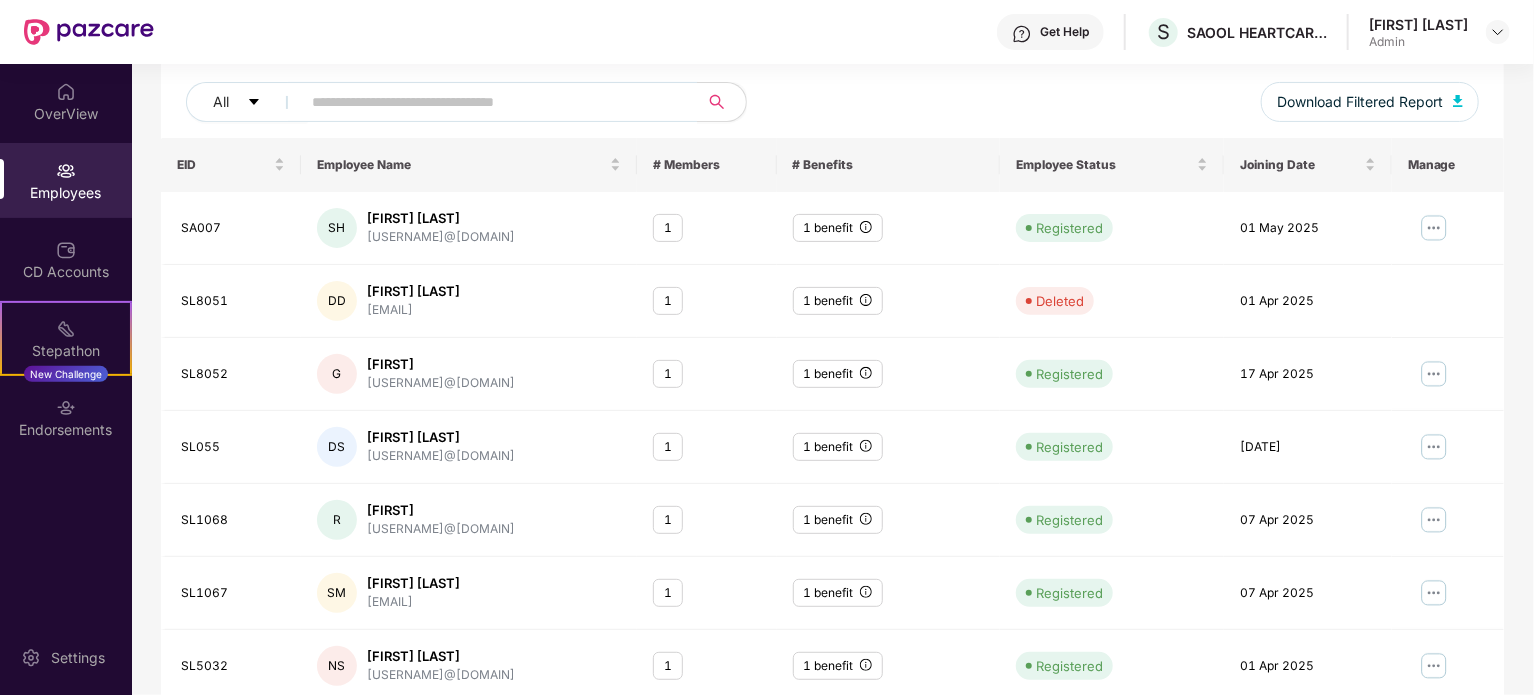 scroll, scrollTop: 230, scrollLeft: 0, axis: vertical 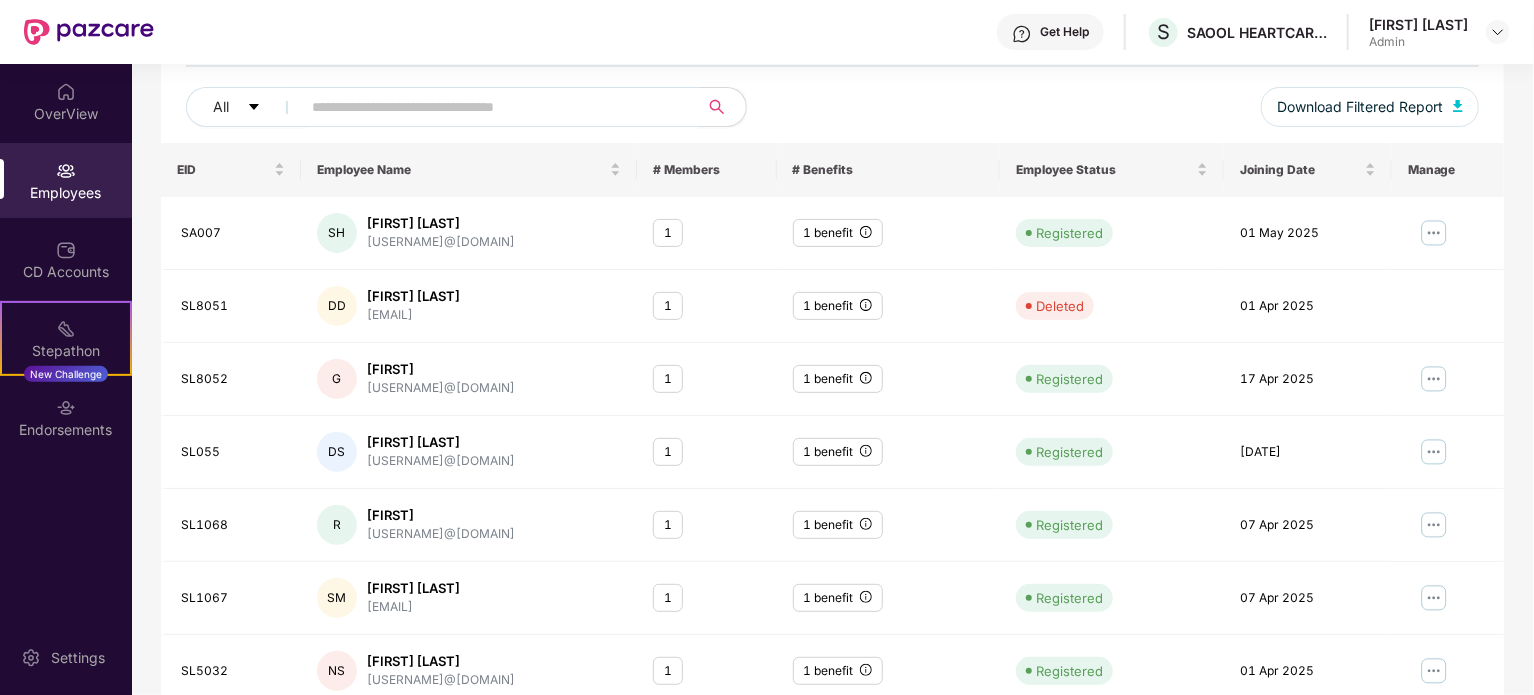 click at bounding box center (491, 107) 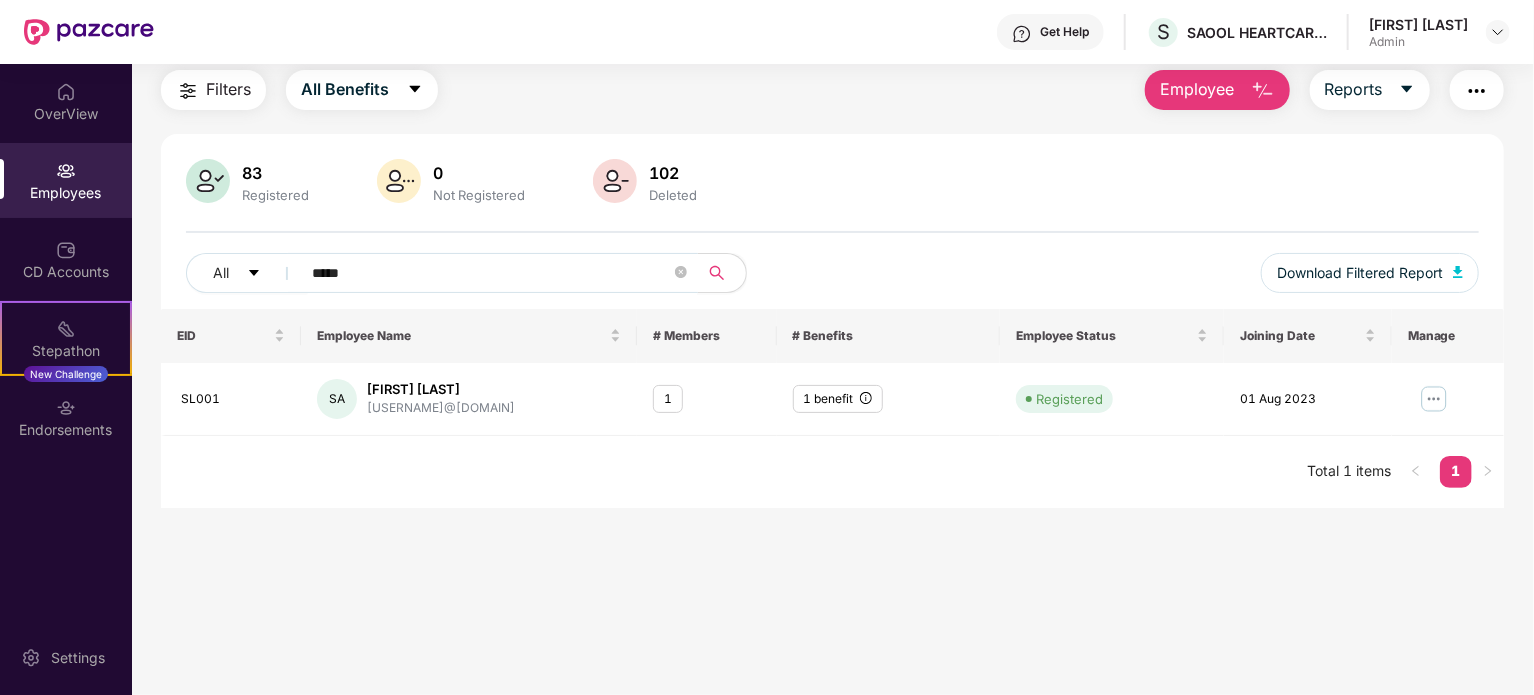 scroll, scrollTop: 64, scrollLeft: 0, axis: vertical 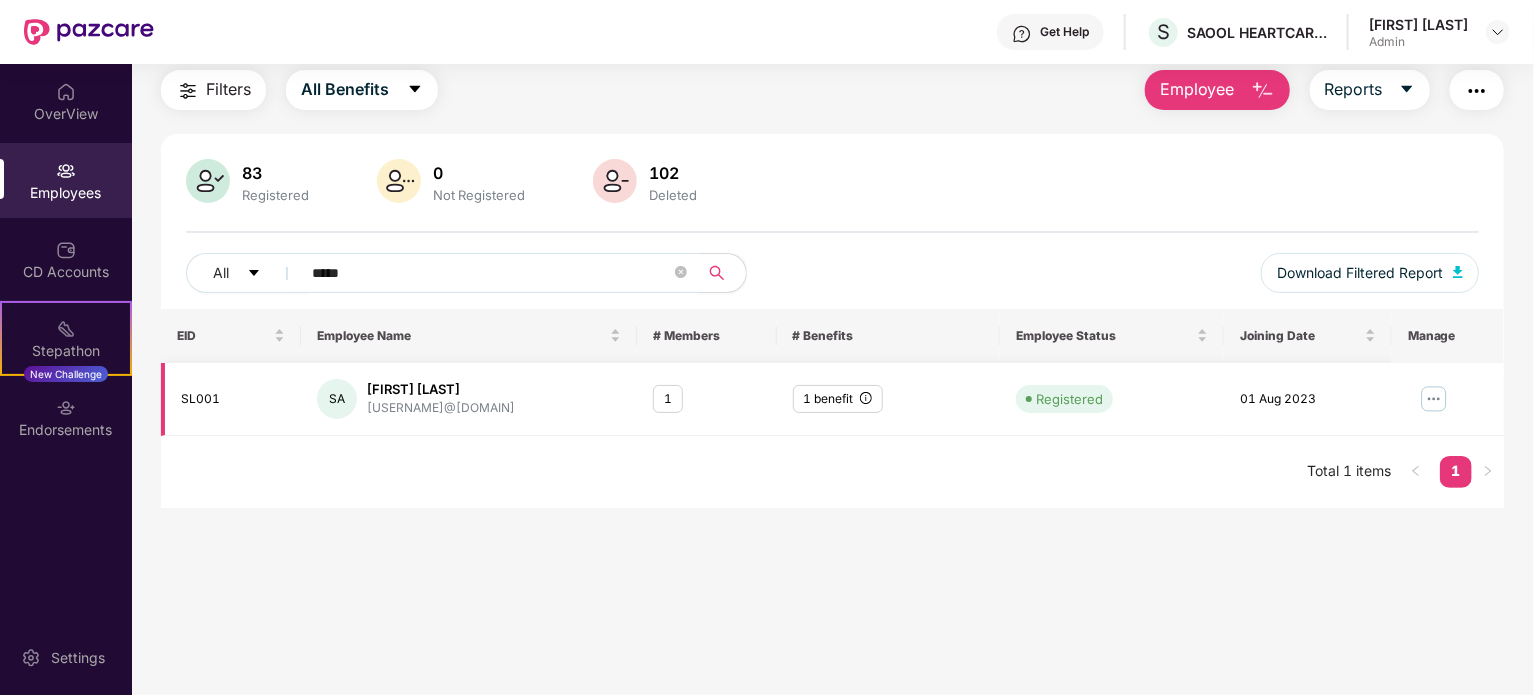 type on "*****" 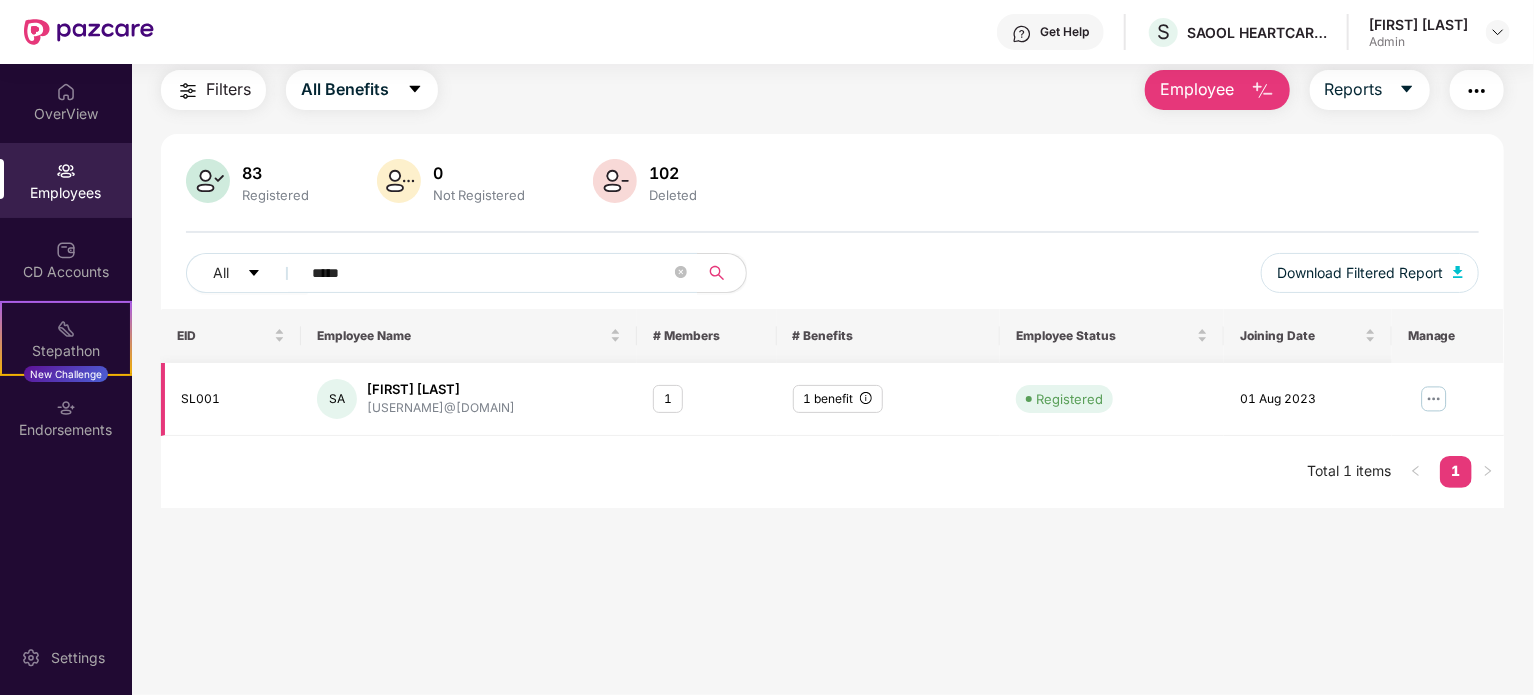 click at bounding box center [1434, 399] 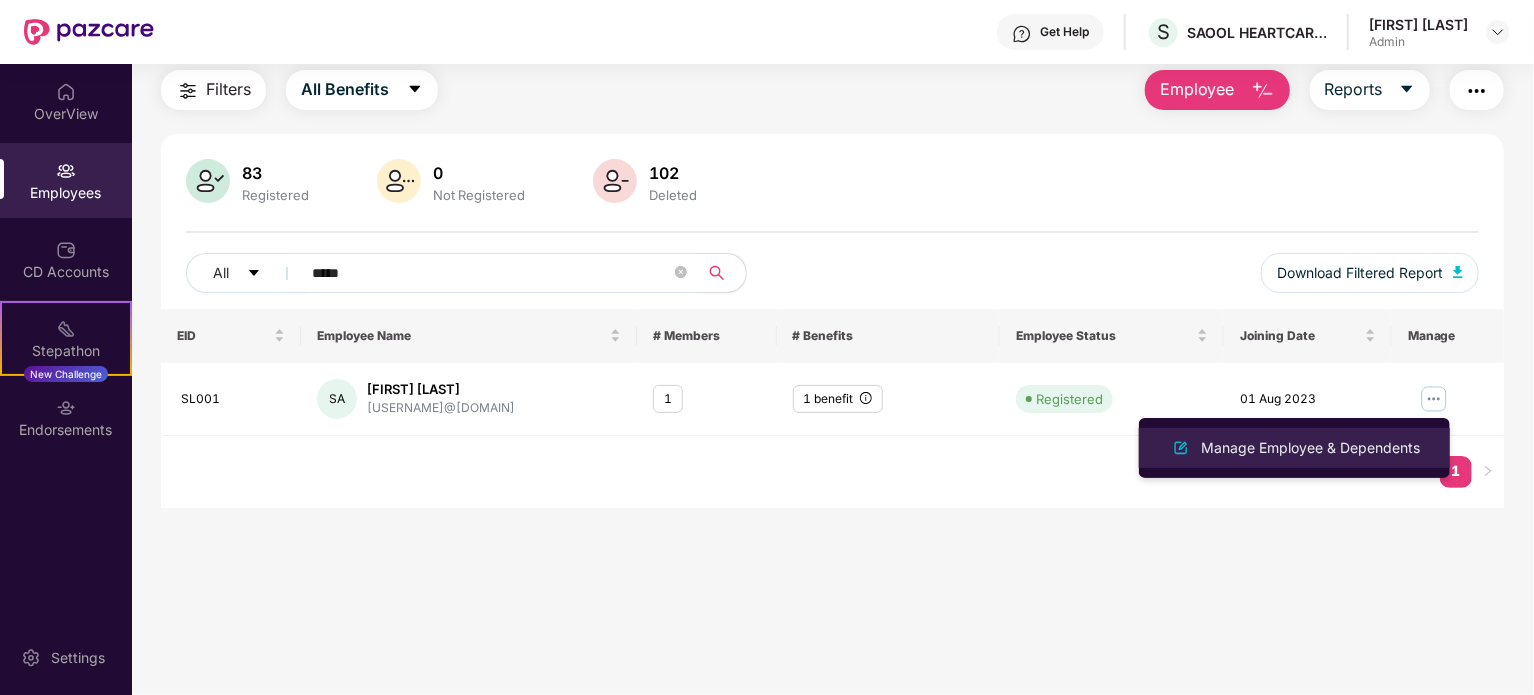 click on "Manage Employee & Dependents" at bounding box center (1310, 448) 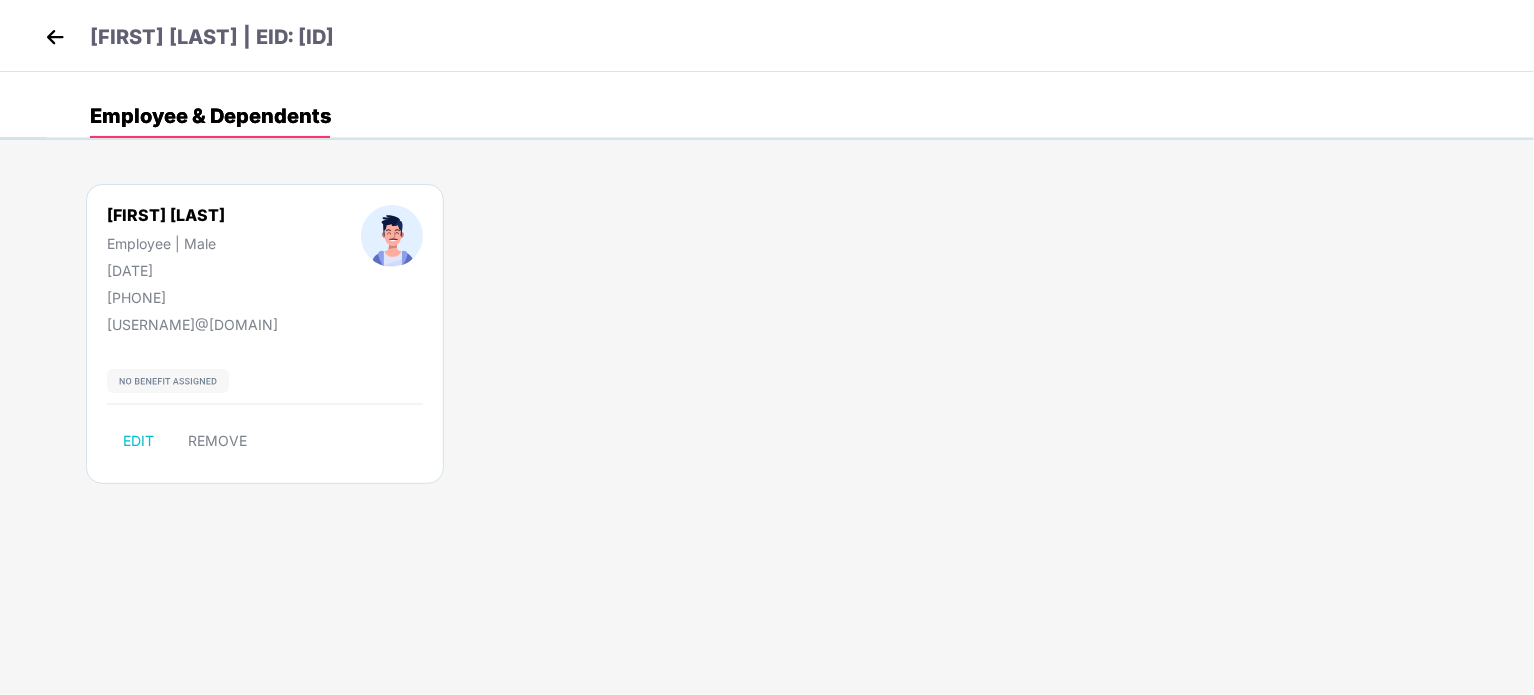 click on "[FIRST] [LAST] Employee | Male [DATE] [PHONE]" at bounding box center [166, 255] 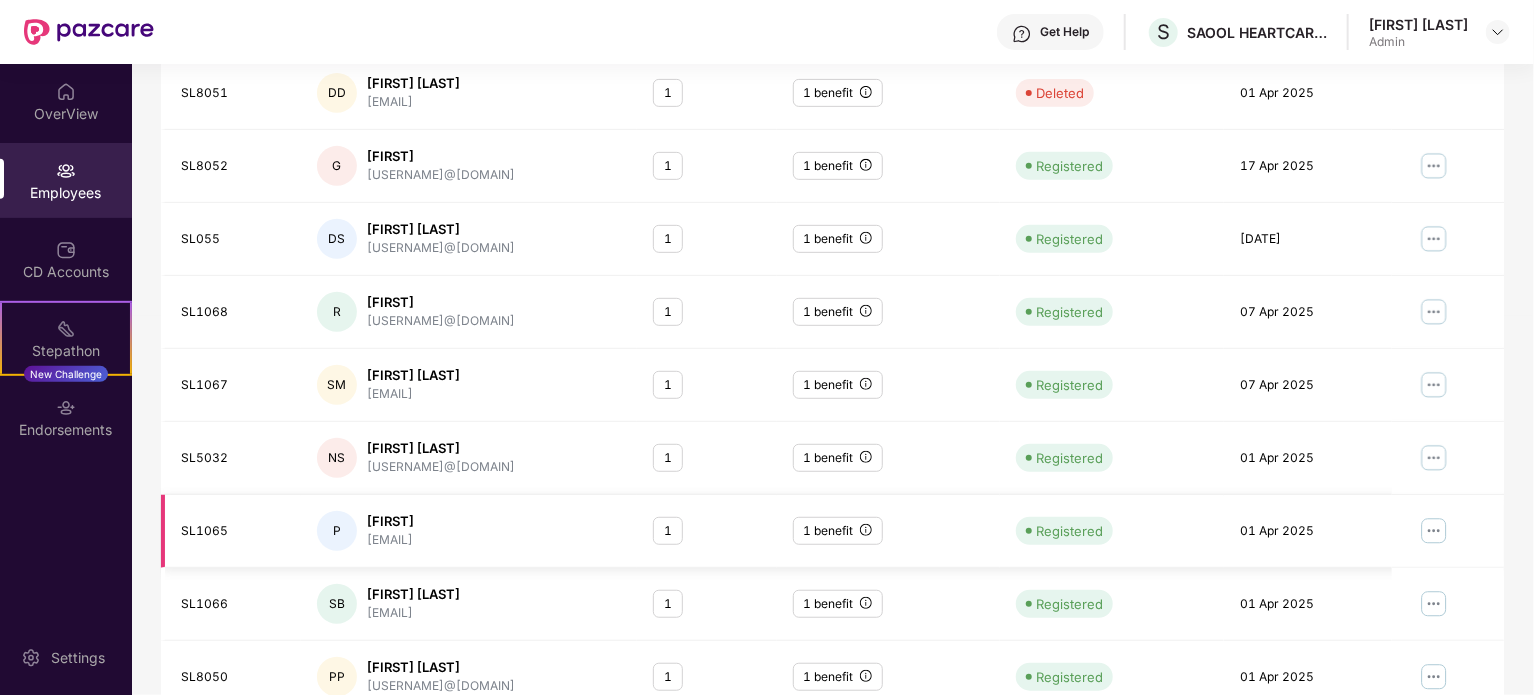scroll, scrollTop: 531, scrollLeft: 0, axis: vertical 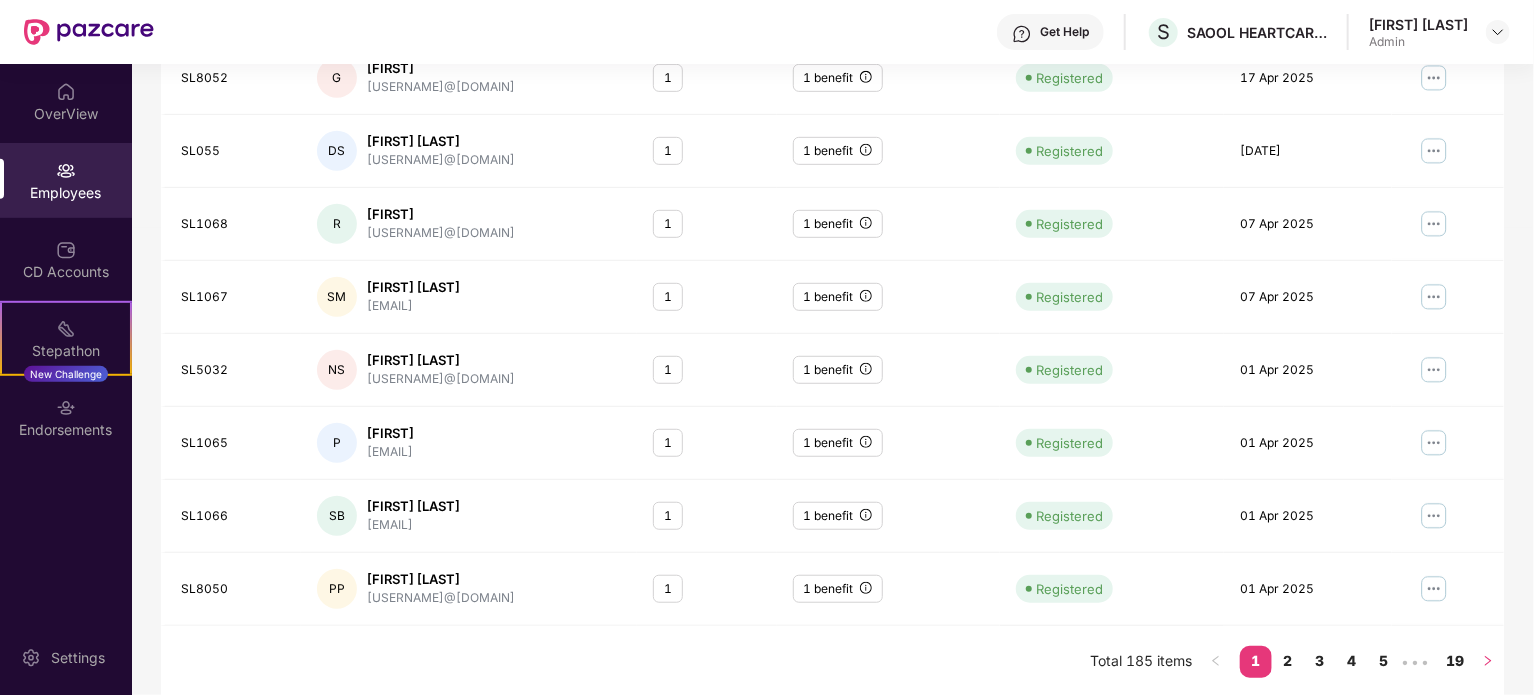 click 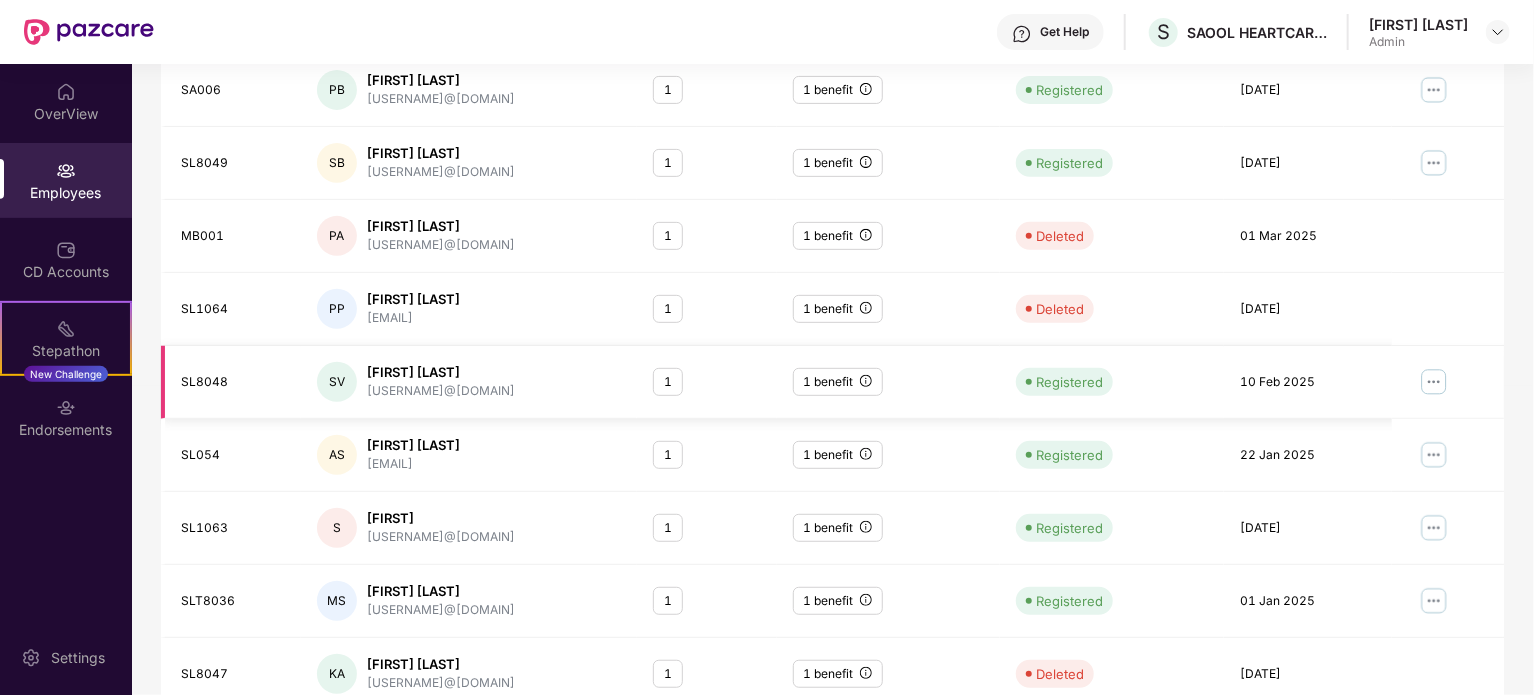 scroll, scrollTop: 374, scrollLeft: 0, axis: vertical 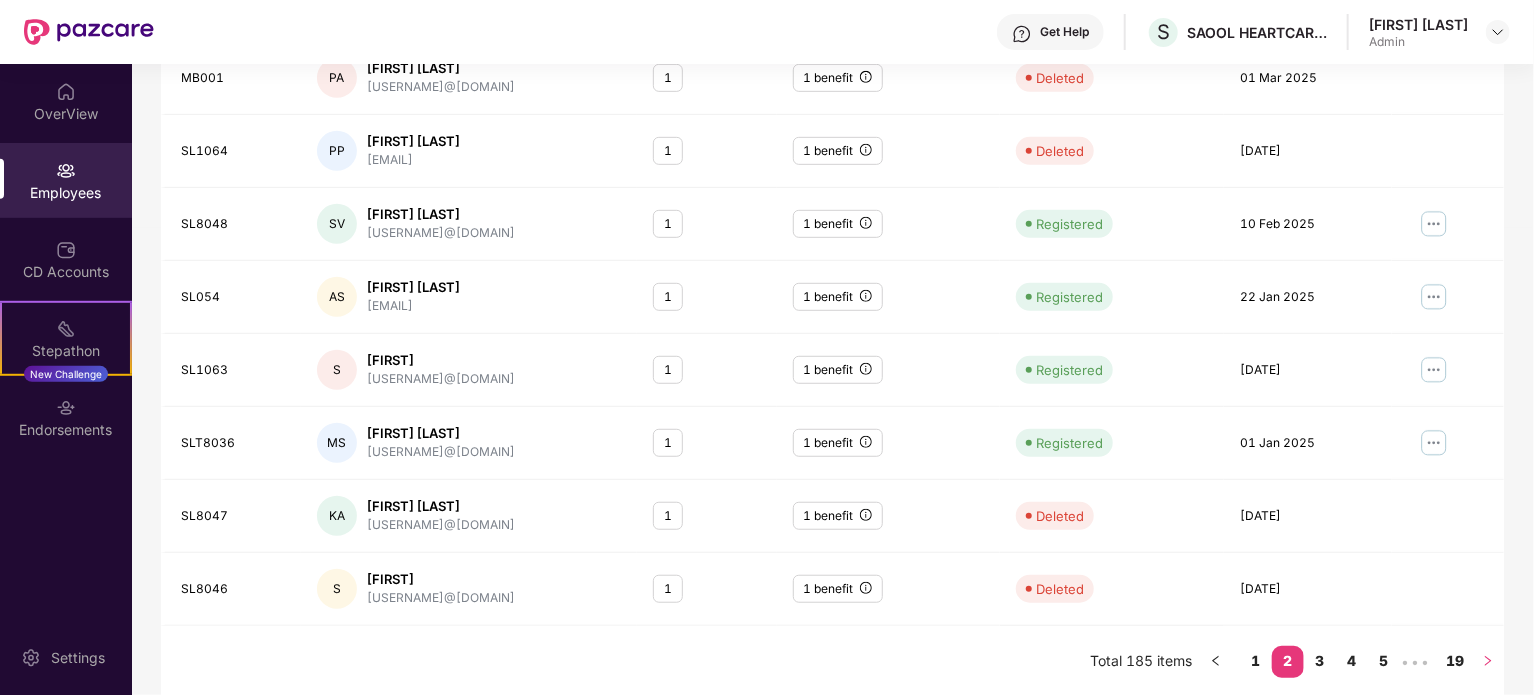 click 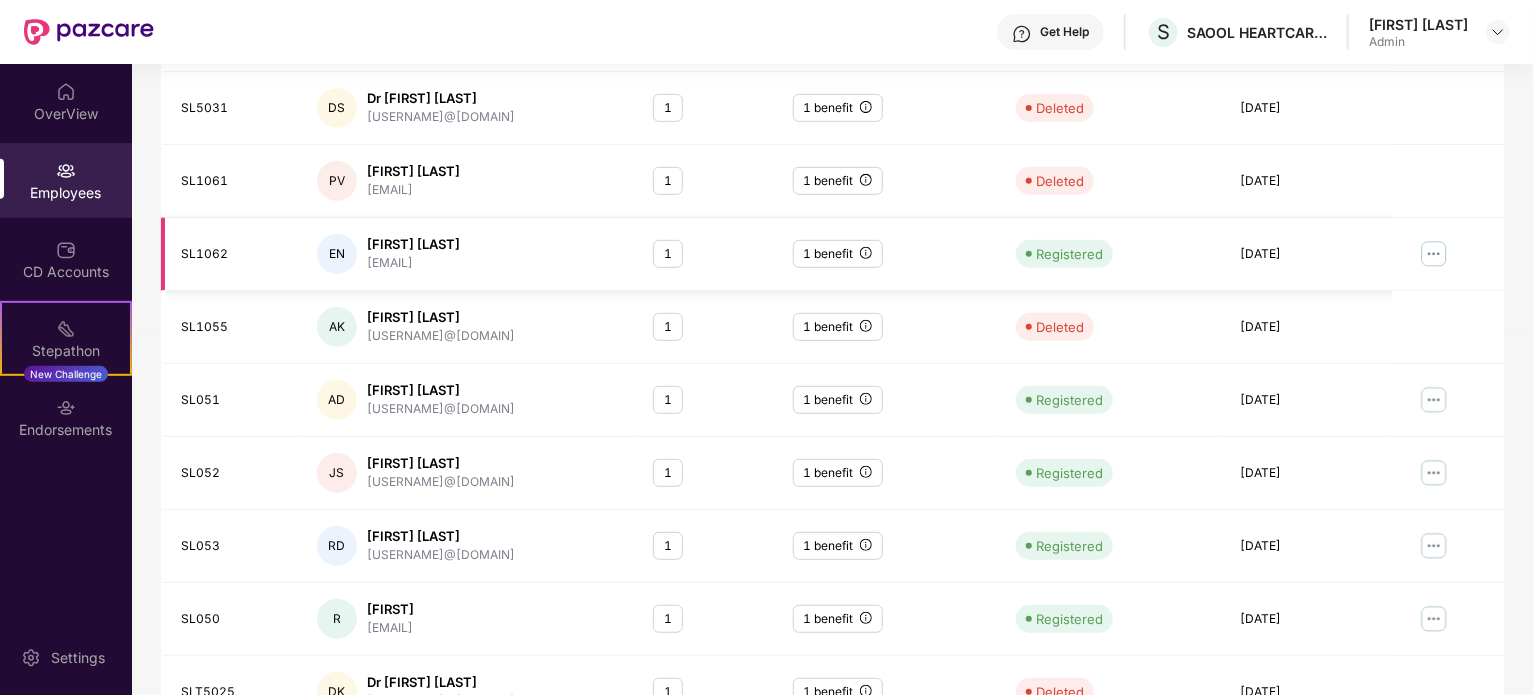 scroll, scrollTop: 432, scrollLeft: 0, axis: vertical 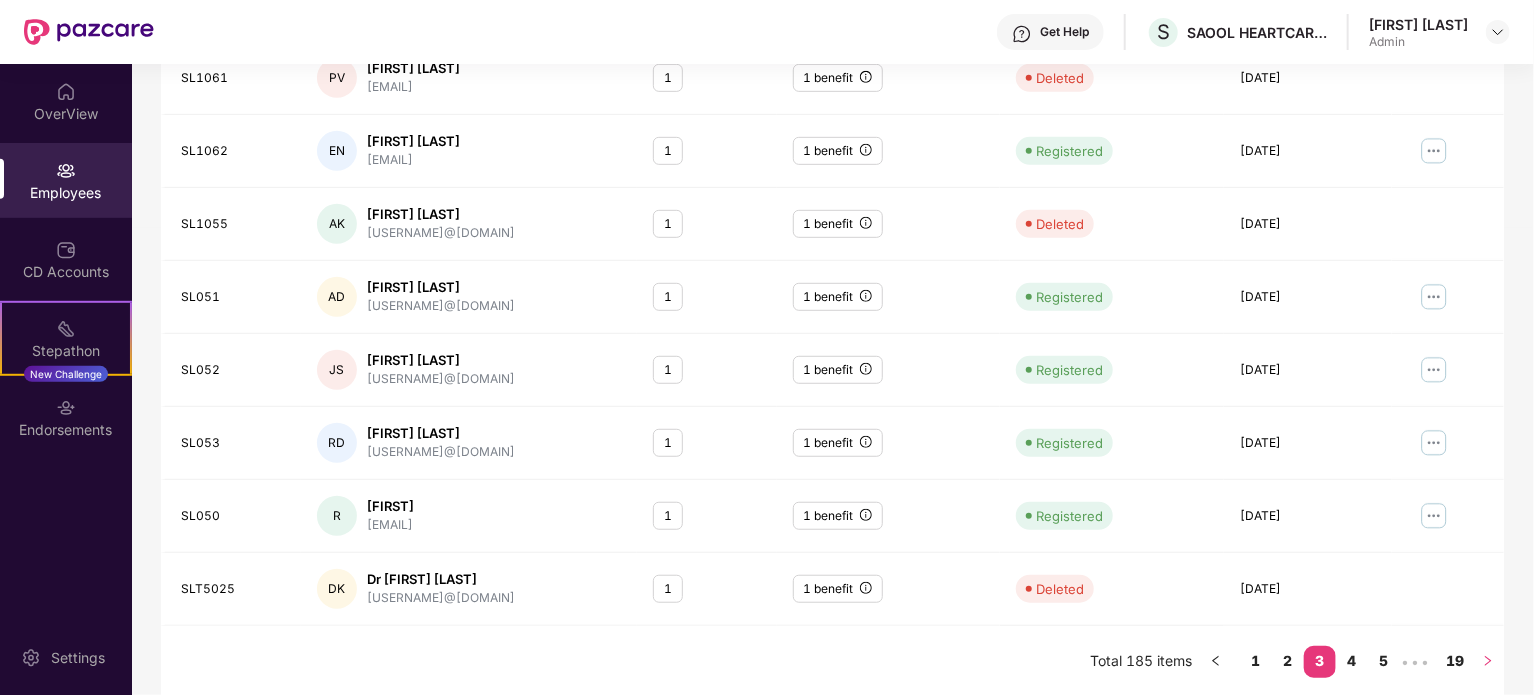 click 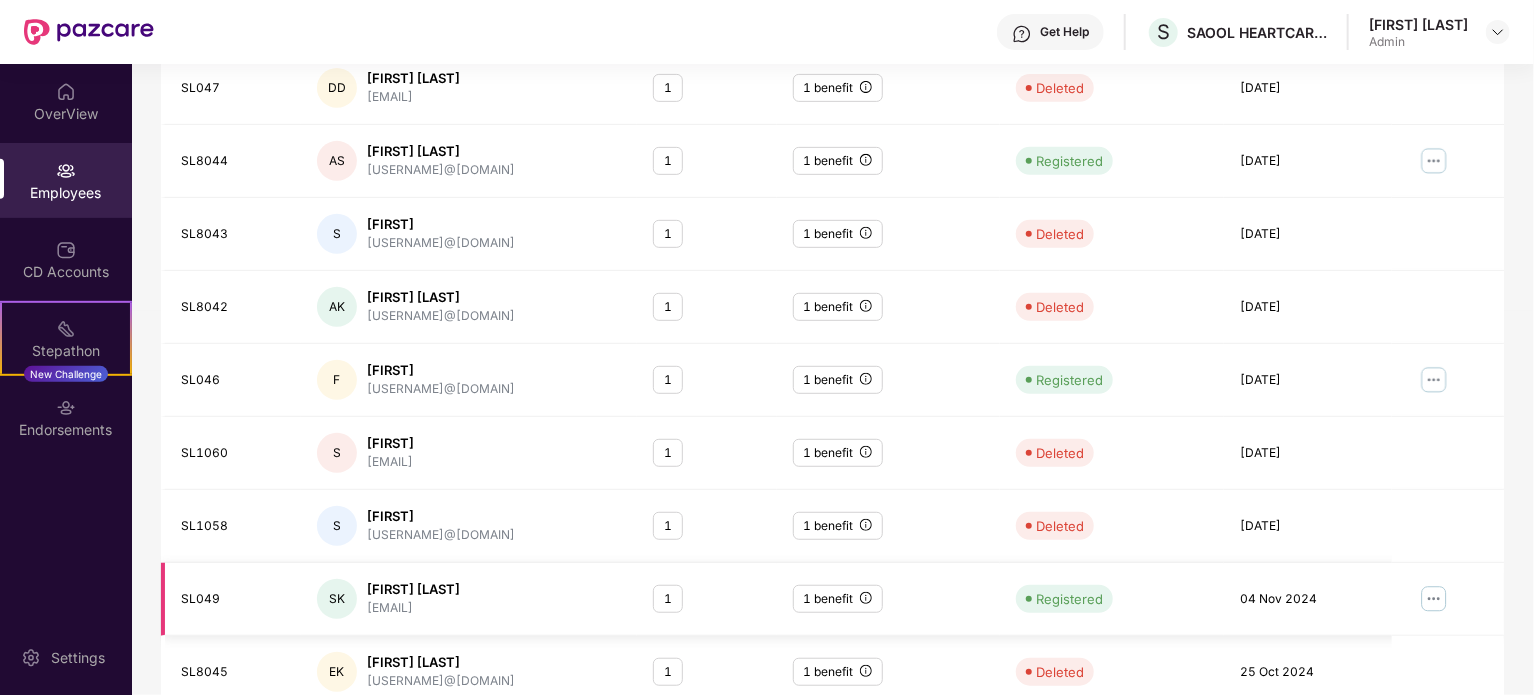 scroll, scrollTop: 531, scrollLeft: 0, axis: vertical 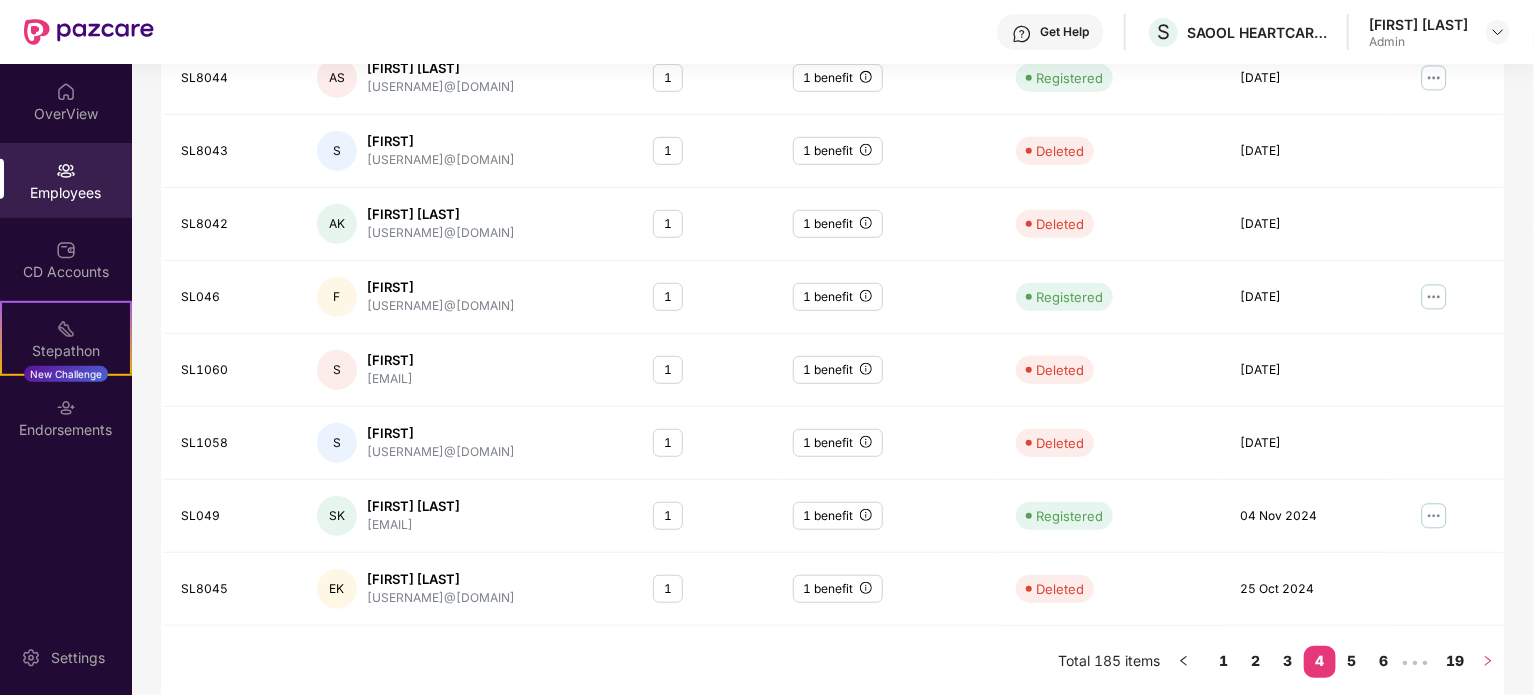 click 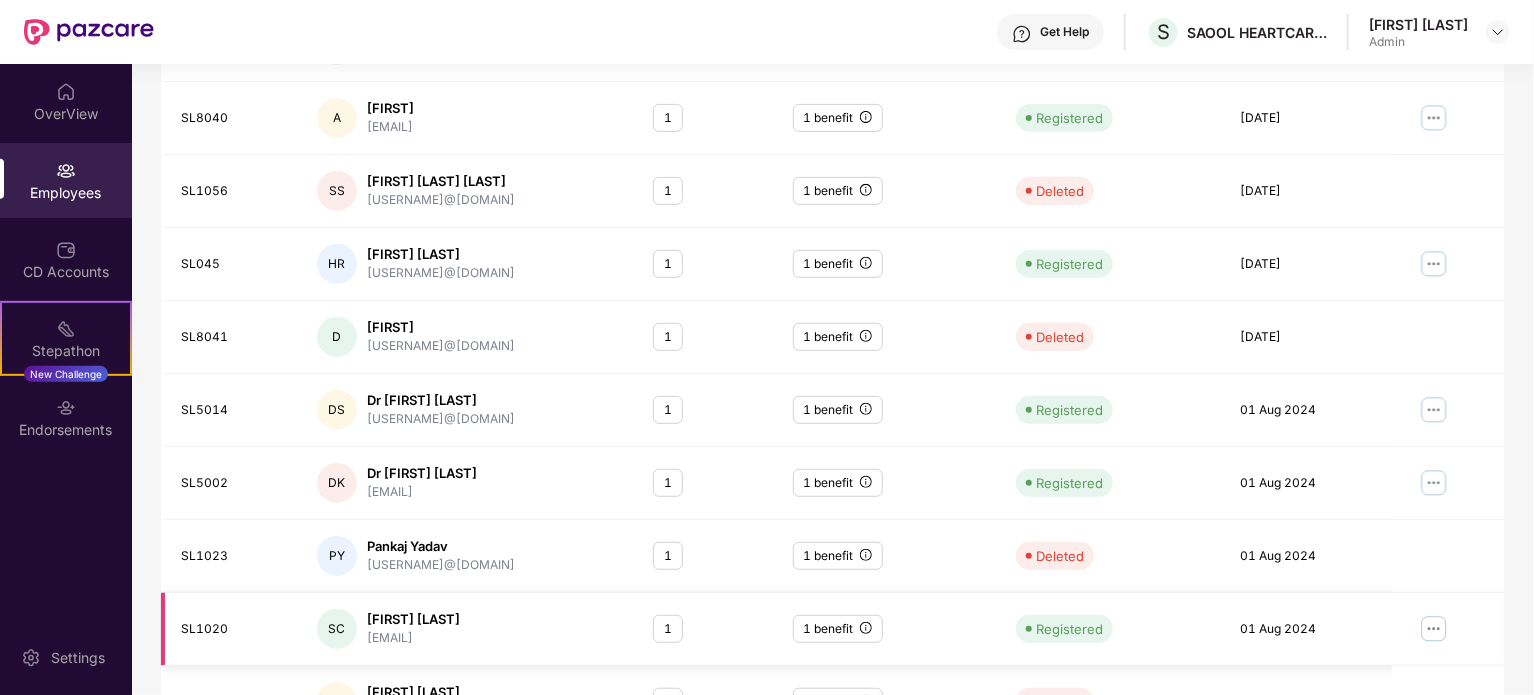 scroll, scrollTop: 531, scrollLeft: 0, axis: vertical 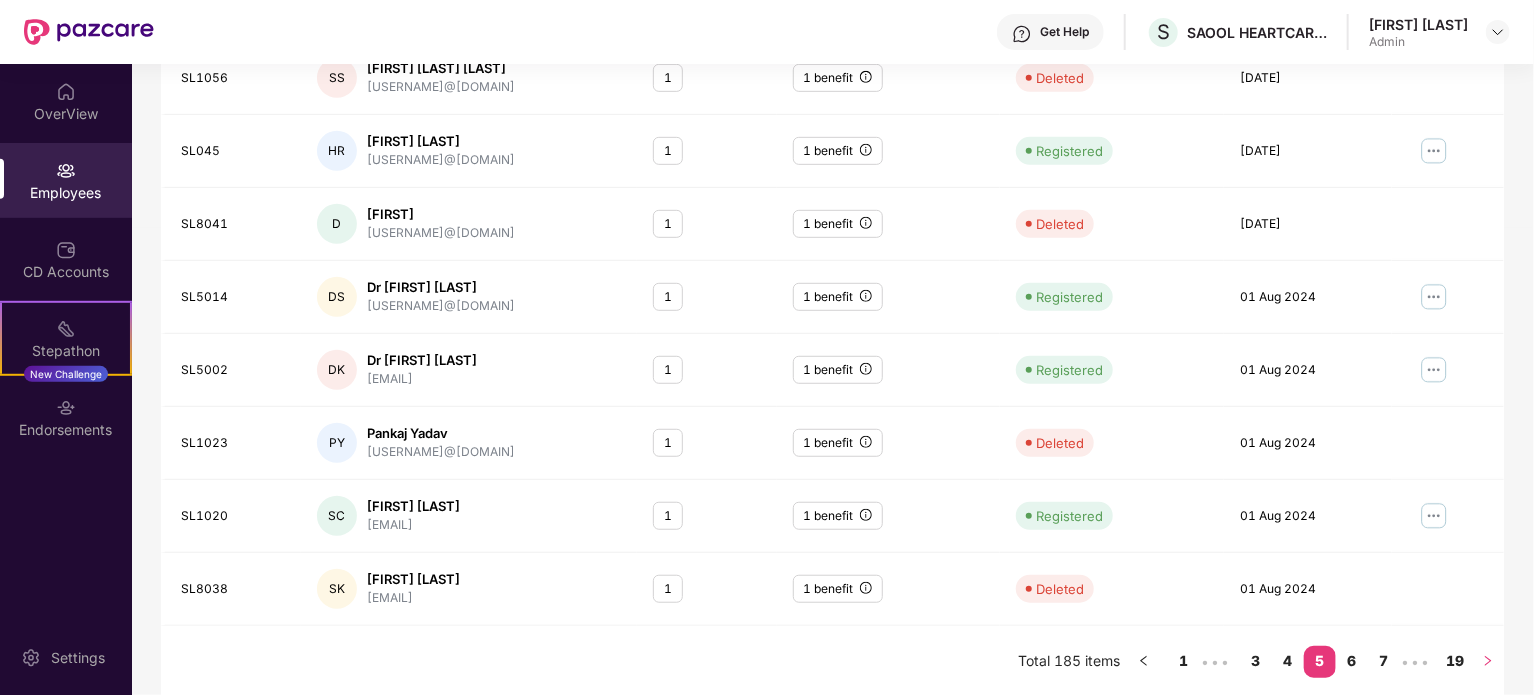 click 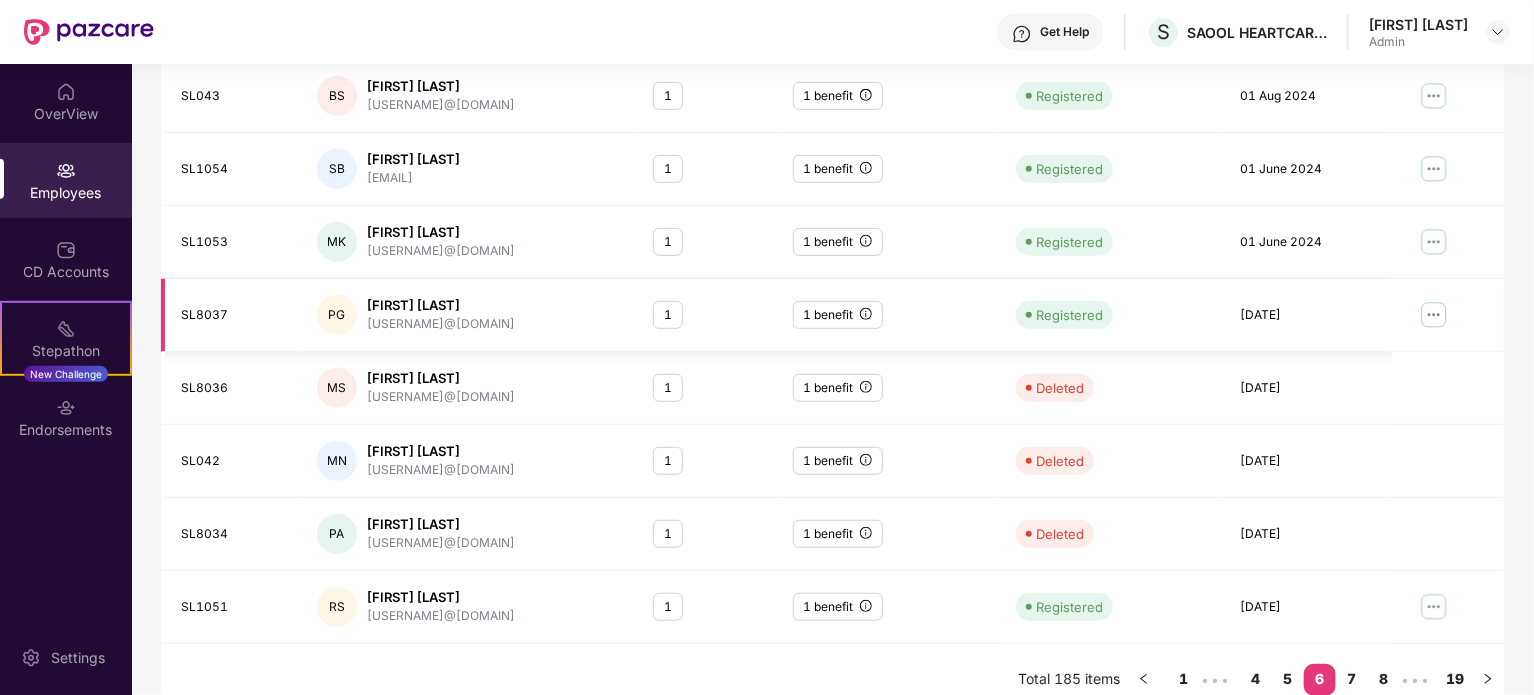 scroll, scrollTop: 531, scrollLeft: 0, axis: vertical 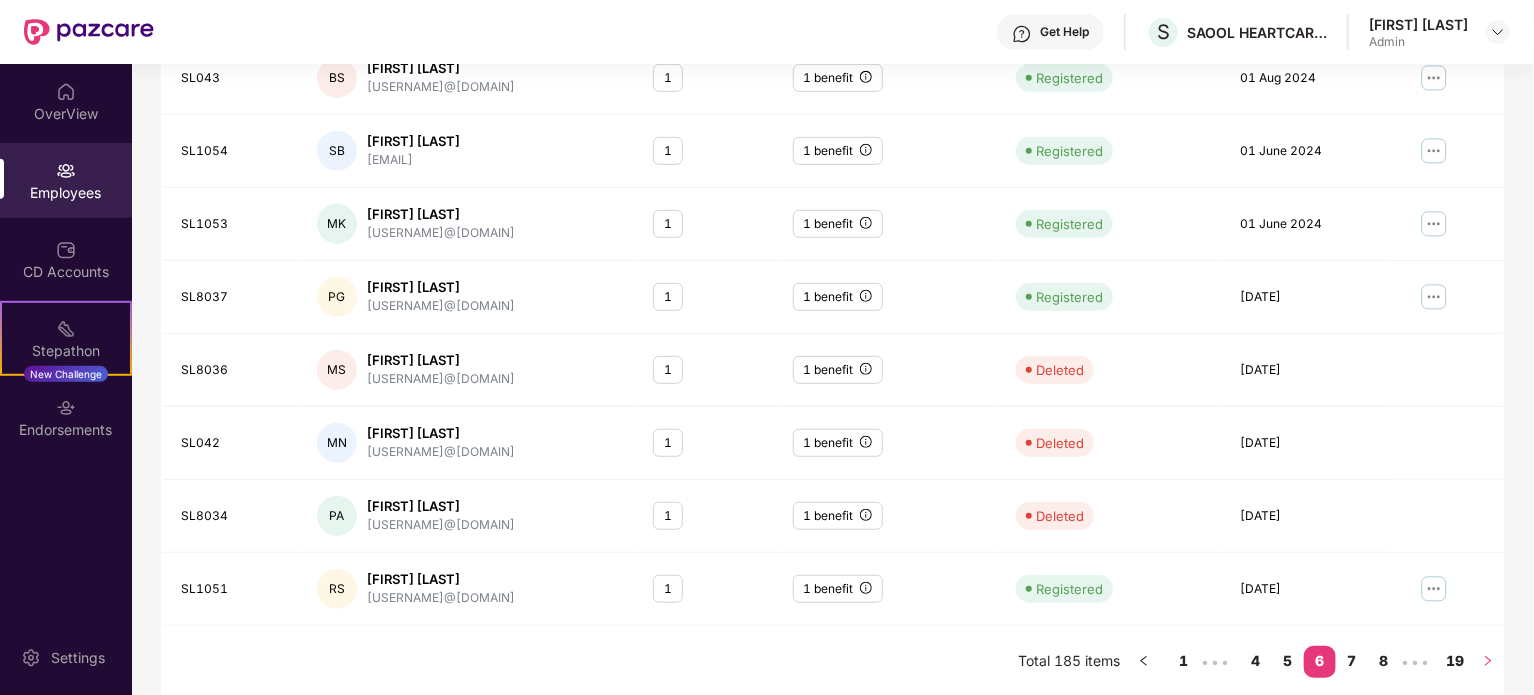 click 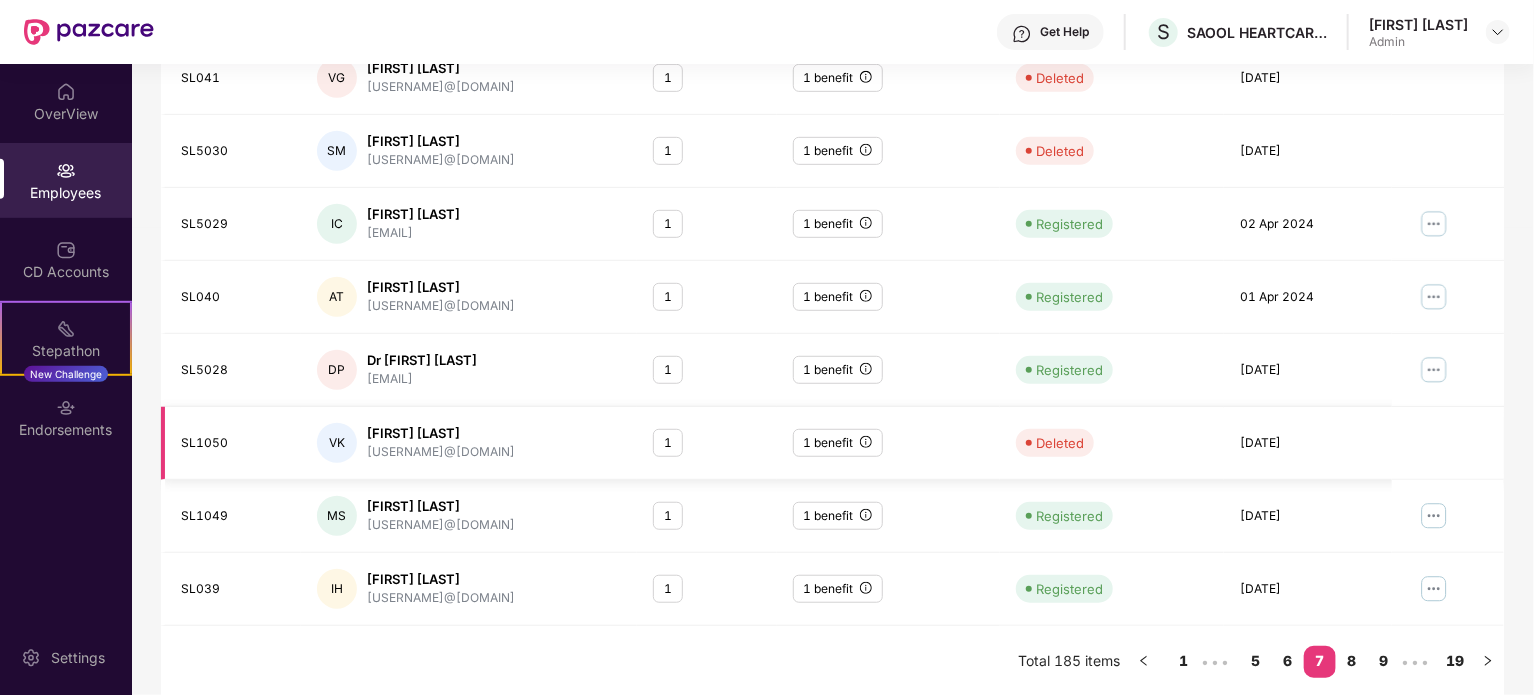 scroll, scrollTop: 530, scrollLeft: 0, axis: vertical 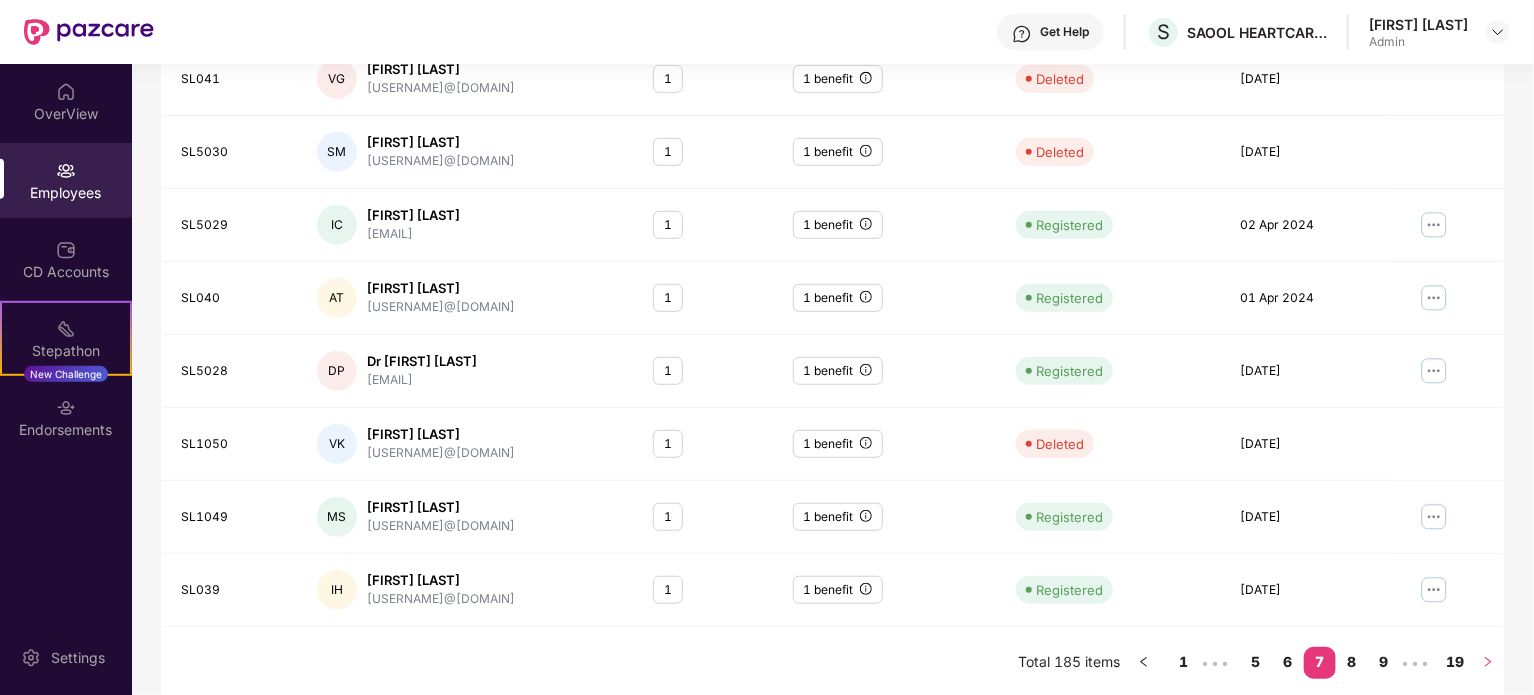 click 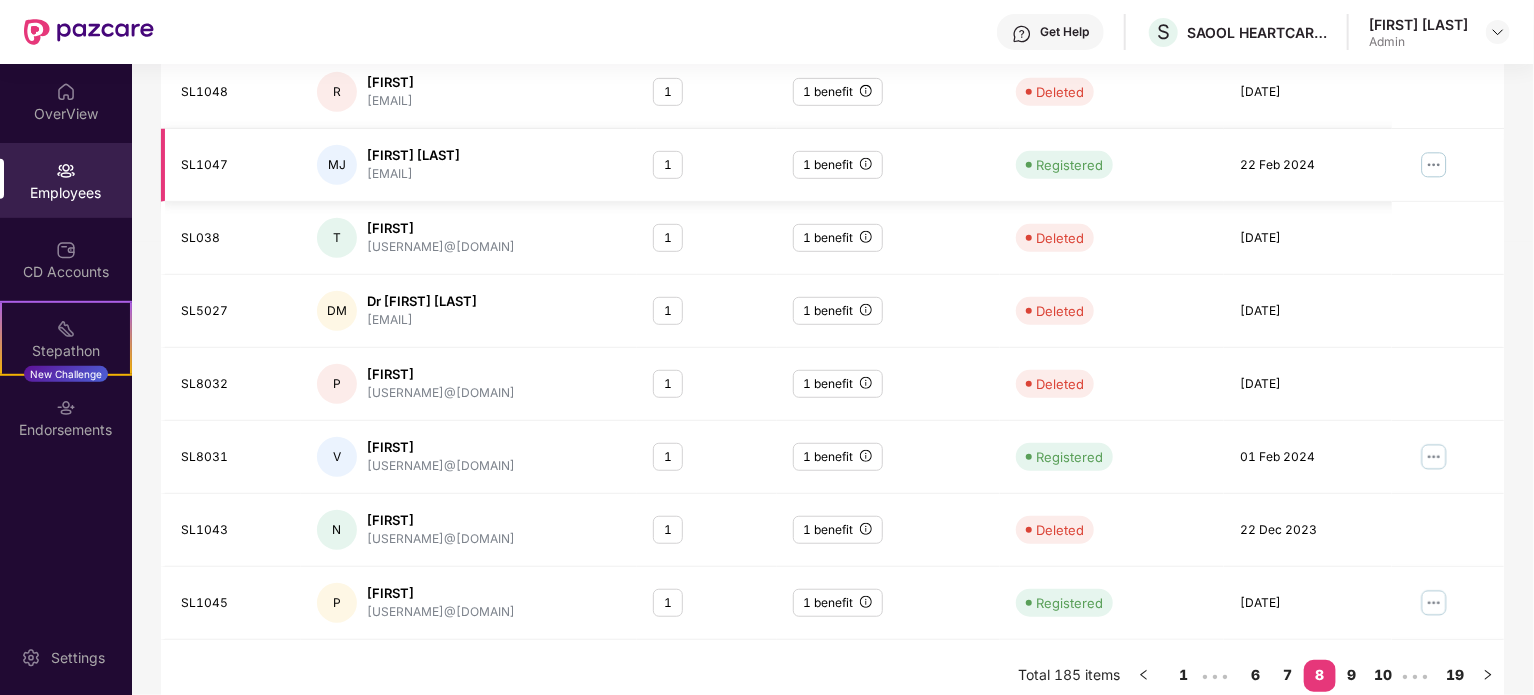scroll, scrollTop: 531, scrollLeft: 0, axis: vertical 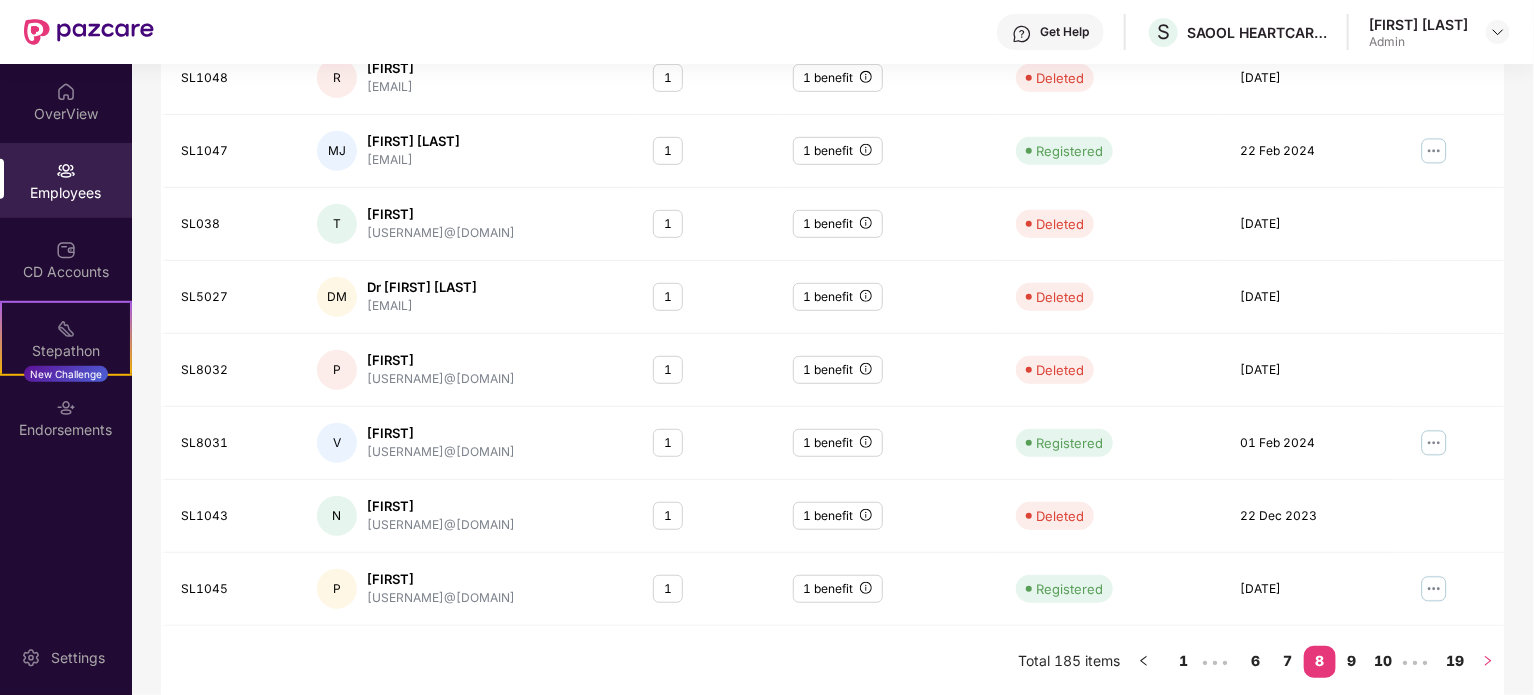 click 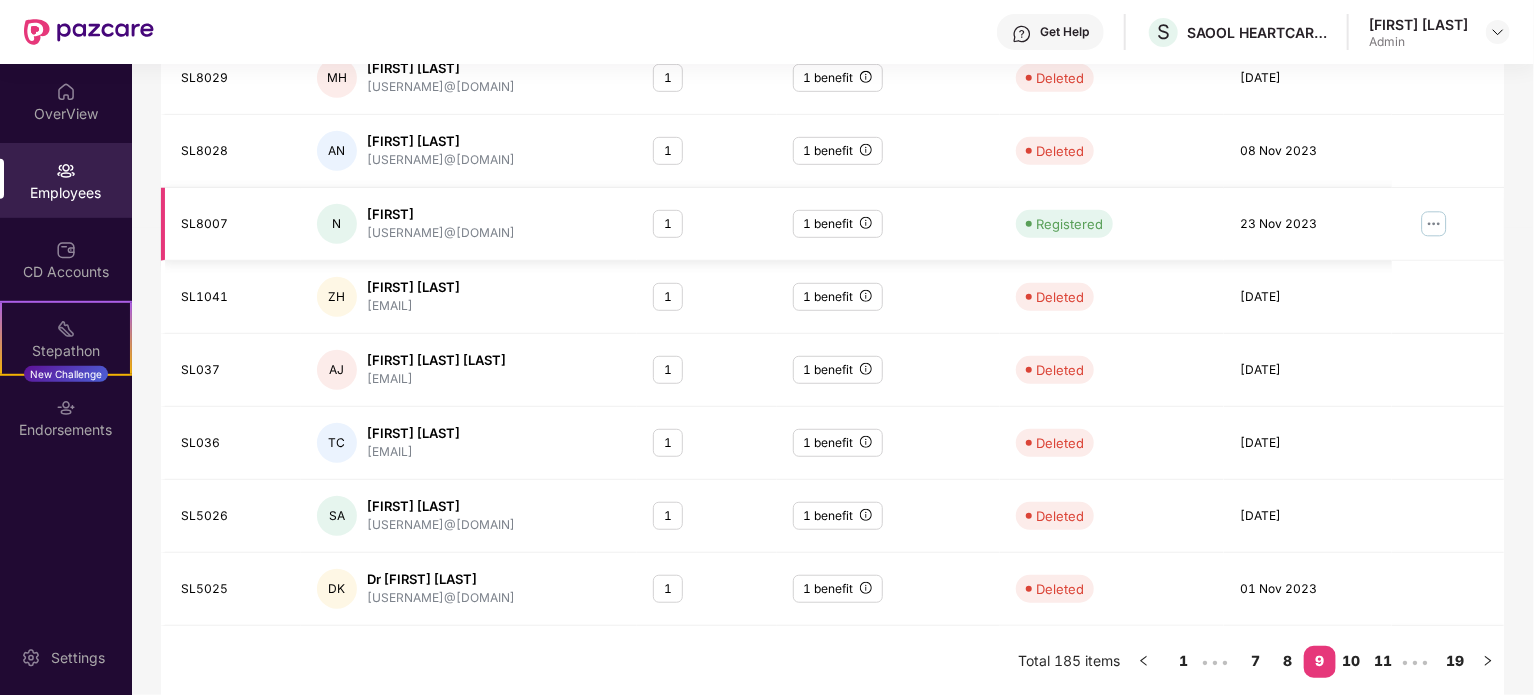 scroll, scrollTop: 530, scrollLeft: 0, axis: vertical 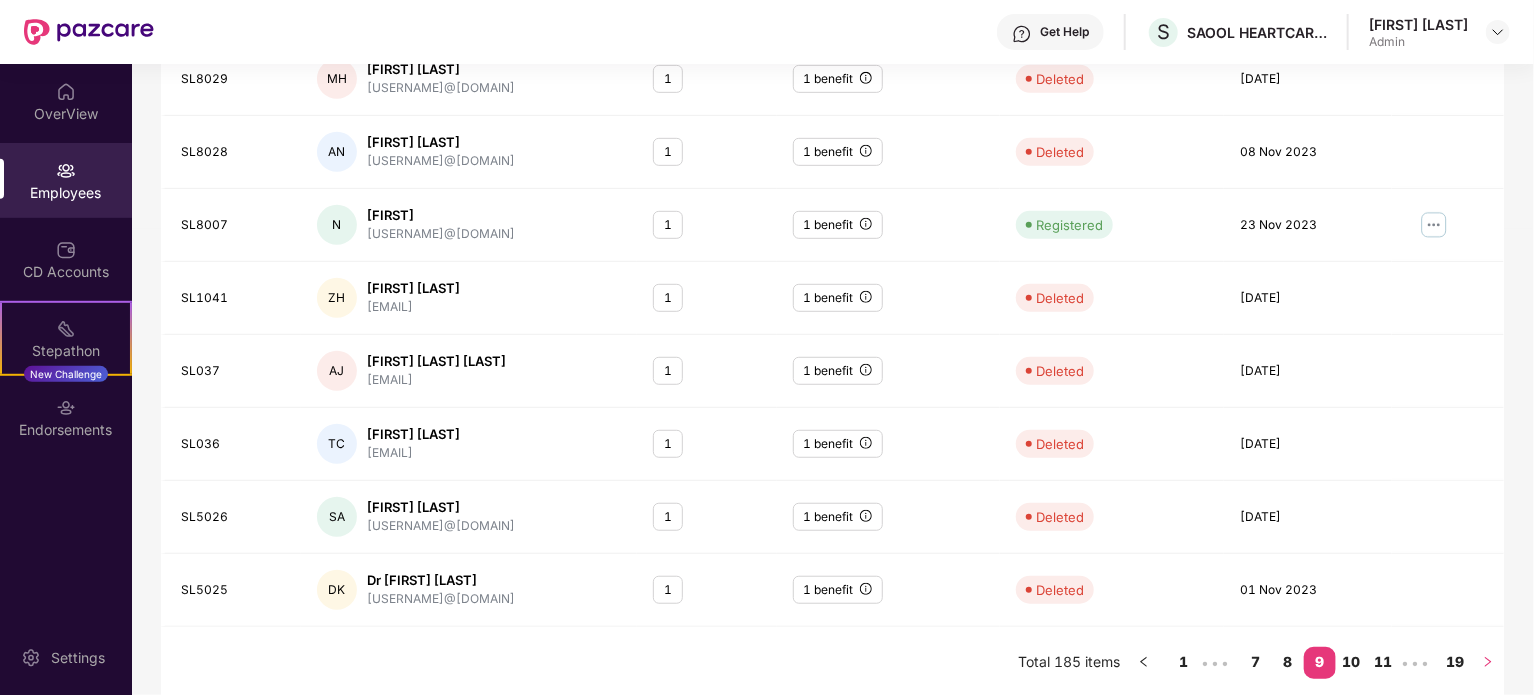 click 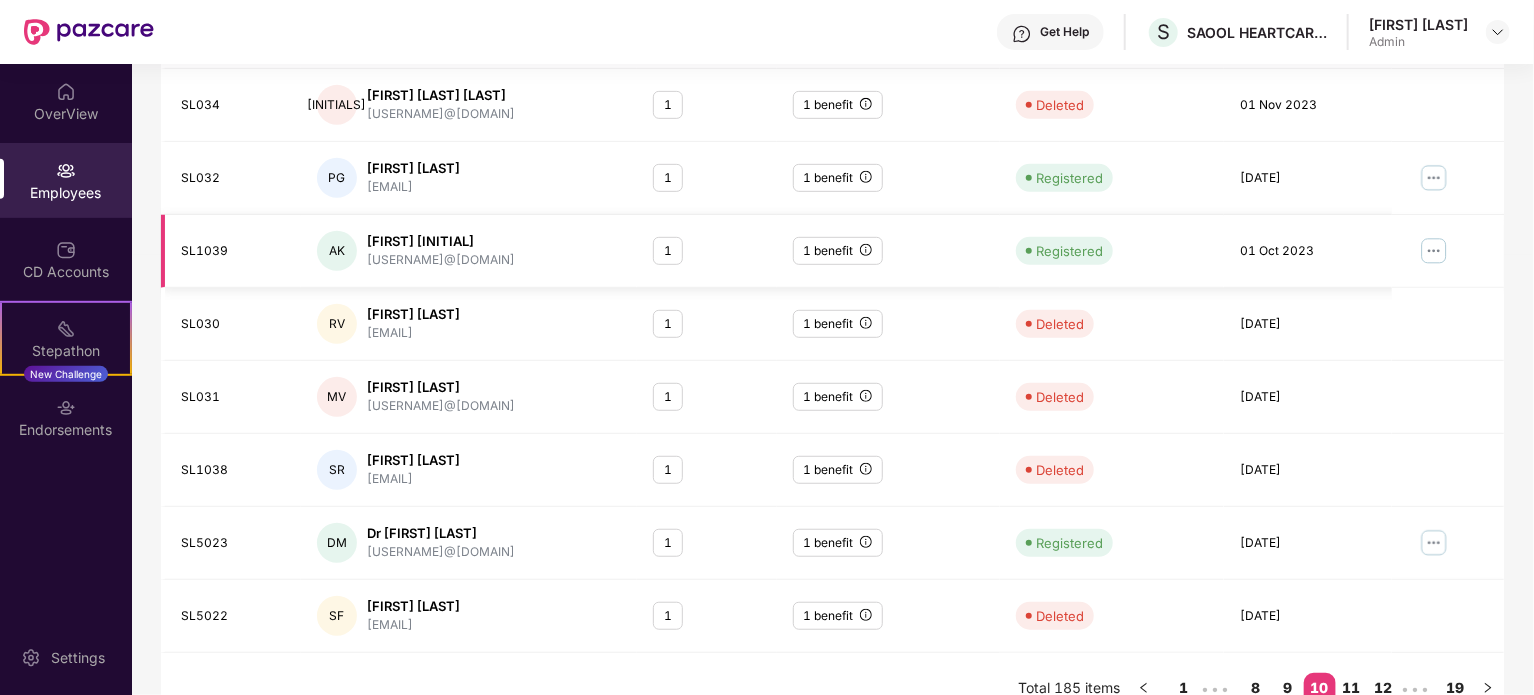 scroll, scrollTop: 531, scrollLeft: 0, axis: vertical 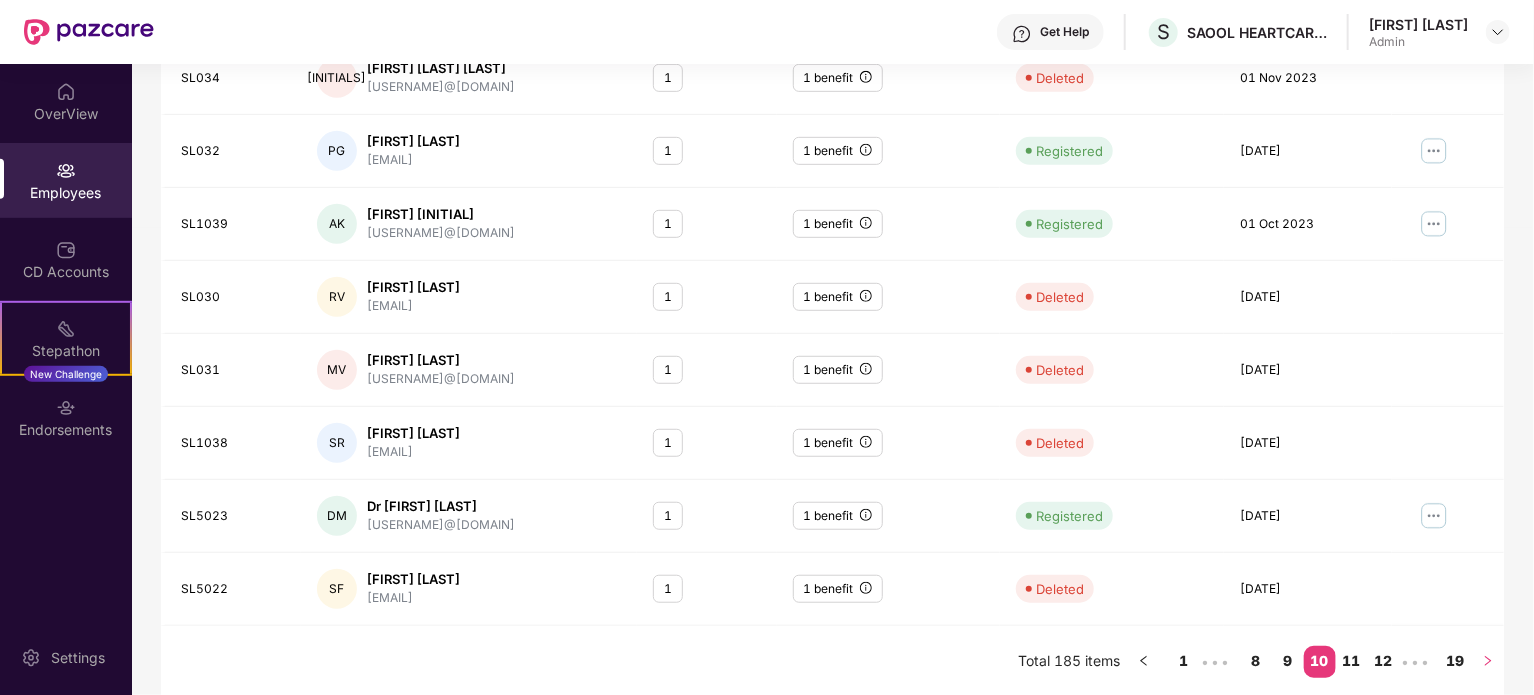 click 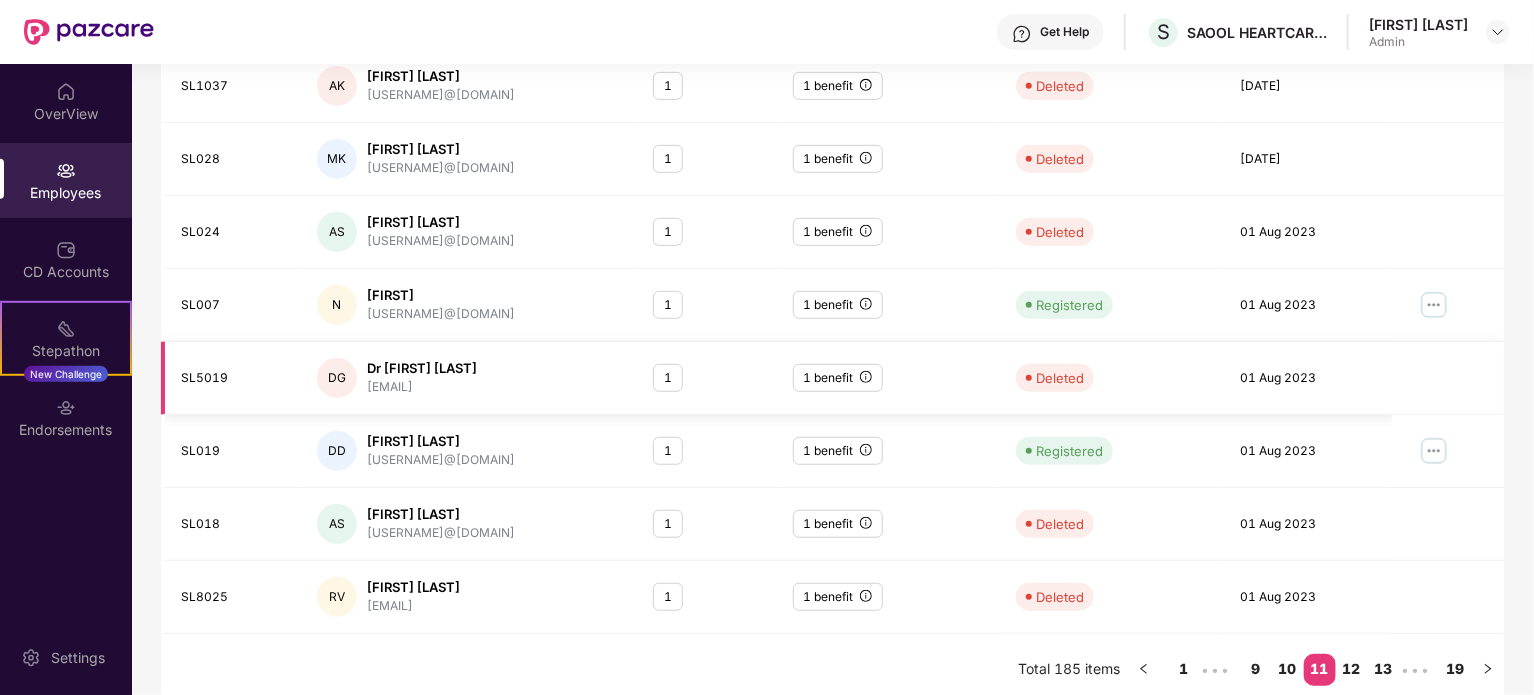 scroll, scrollTop: 531, scrollLeft: 0, axis: vertical 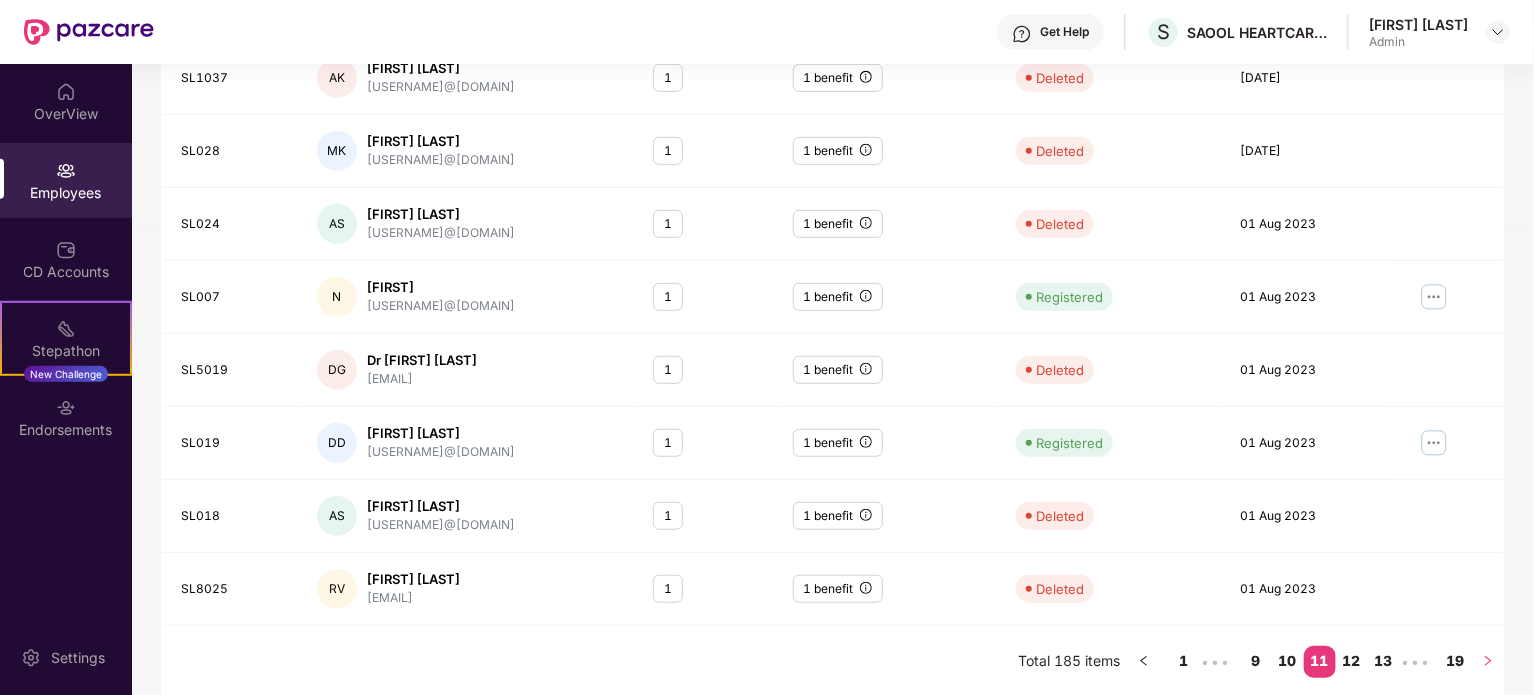 click 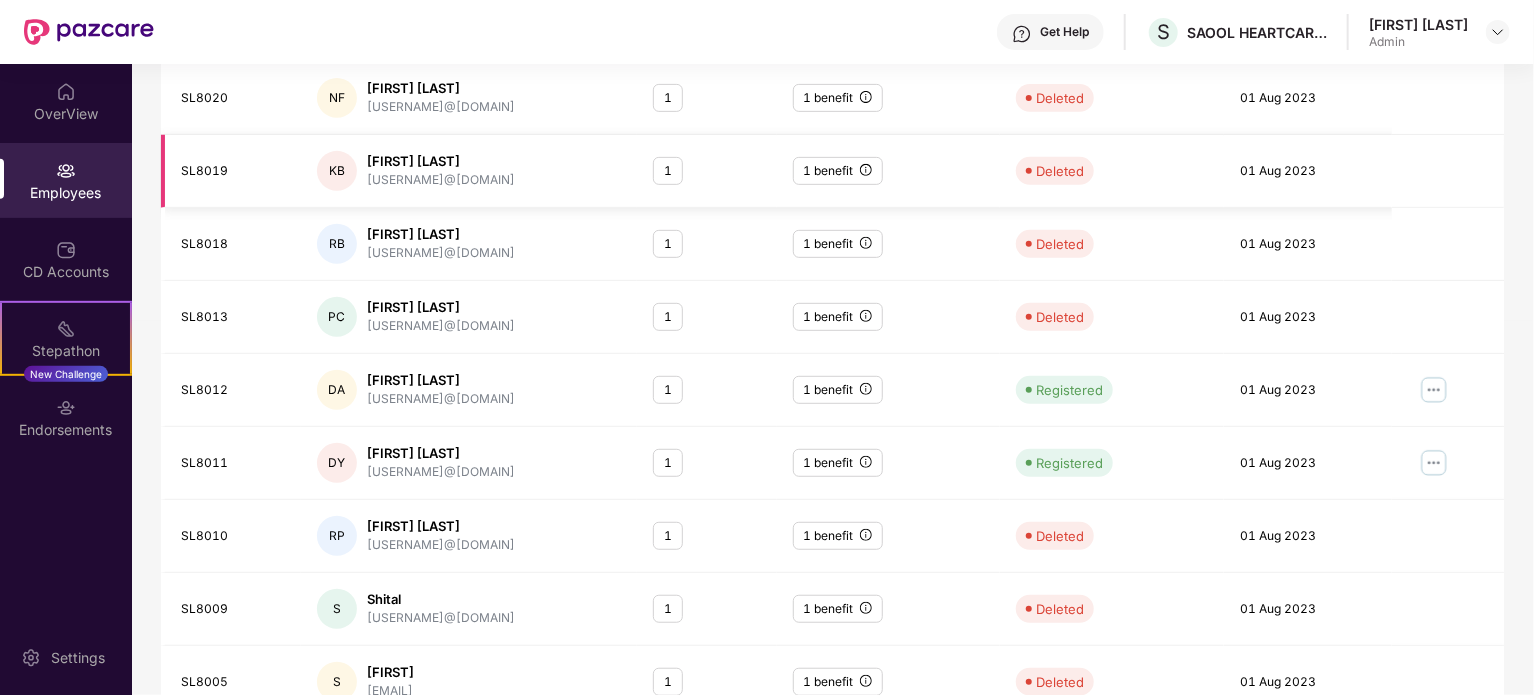 scroll, scrollTop: 447, scrollLeft: 0, axis: vertical 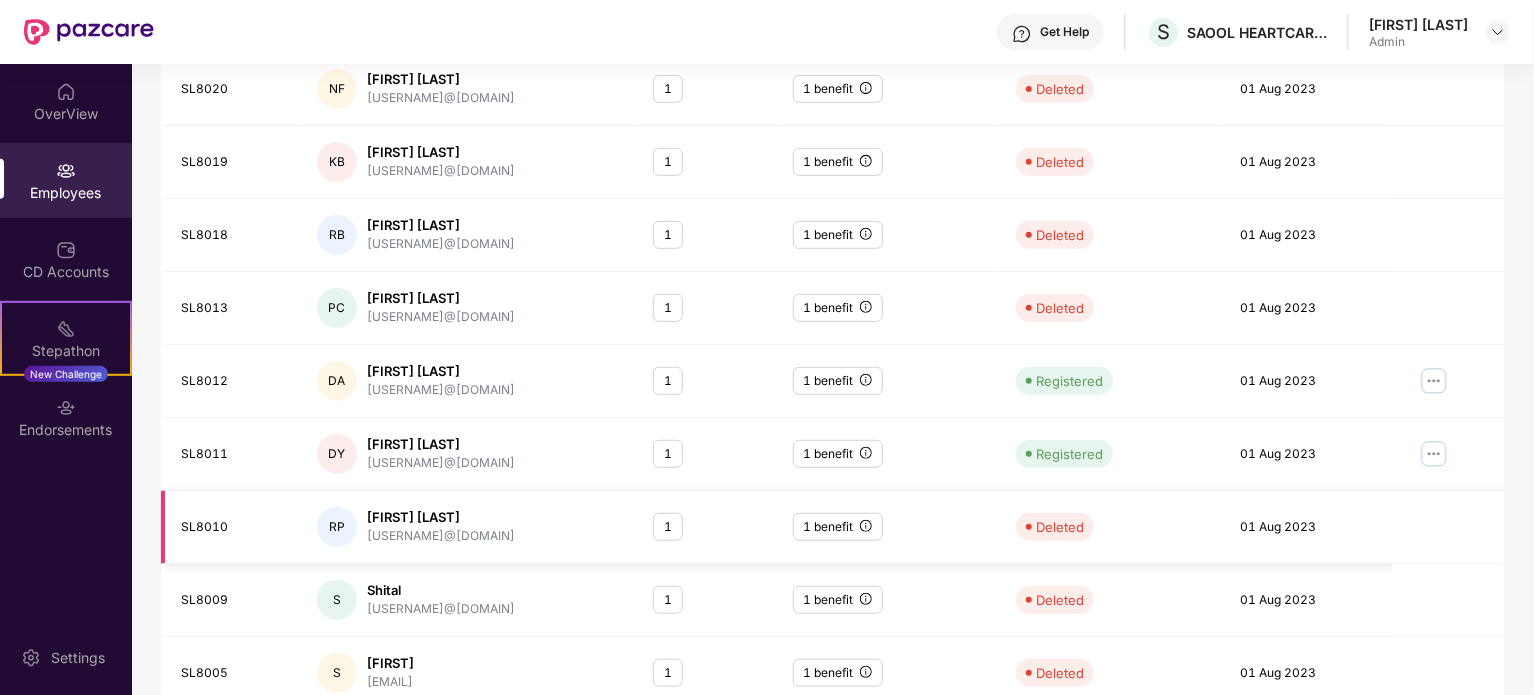 drag, startPoint x: 586, startPoint y: 490, endPoint x: 588, endPoint y: 517, distance: 27.073973 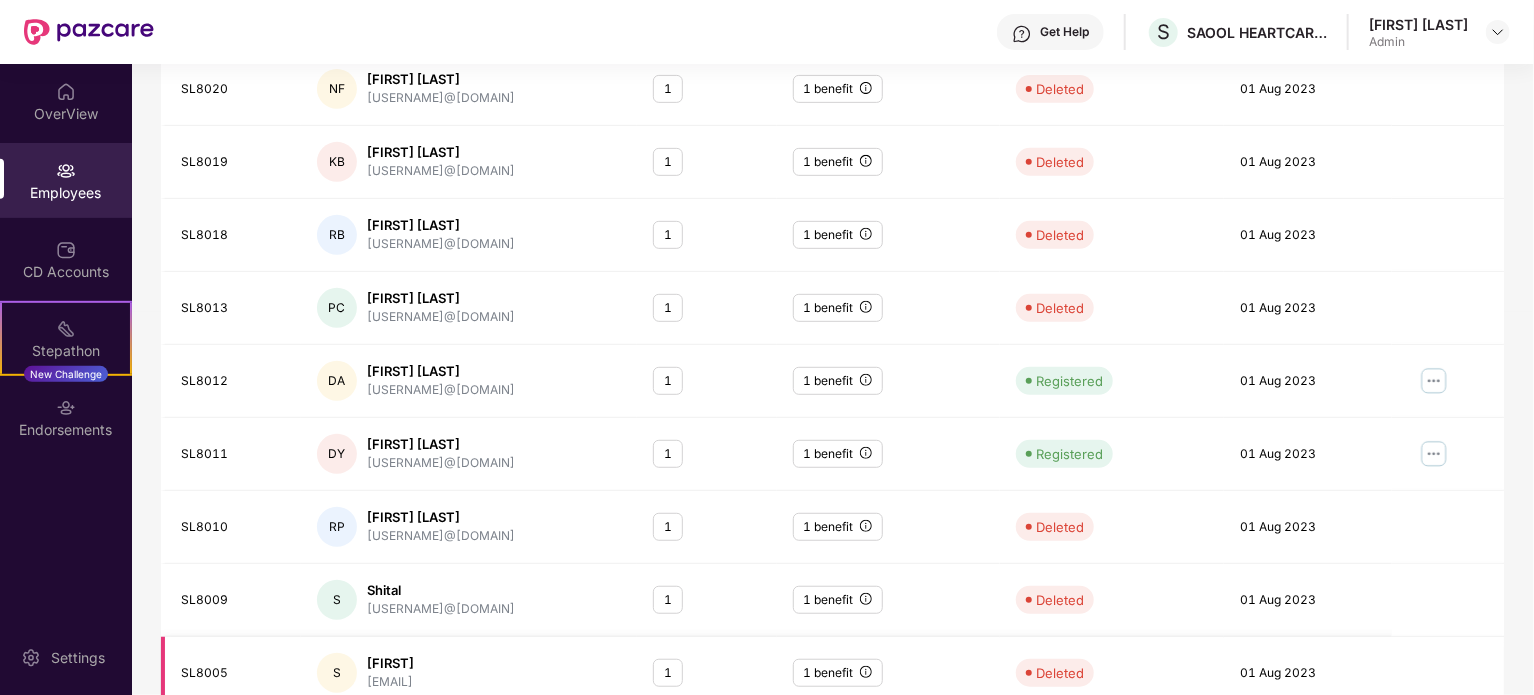 scroll, scrollTop: 531, scrollLeft: 0, axis: vertical 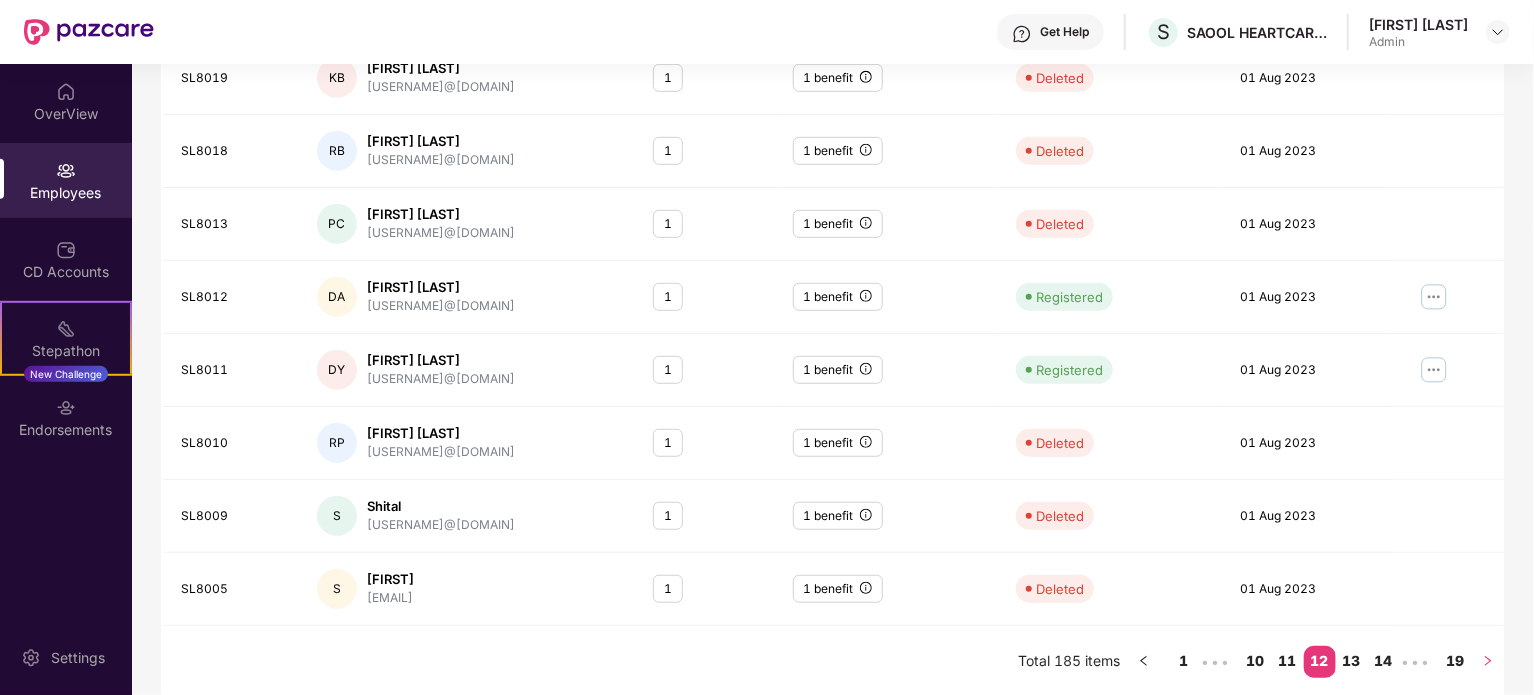 click at bounding box center [1488, 662] 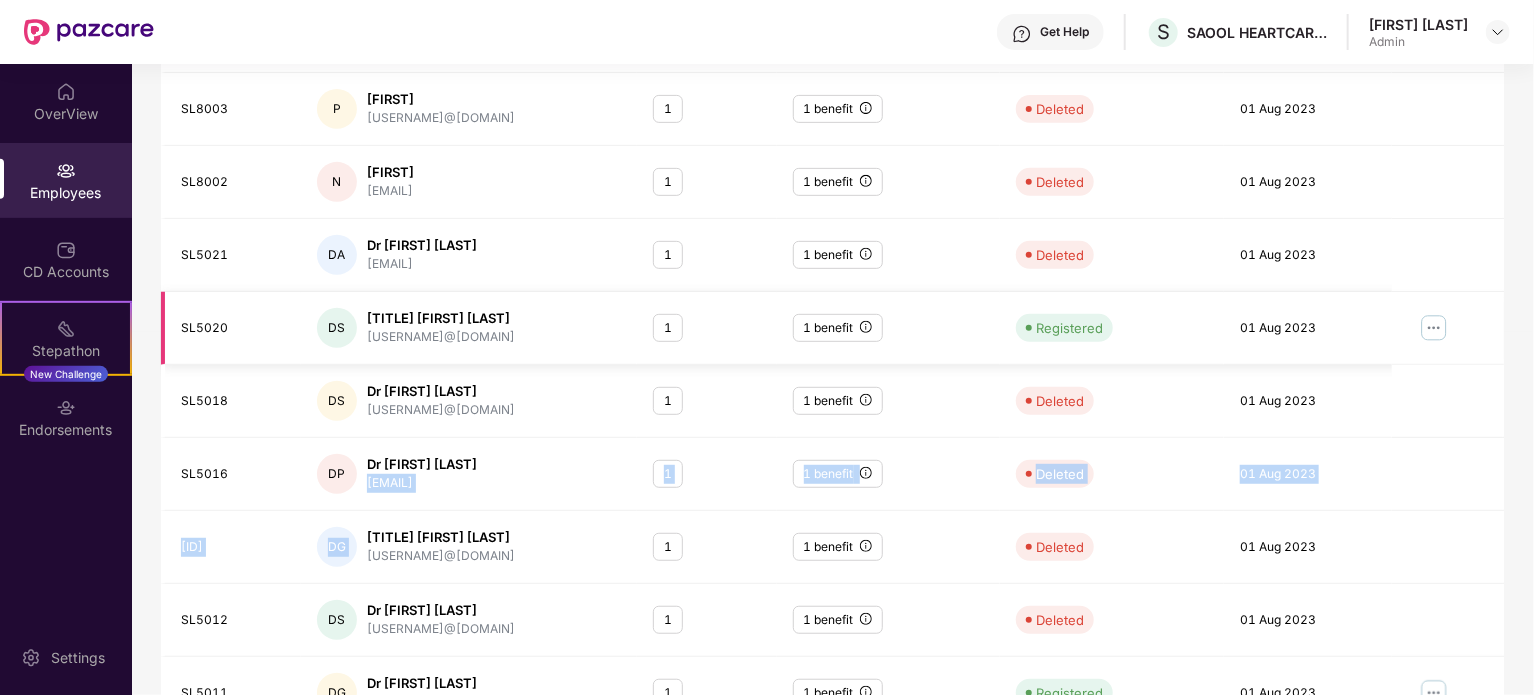 scroll, scrollTop: 531, scrollLeft: 0, axis: vertical 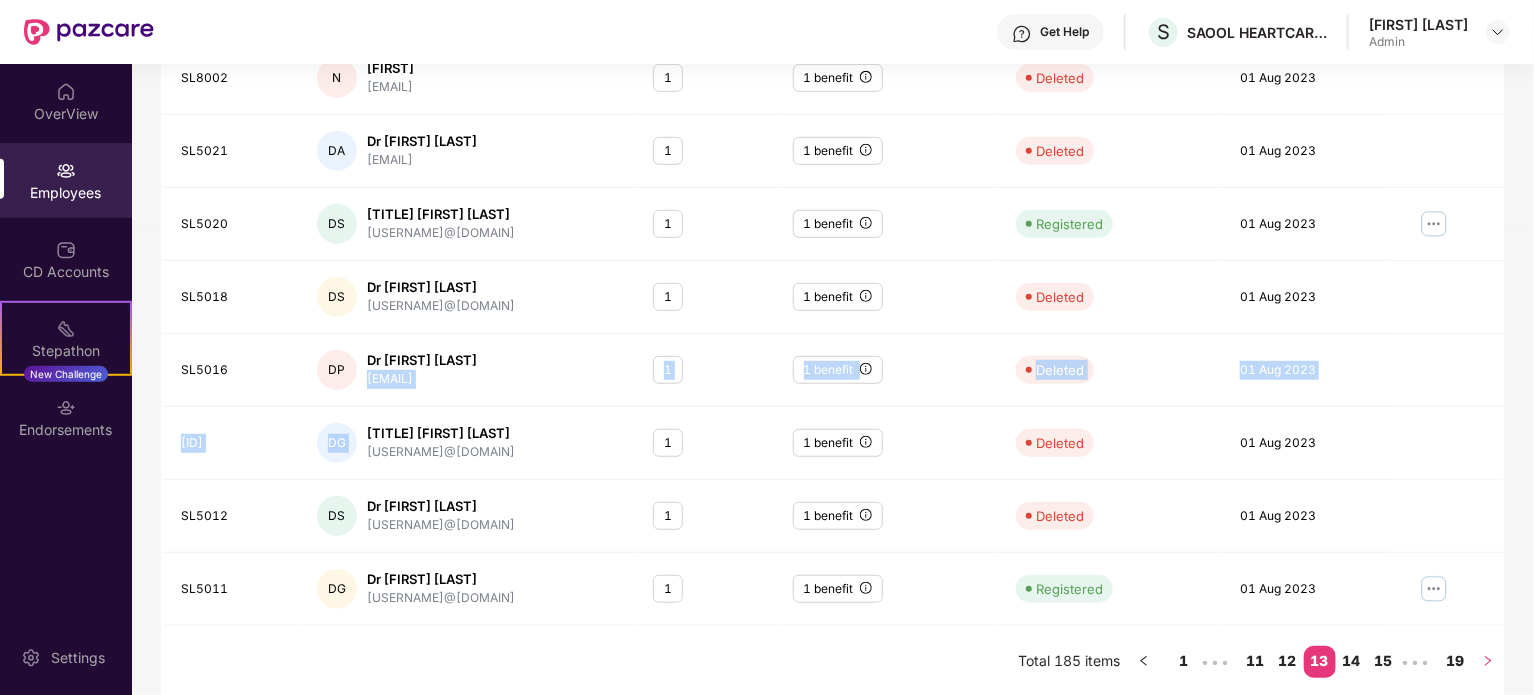 click 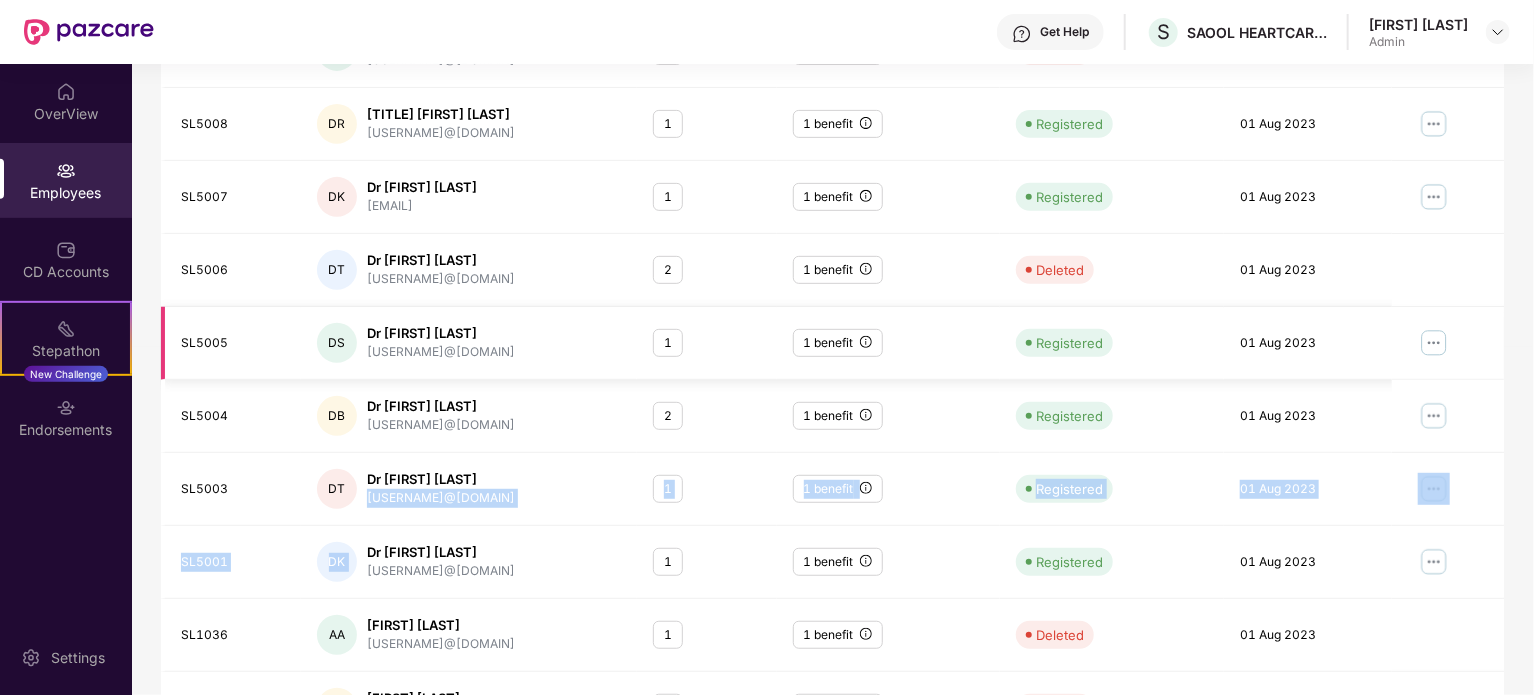 scroll, scrollTop: 413, scrollLeft: 0, axis: vertical 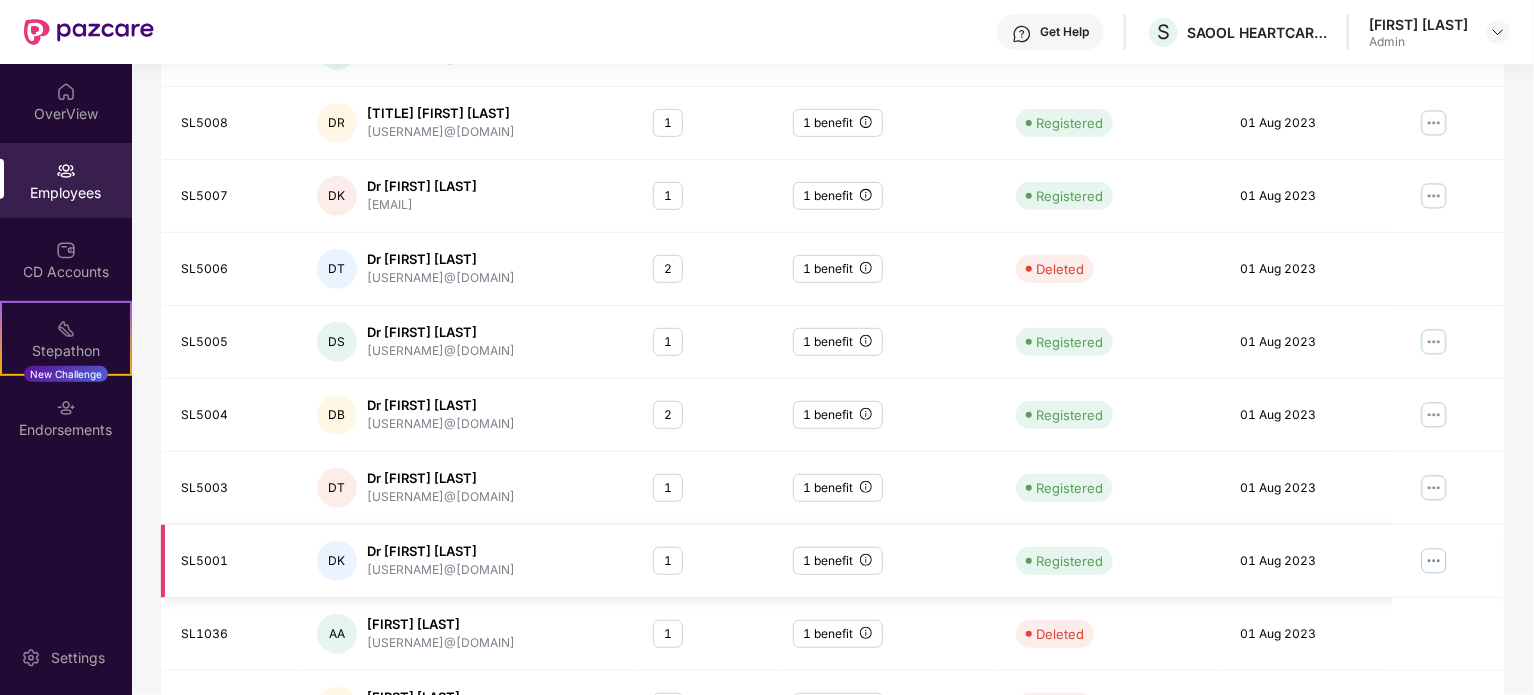 click on "DK Dr [FIRST] [LAST] [USERNAME]@[DOMAIN]" at bounding box center (469, 561) 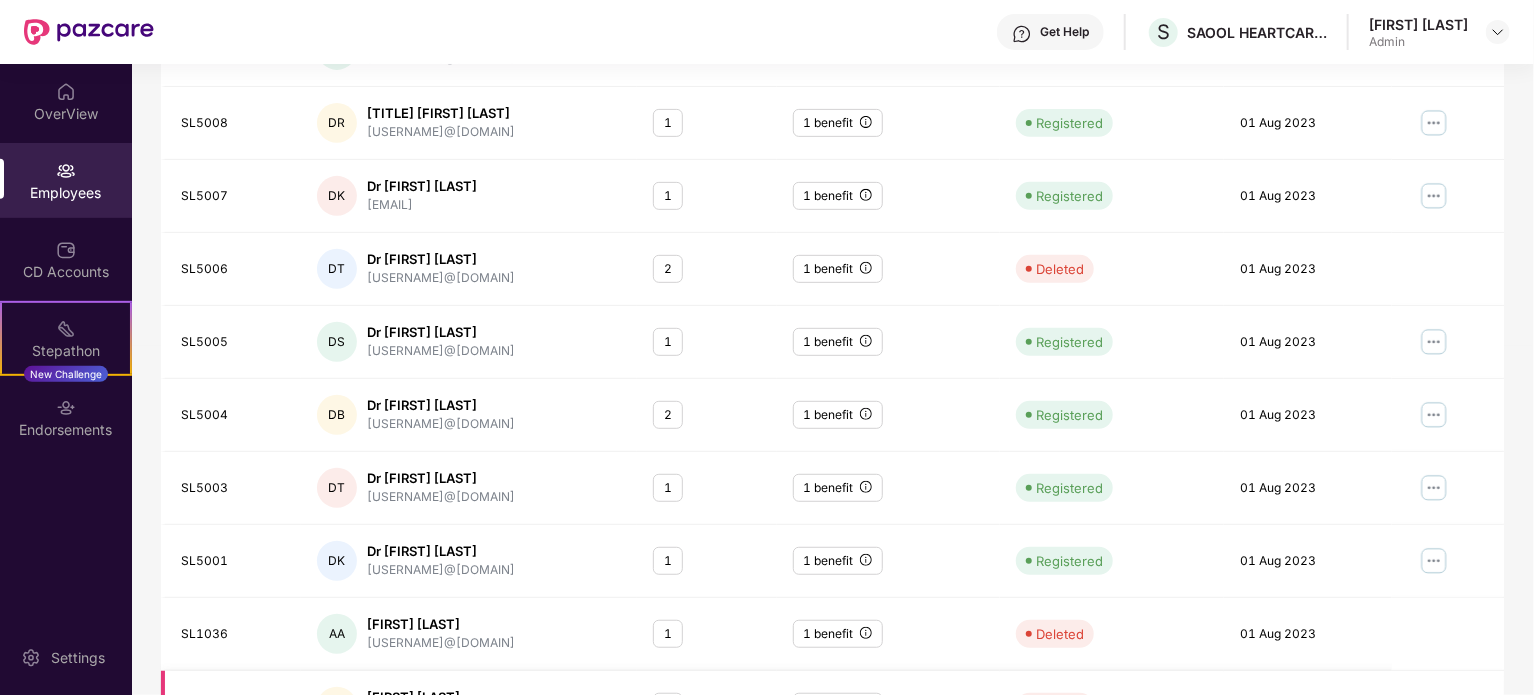 scroll, scrollTop: 531, scrollLeft: 0, axis: vertical 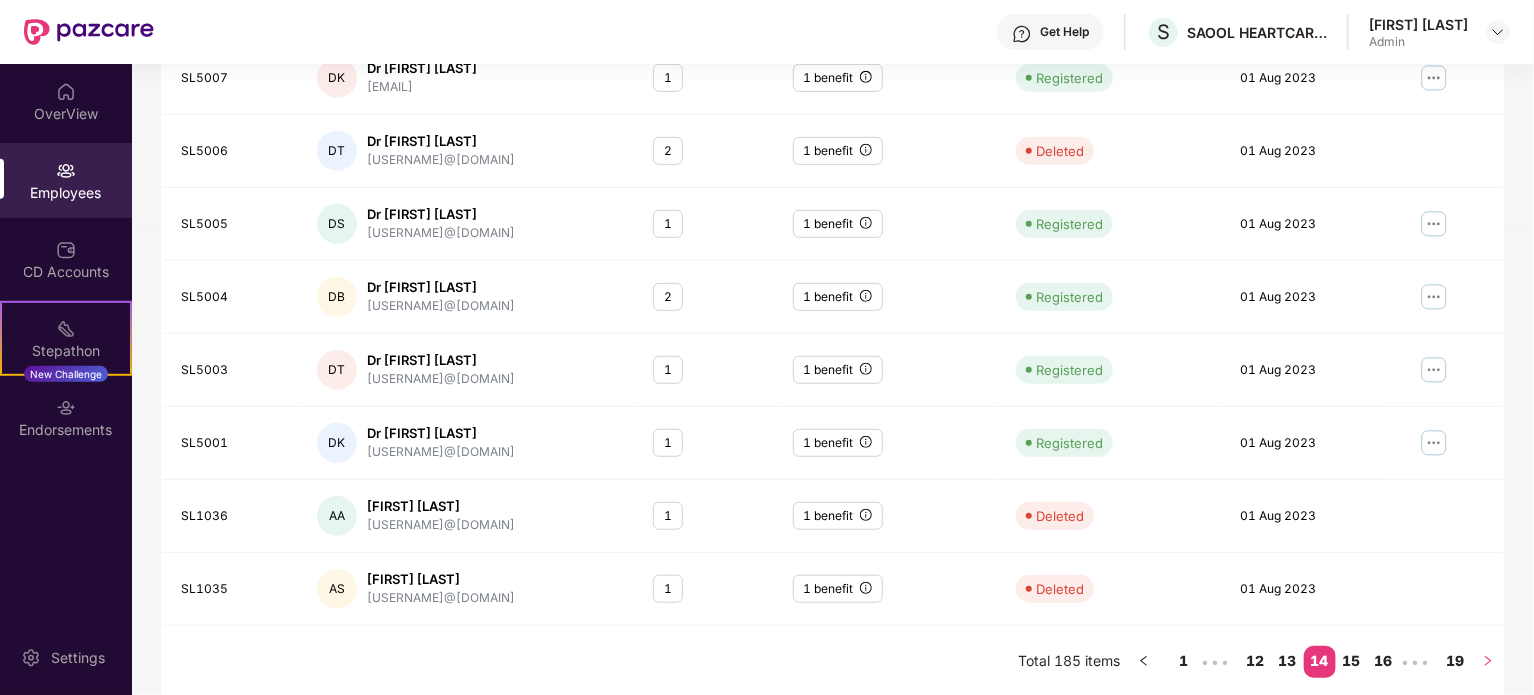 click at bounding box center (1488, 662) 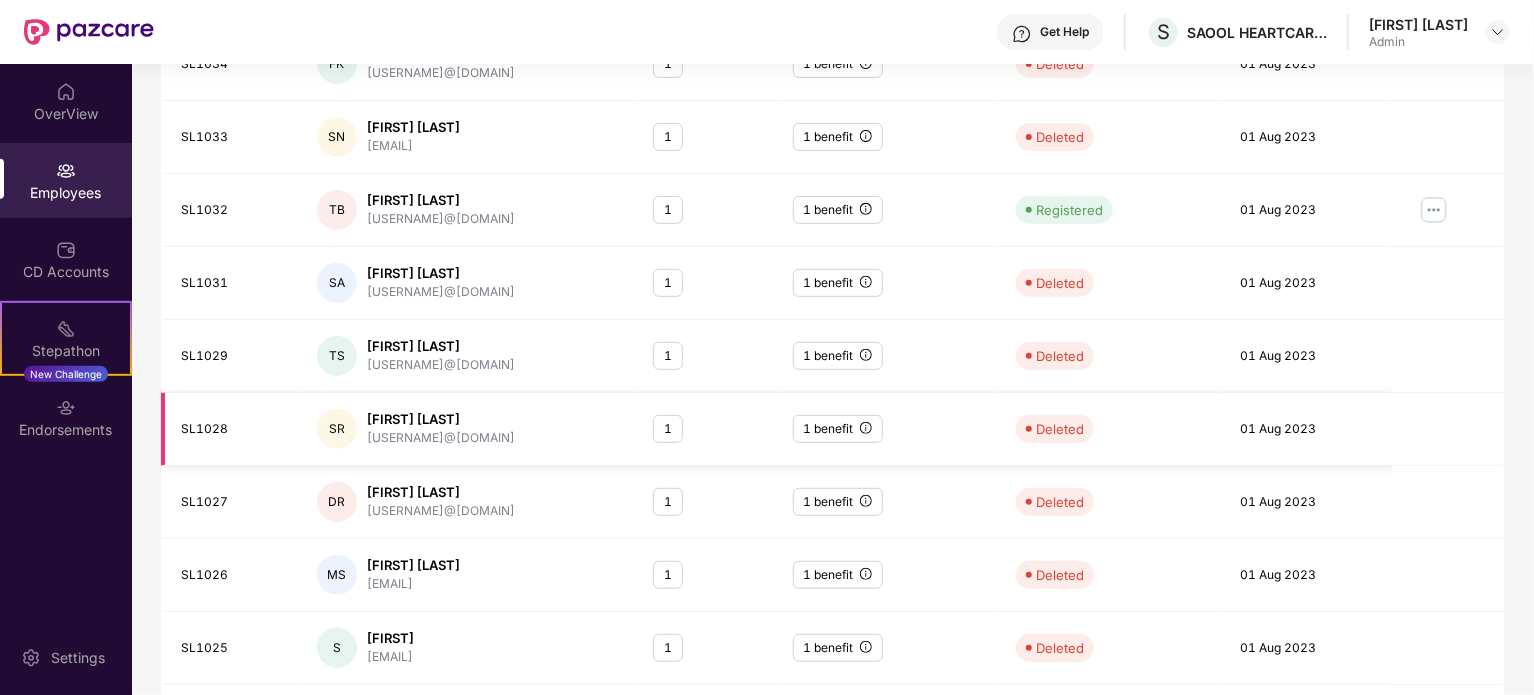 scroll, scrollTop: 531, scrollLeft: 0, axis: vertical 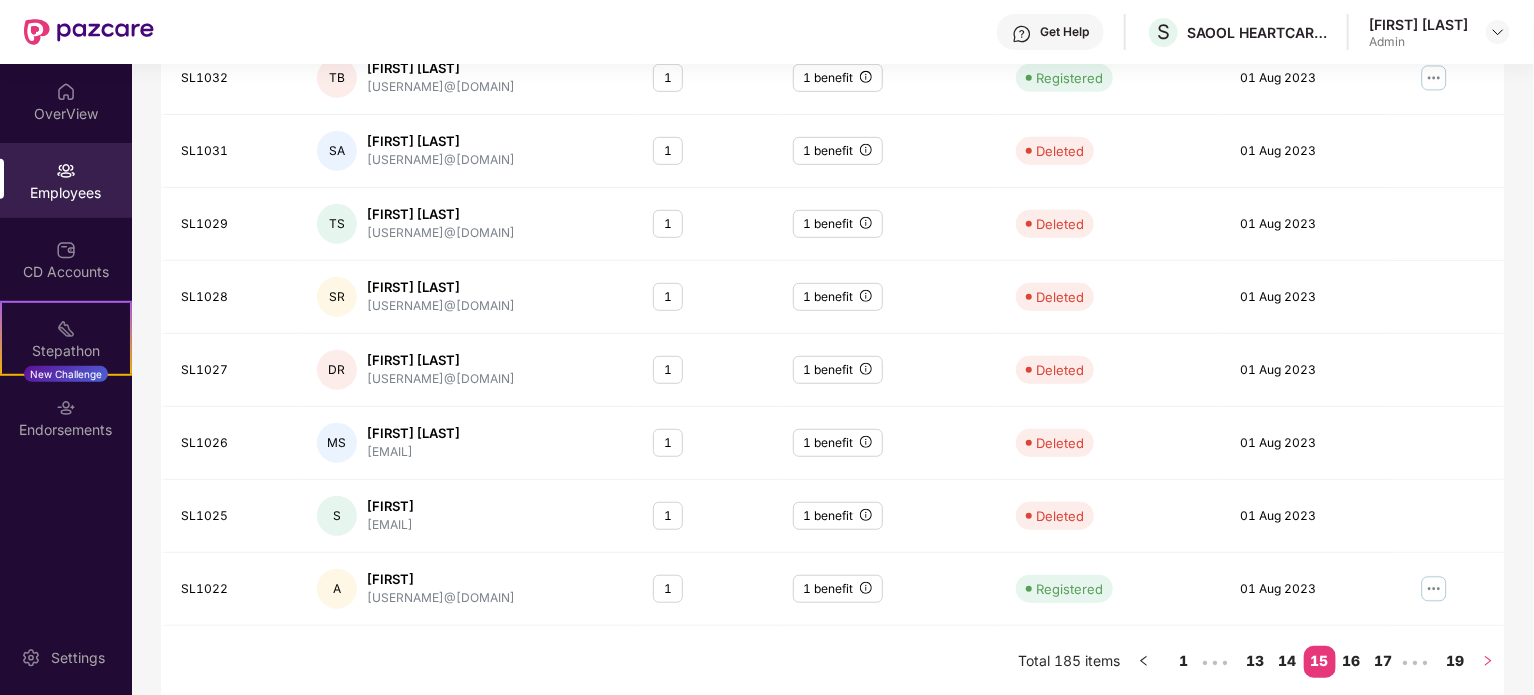 click 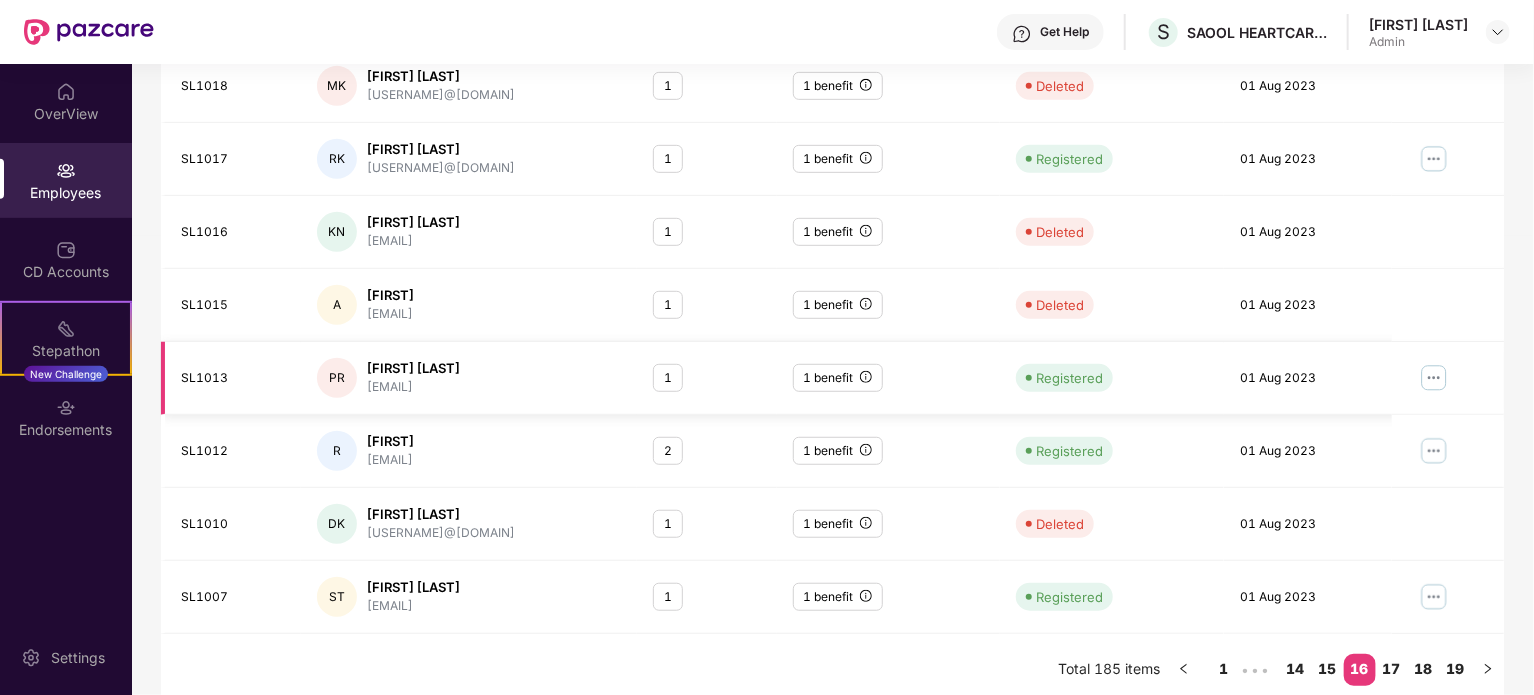scroll, scrollTop: 523, scrollLeft: 0, axis: vertical 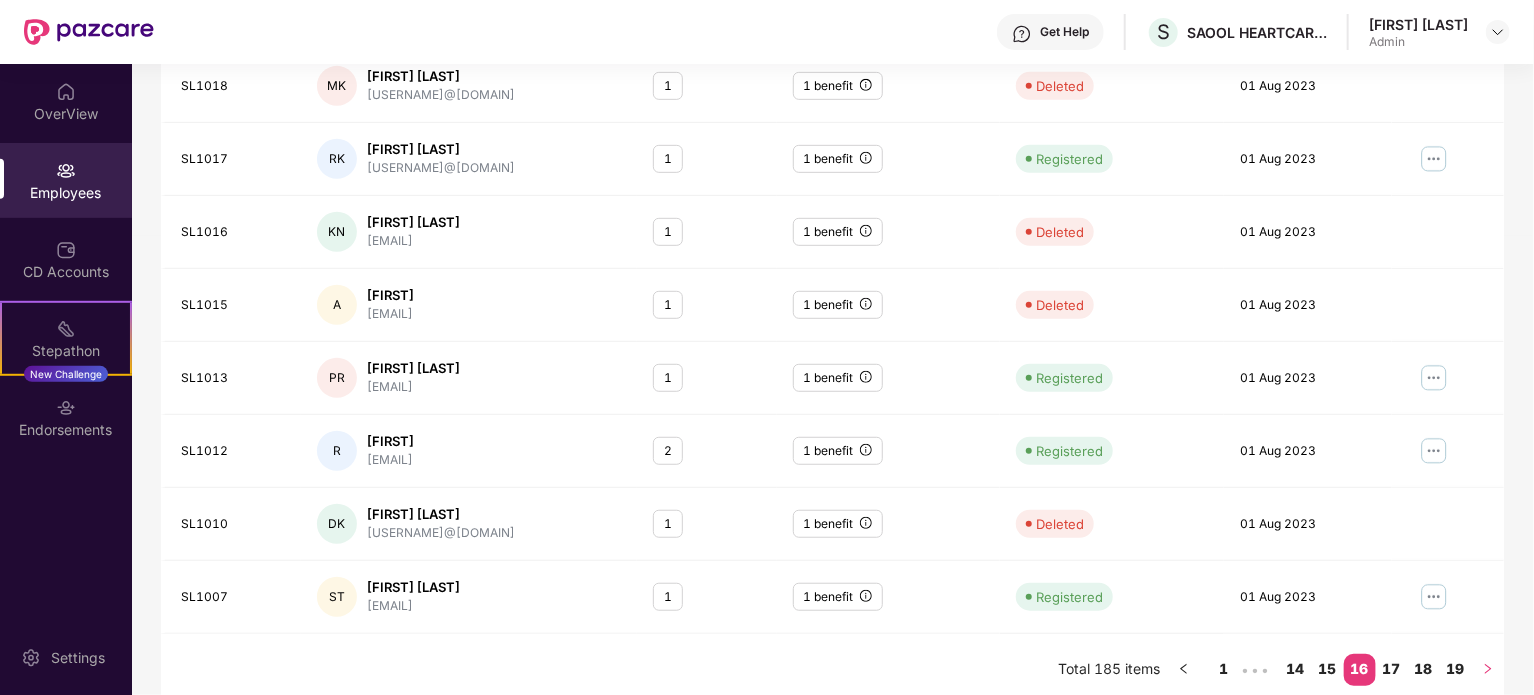click at bounding box center [1488, 670] 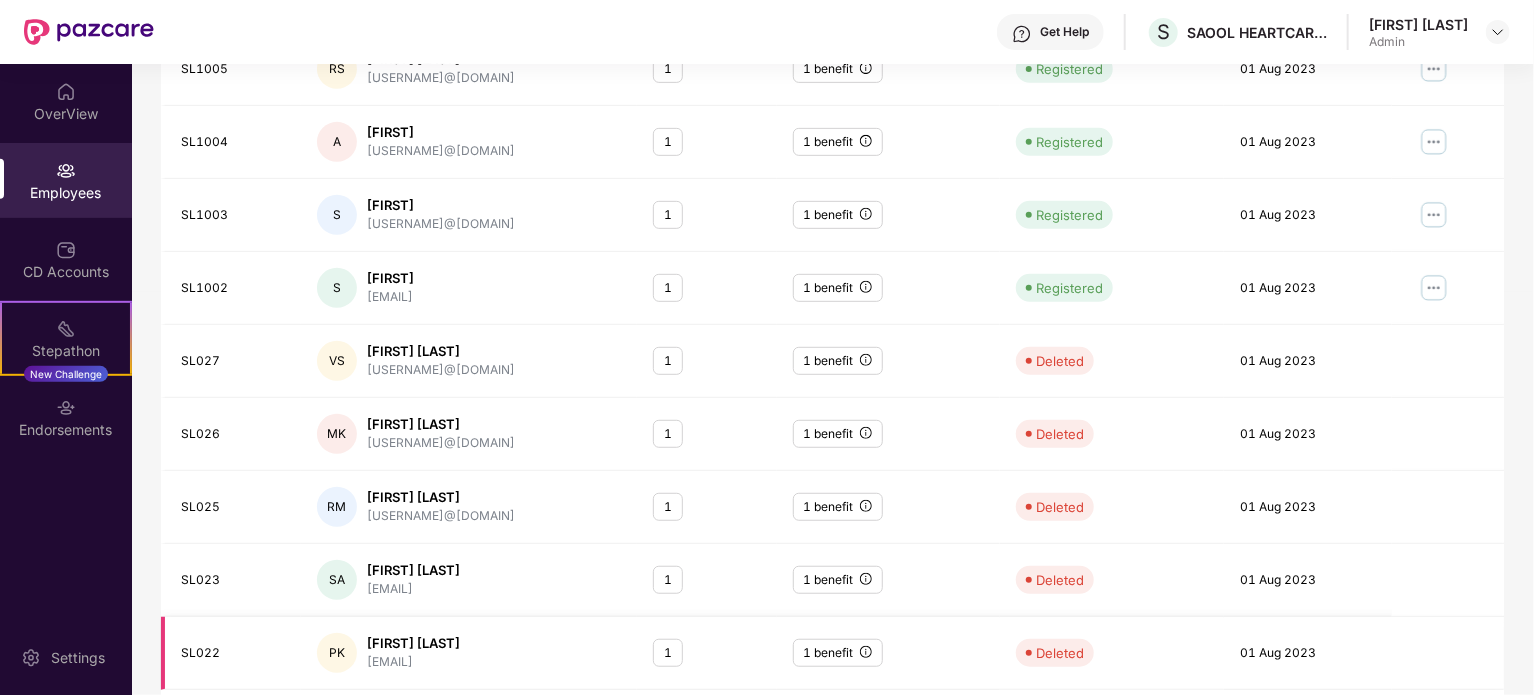 scroll, scrollTop: 531, scrollLeft: 0, axis: vertical 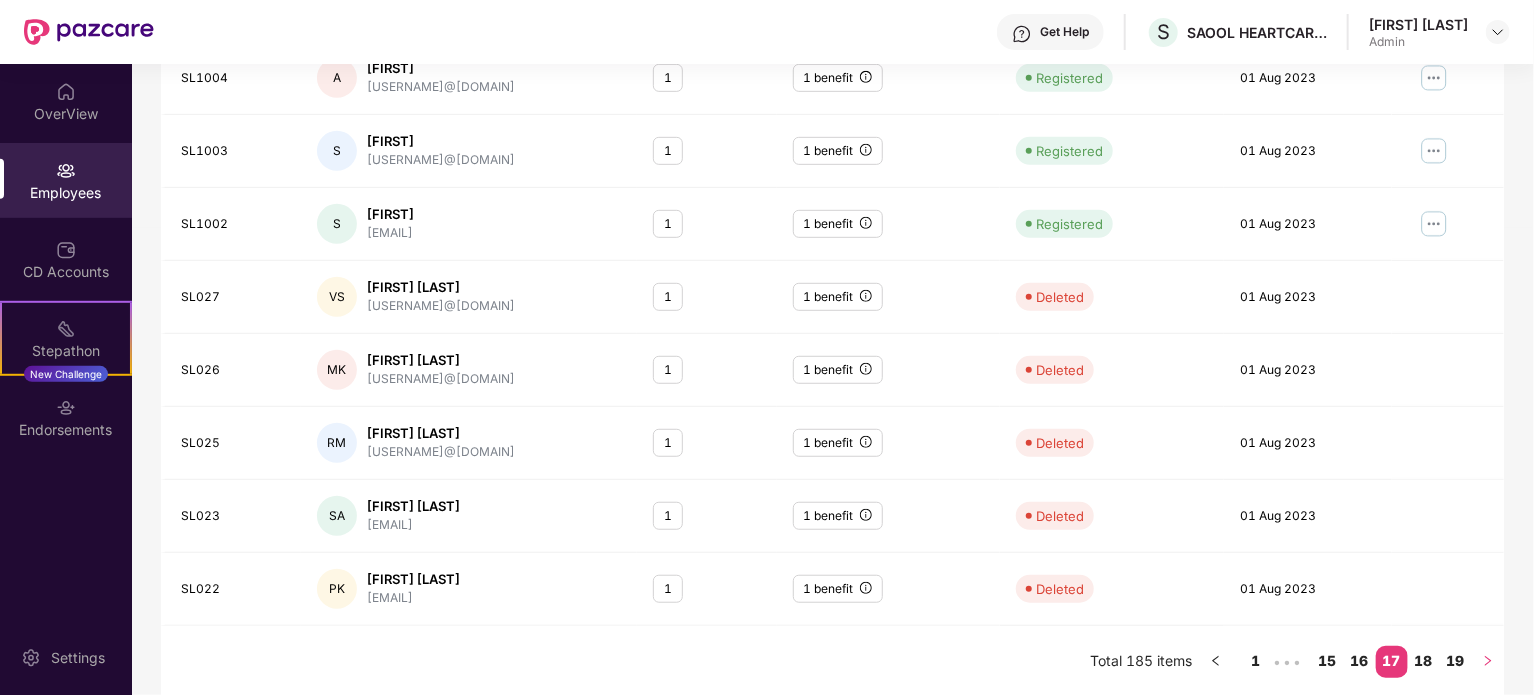 click 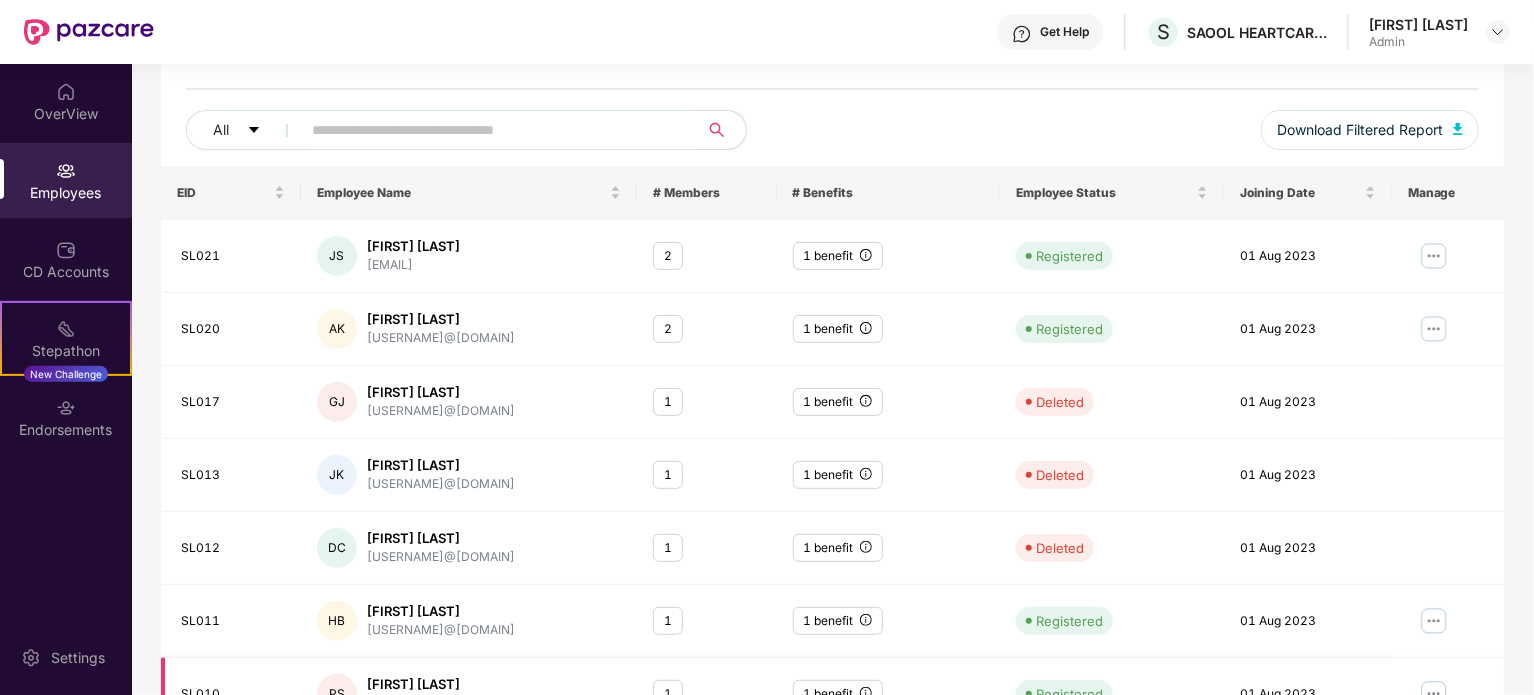 scroll, scrollTop: 531, scrollLeft: 0, axis: vertical 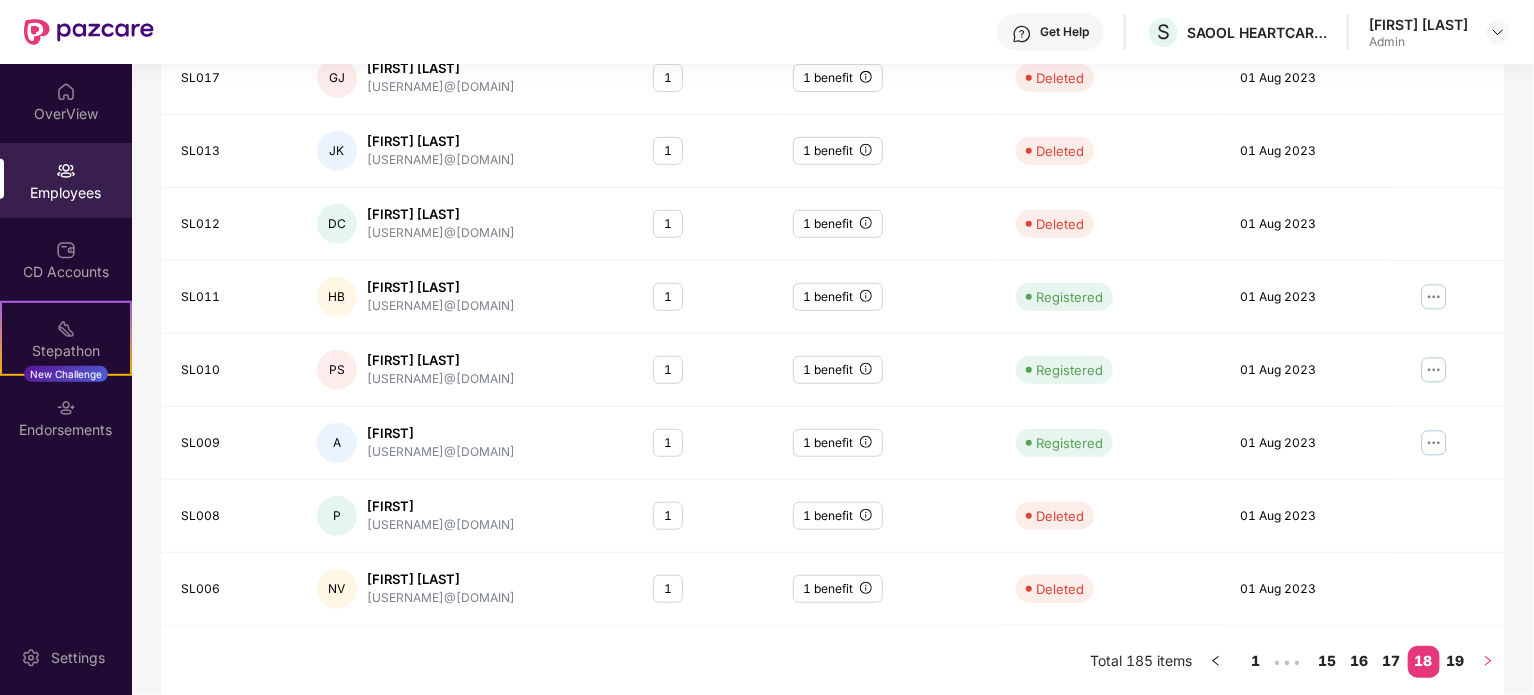 click 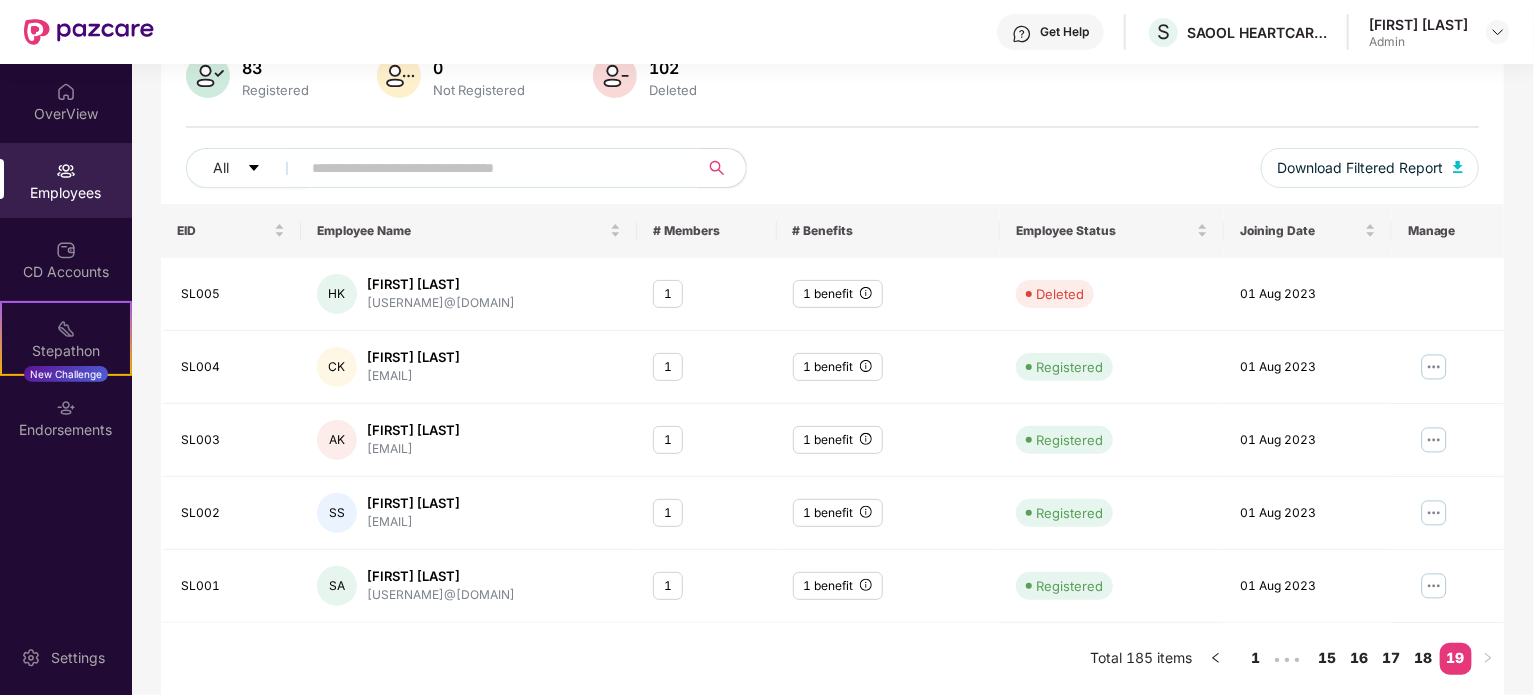 scroll, scrollTop: 167, scrollLeft: 0, axis: vertical 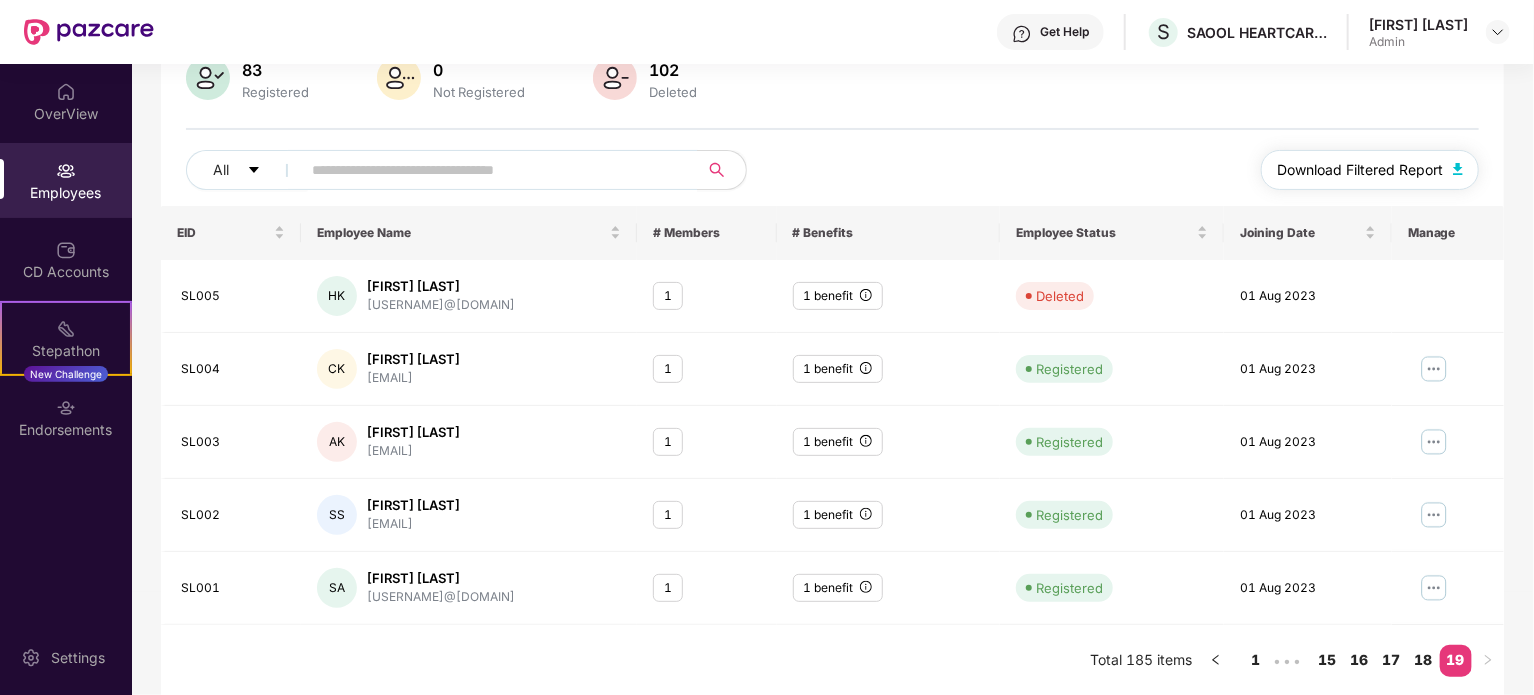 click on "Download Filtered Report" at bounding box center [1360, 170] 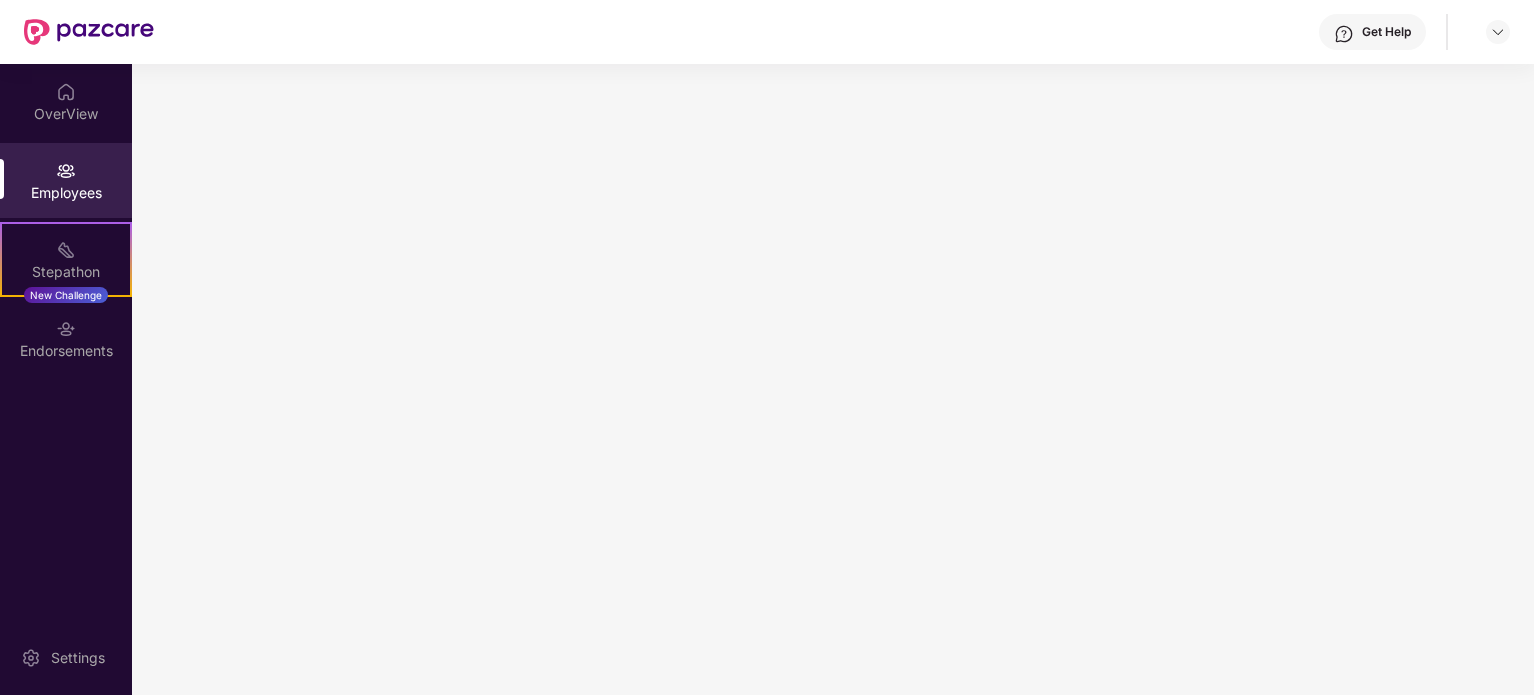 scroll, scrollTop: 0, scrollLeft: 0, axis: both 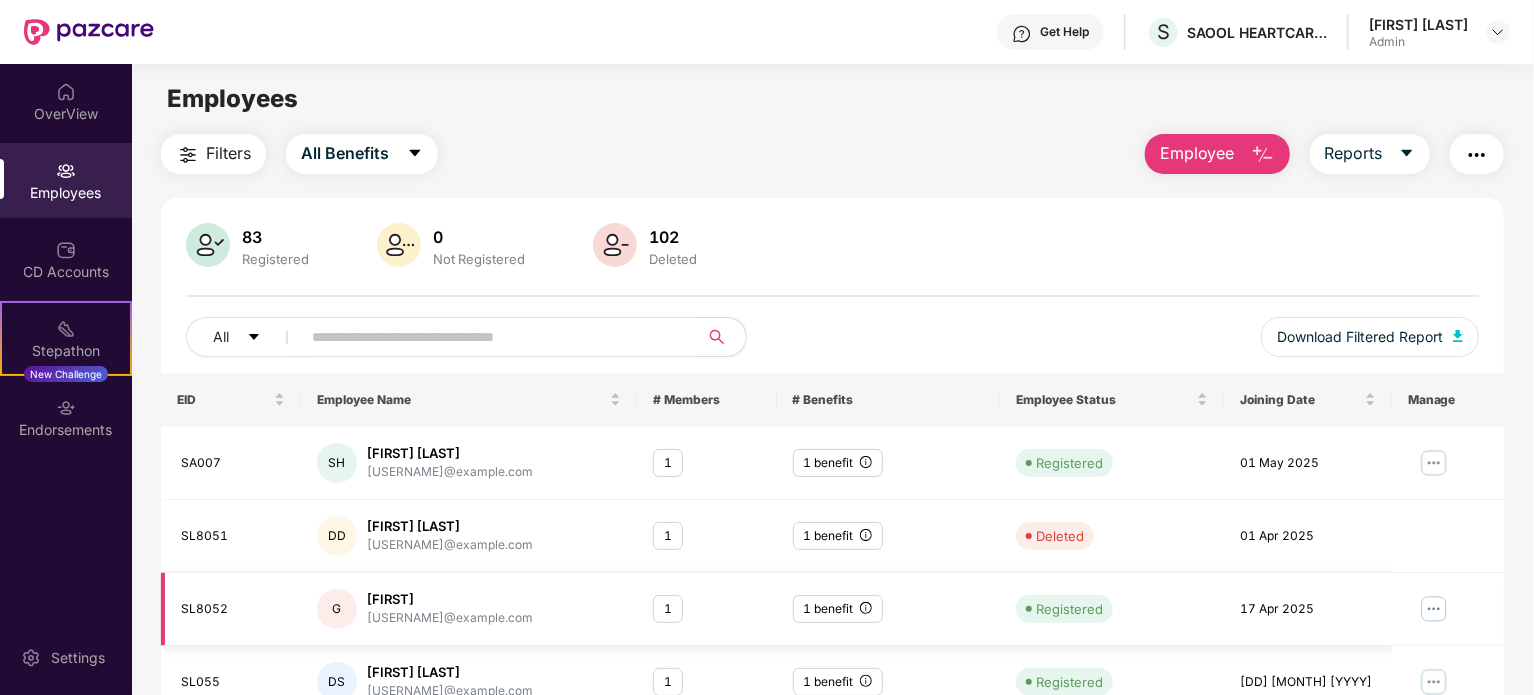 click at bounding box center [1434, 609] 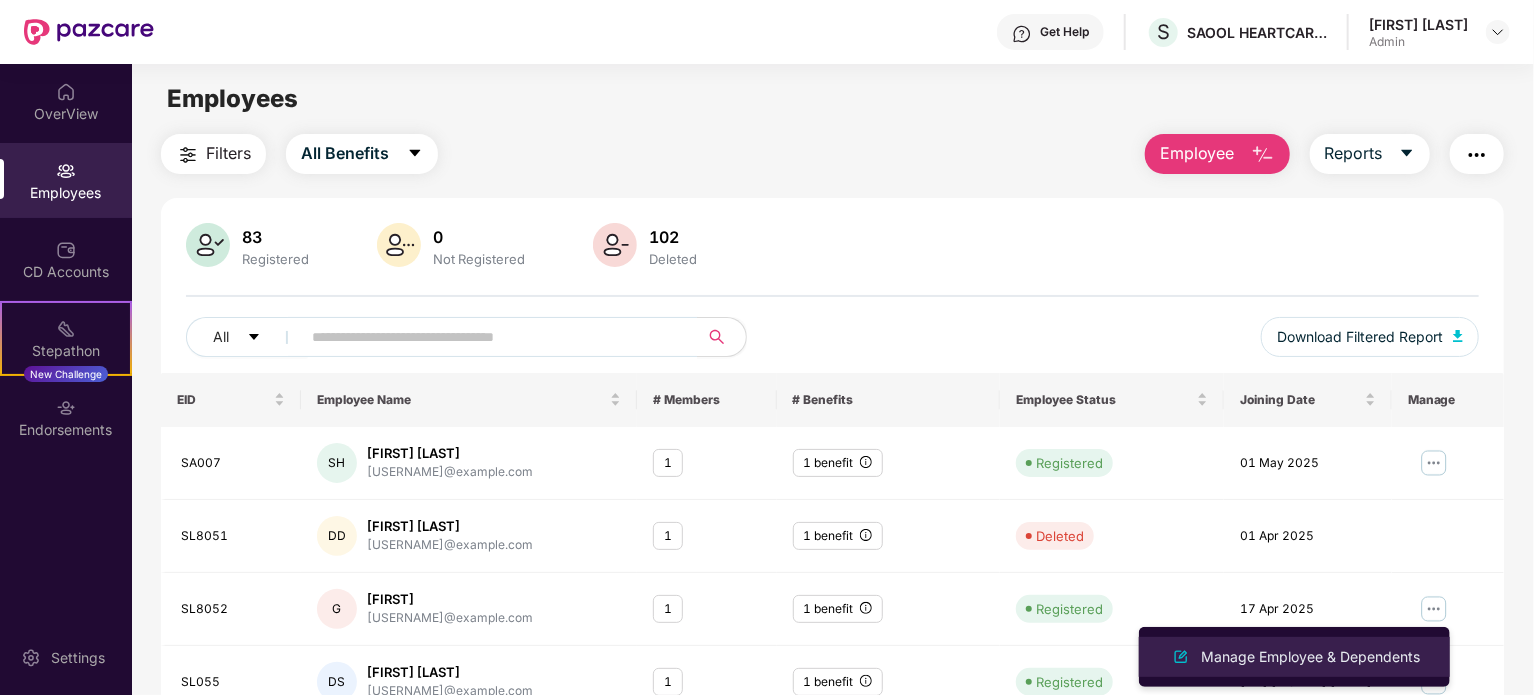 click on "Manage Employee & Dependents" at bounding box center [1310, 657] 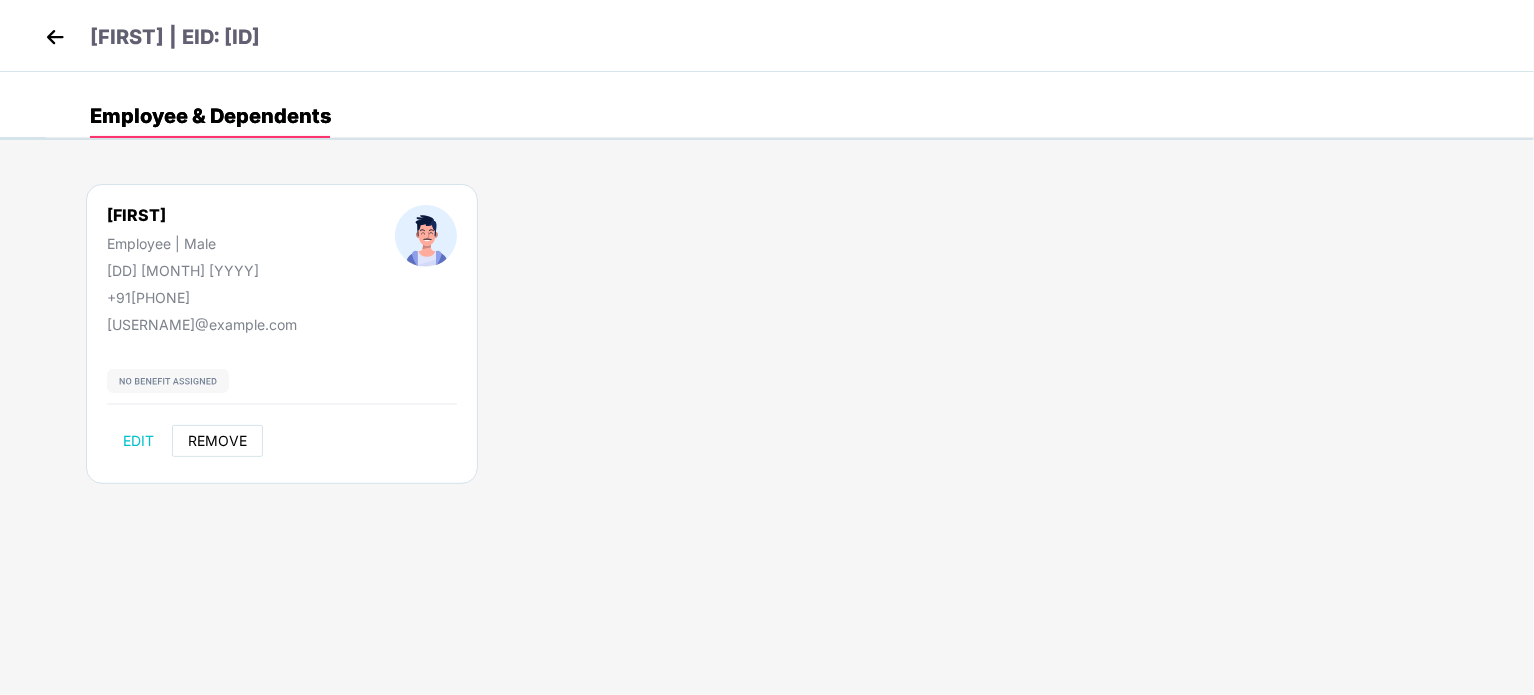 click on "REMOVE" at bounding box center [217, 441] 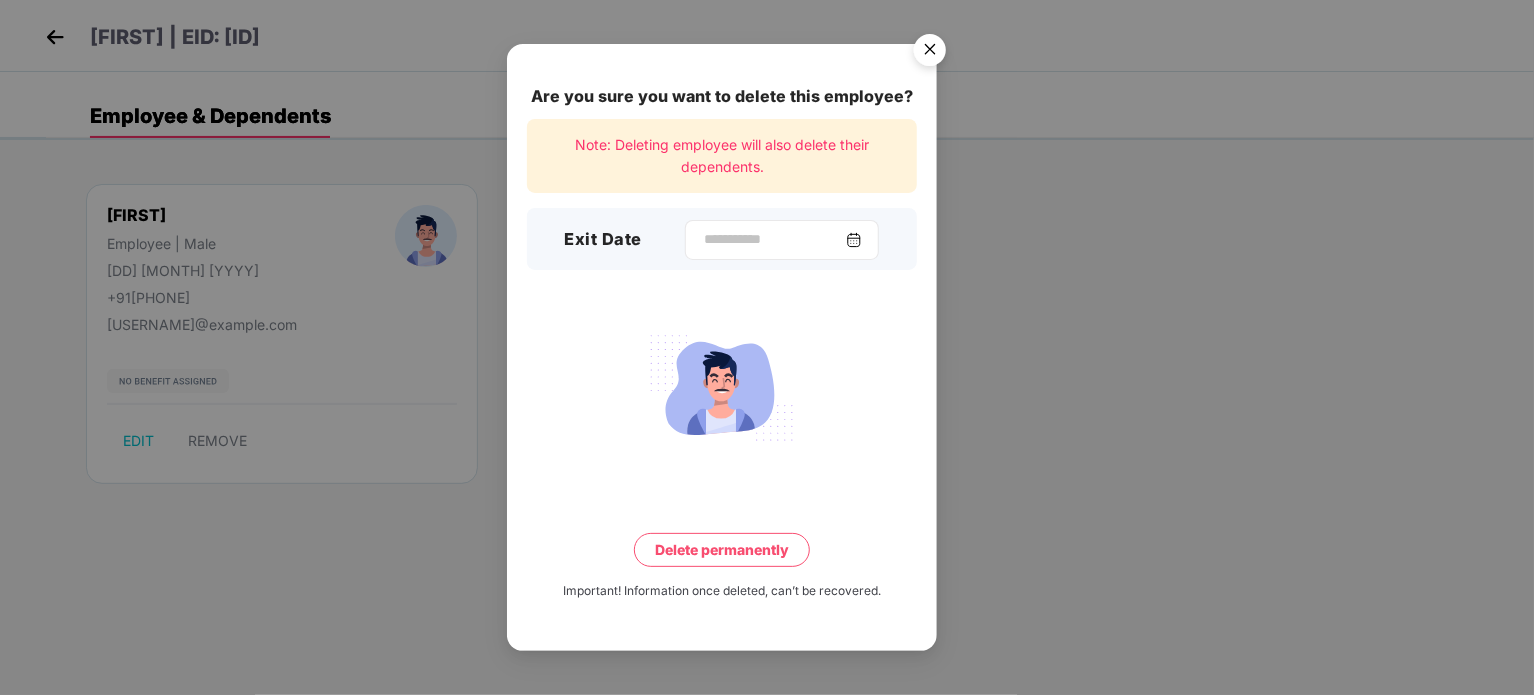 click at bounding box center (854, 240) 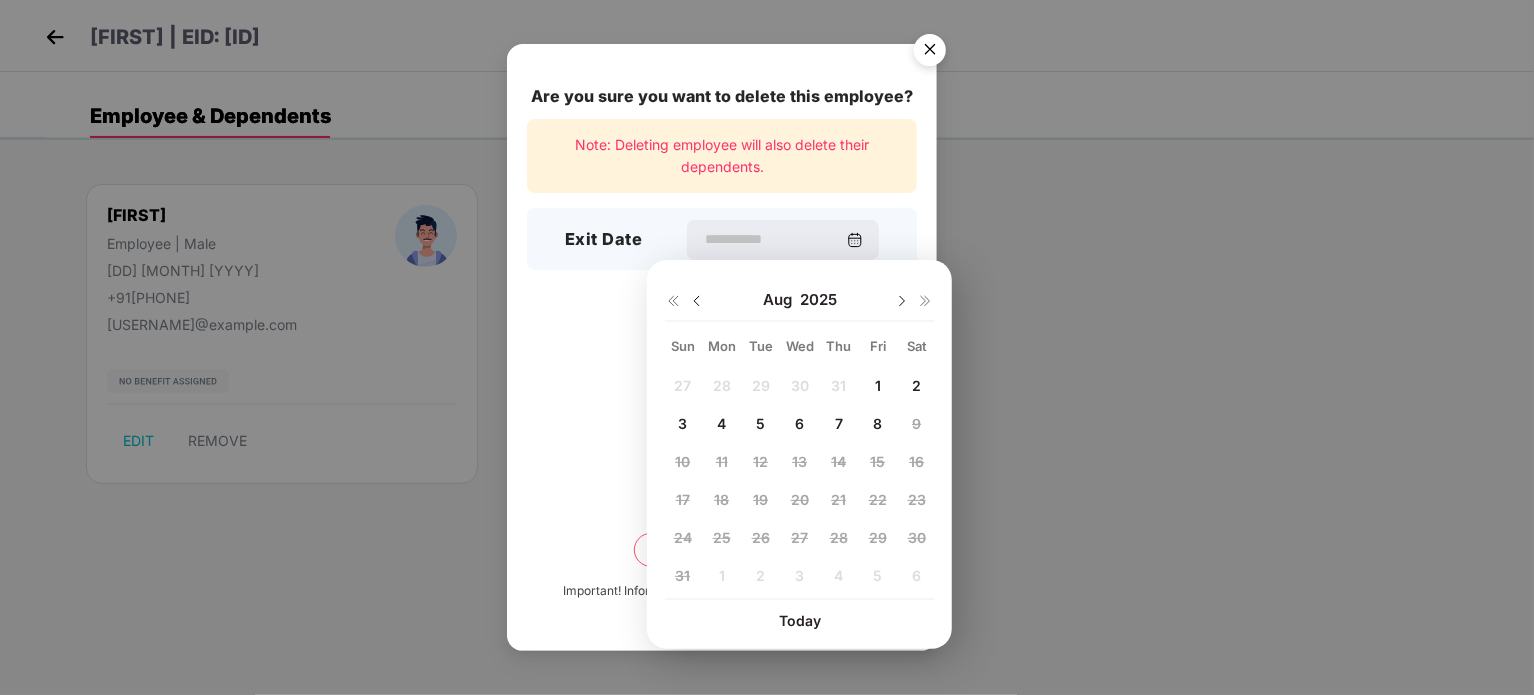 click at bounding box center [697, 301] 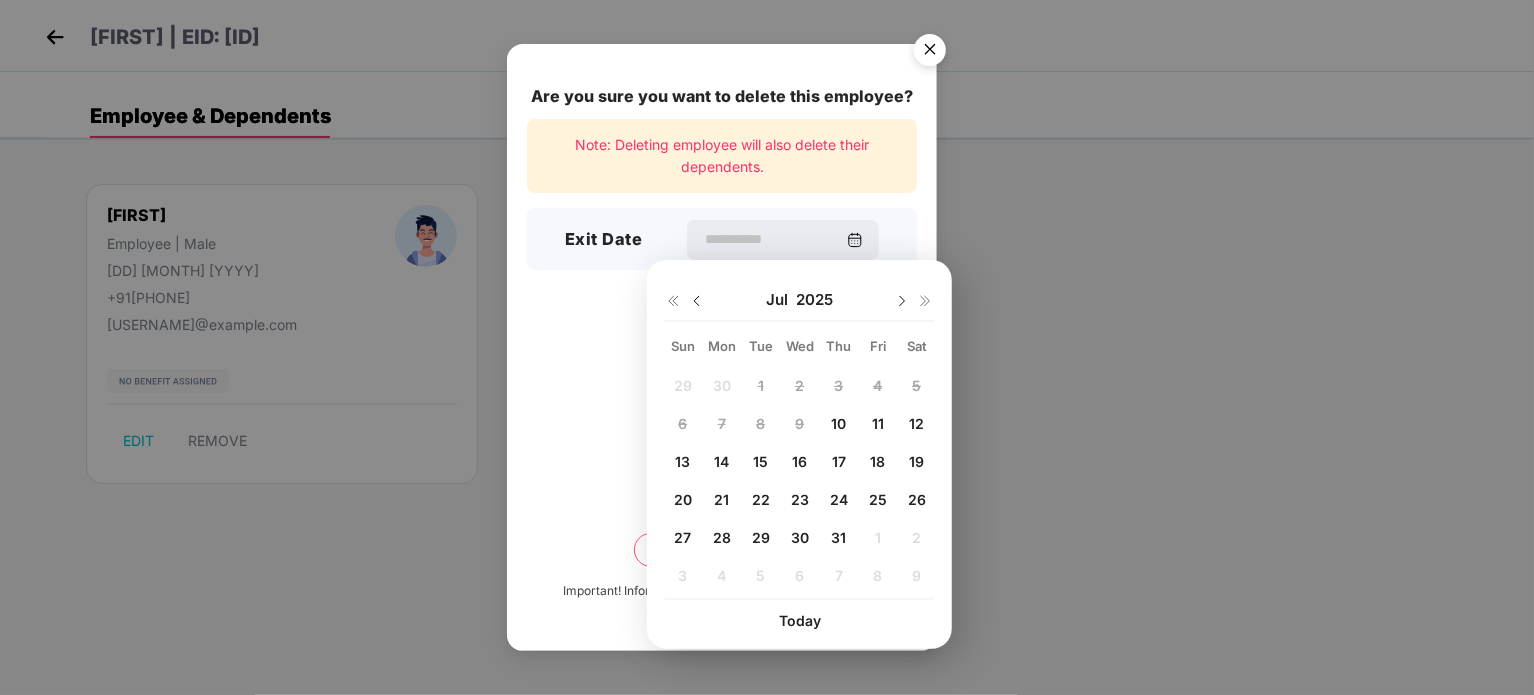 click on "10" at bounding box center (838, 423) 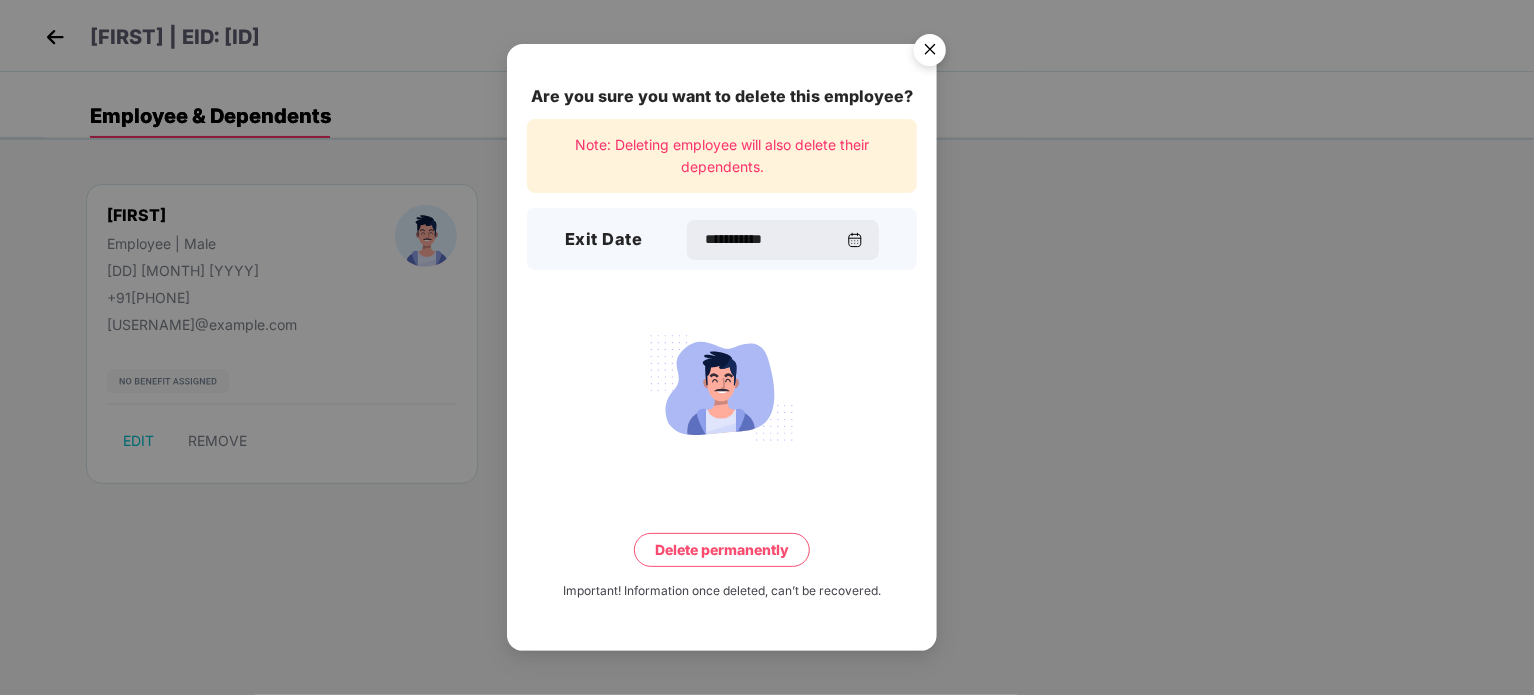 click on "Delete permanently" at bounding box center (722, 550) 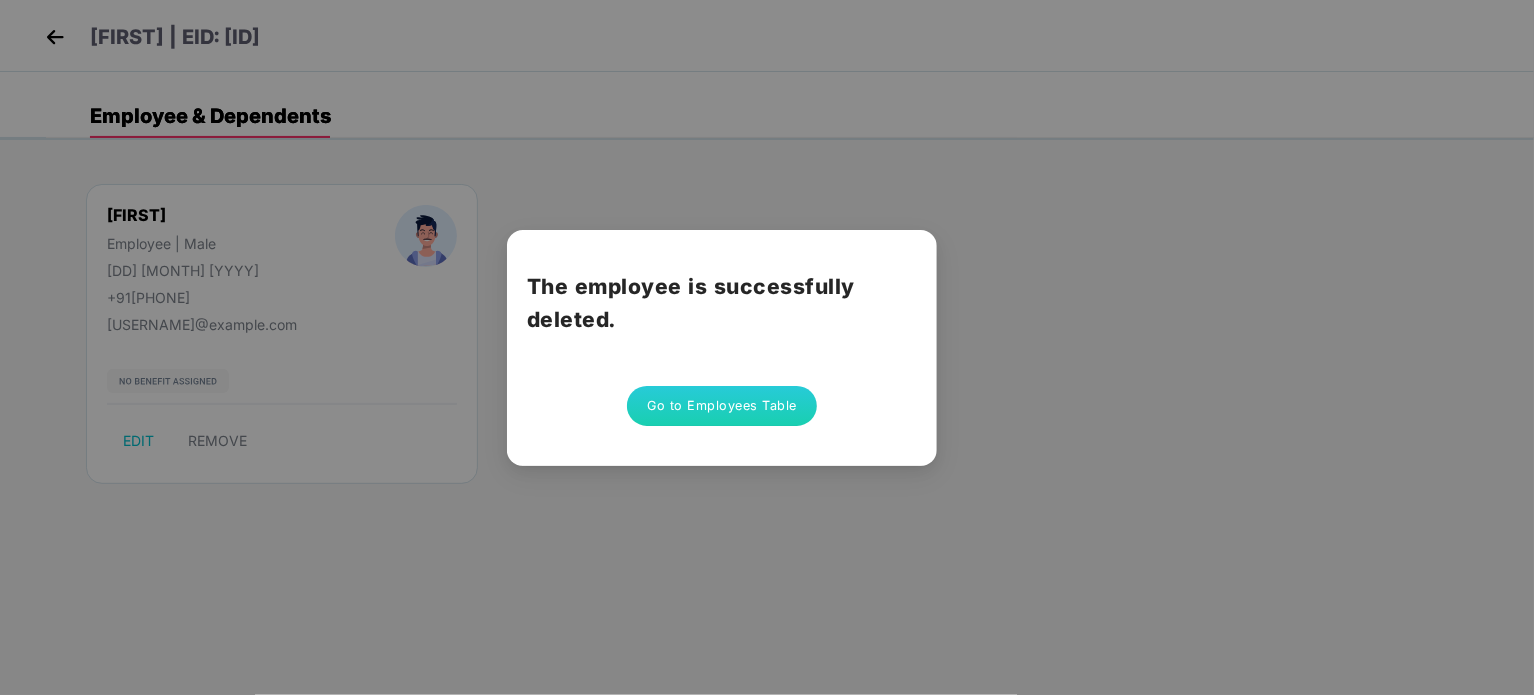 click on "Go to Employees Table" at bounding box center [722, 406] 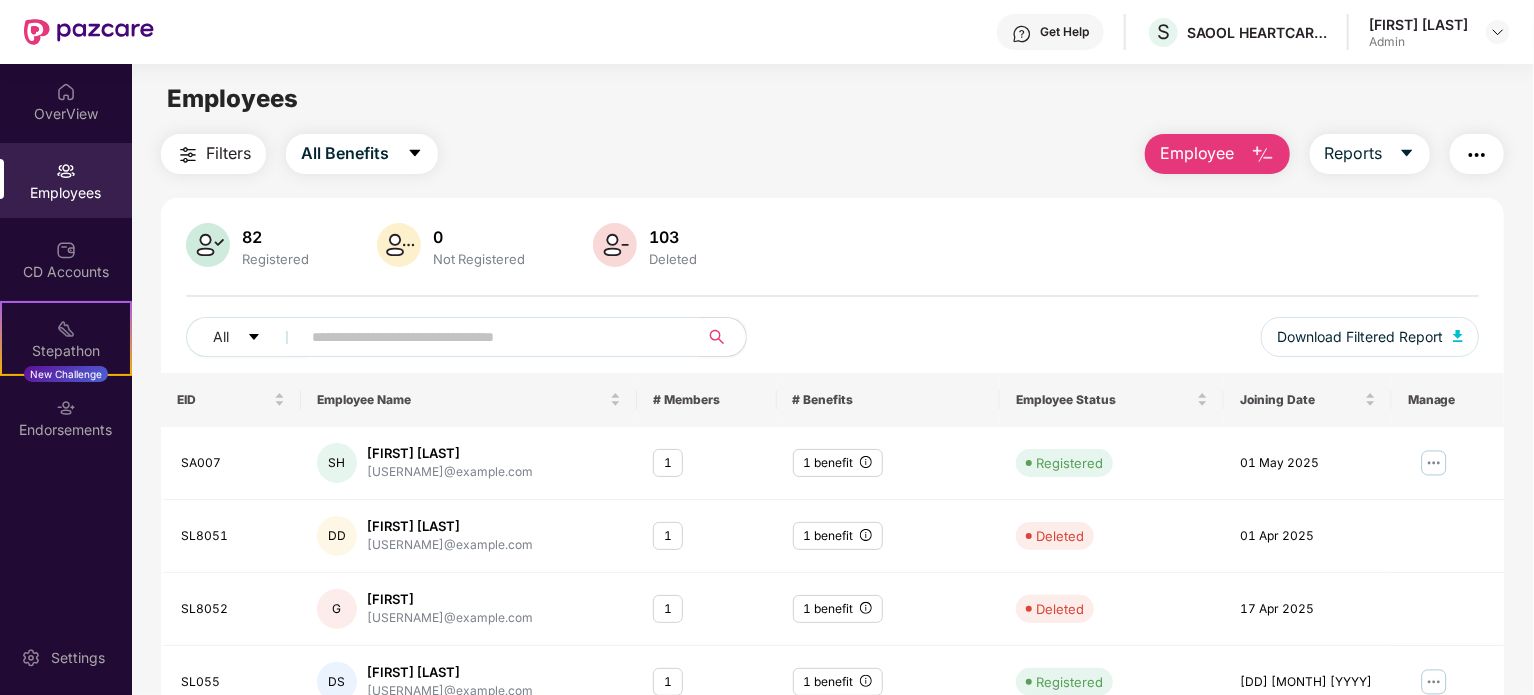 click at bounding box center (491, 337) 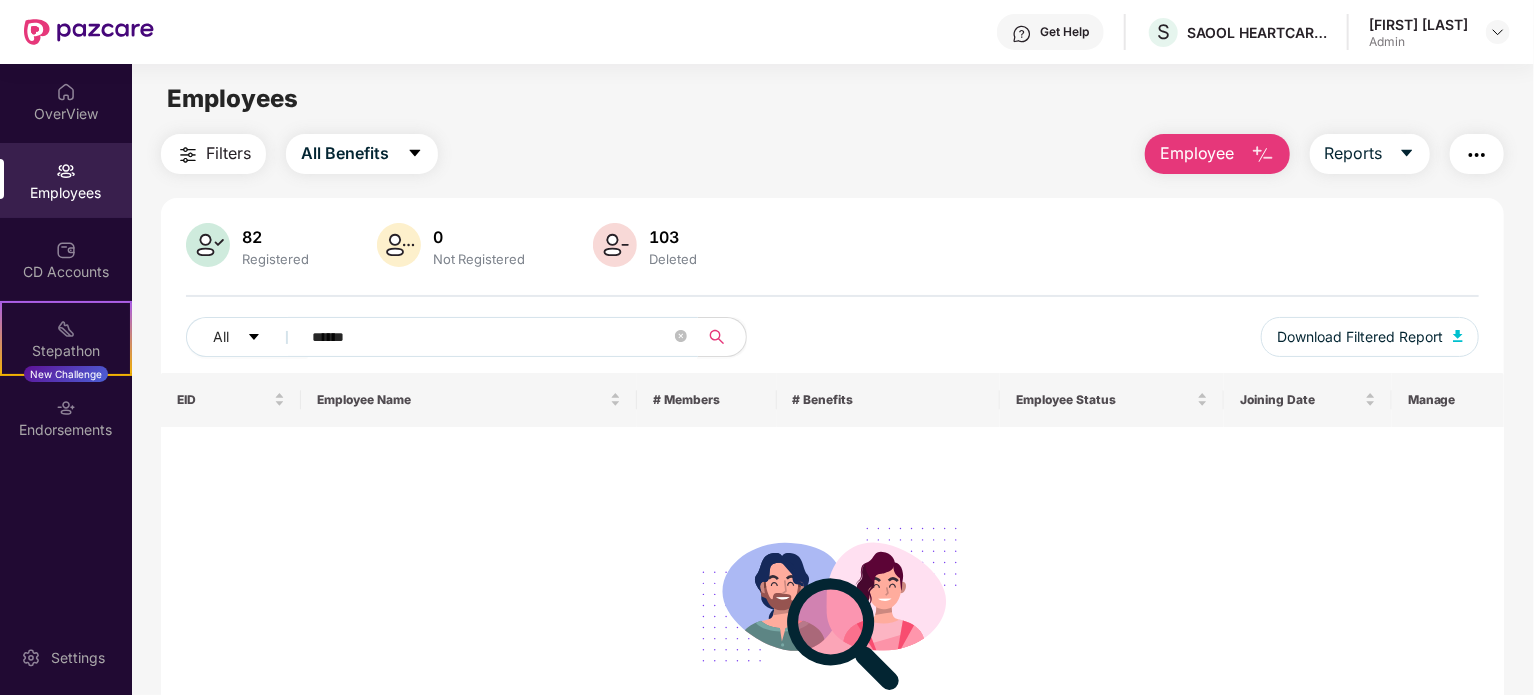 drag, startPoint x: 368, startPoint y: 335, endPoint x: 308, endPoint y: 319, distance: 62.0967 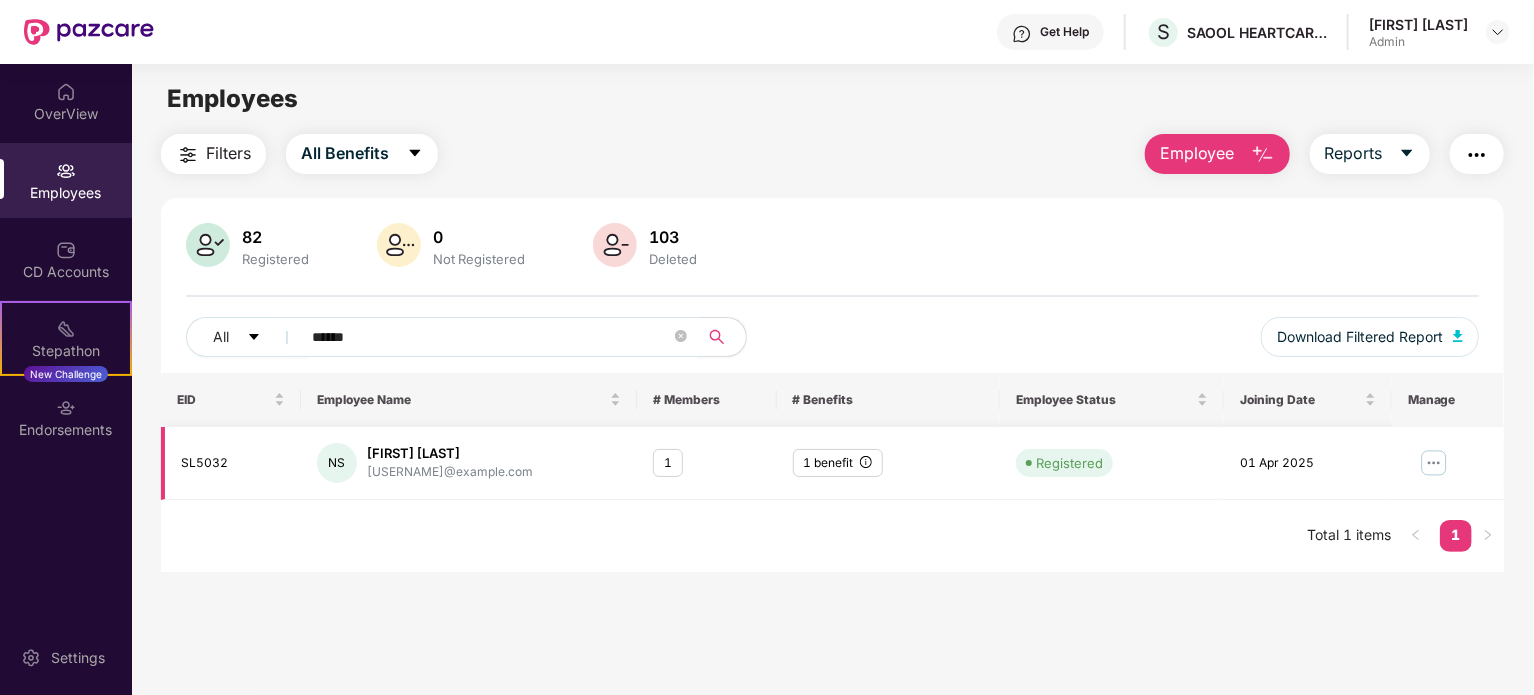 type on "******" 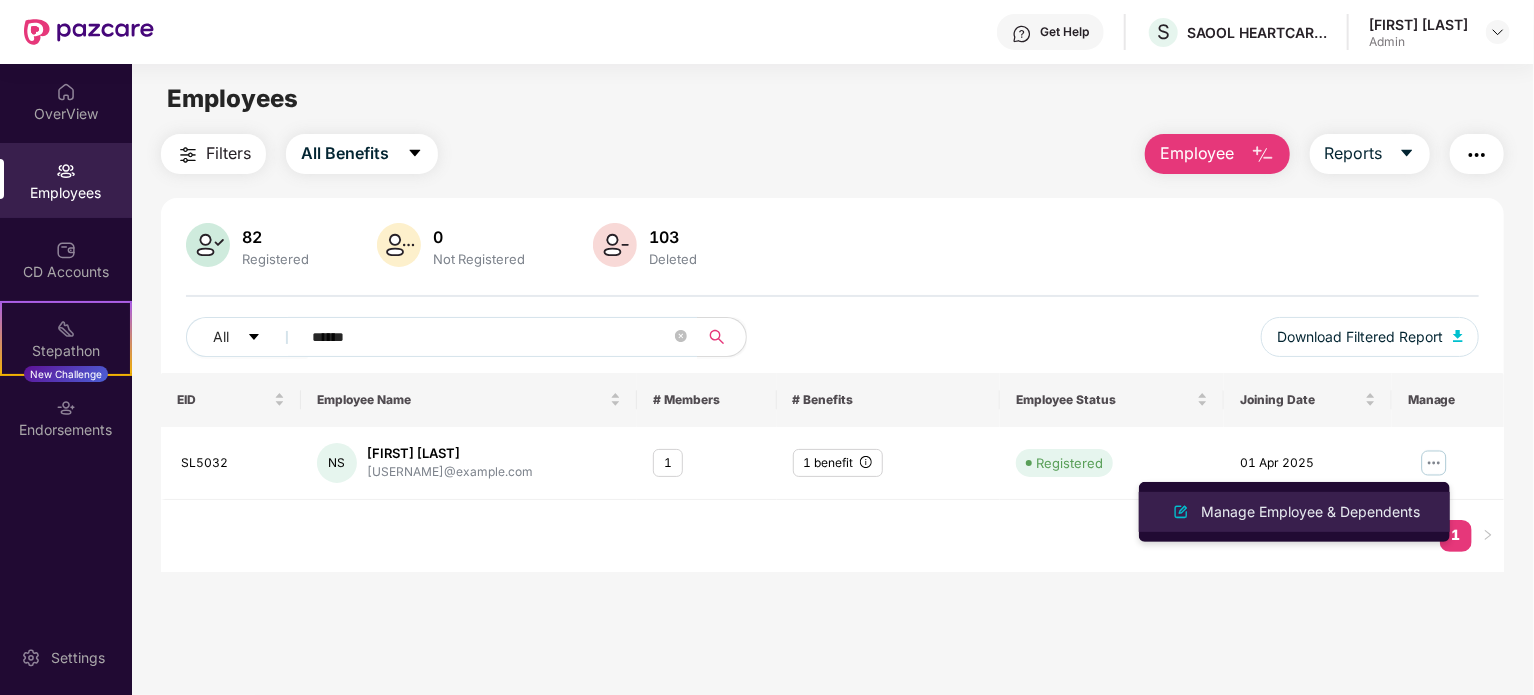 click on "Manage Employee & Dependents" at bounding box center [1310, 512] 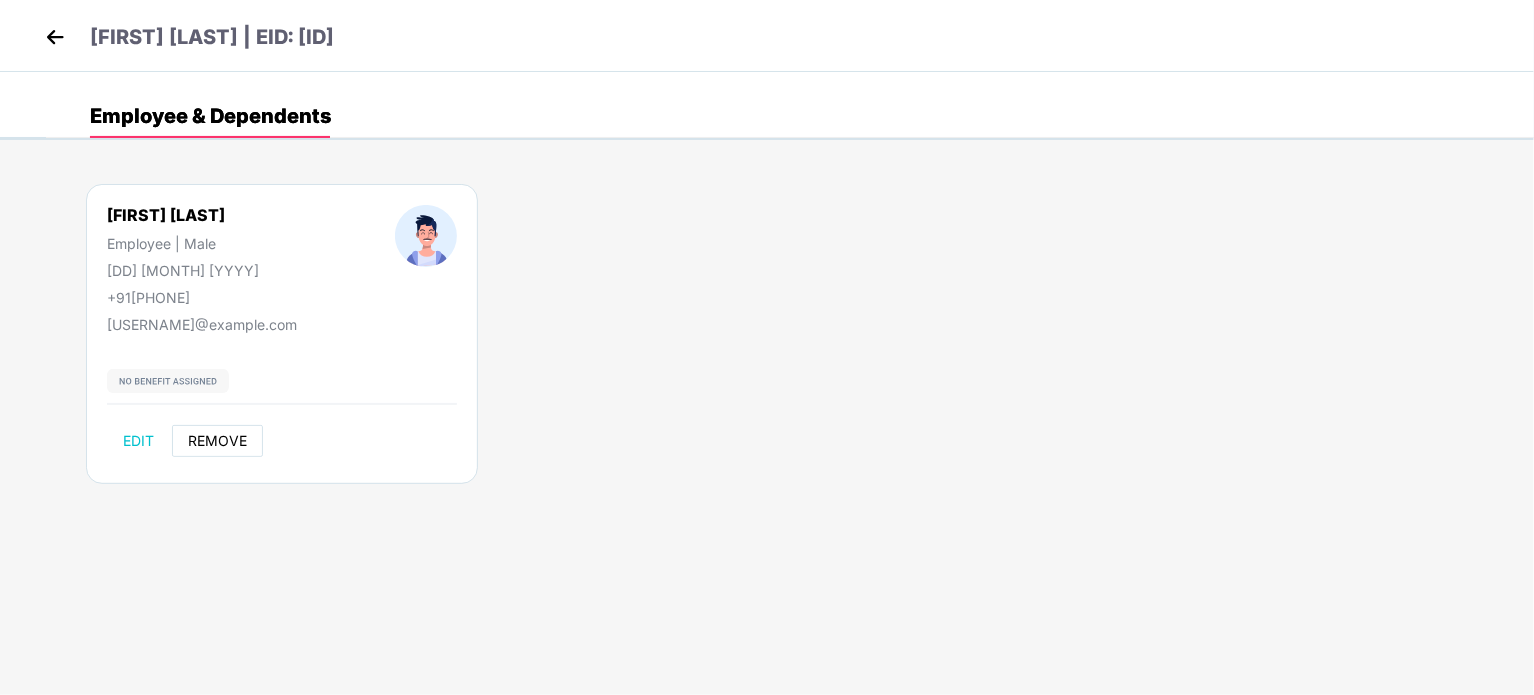 click on "REMOVE" at bounding box center [217, 441] 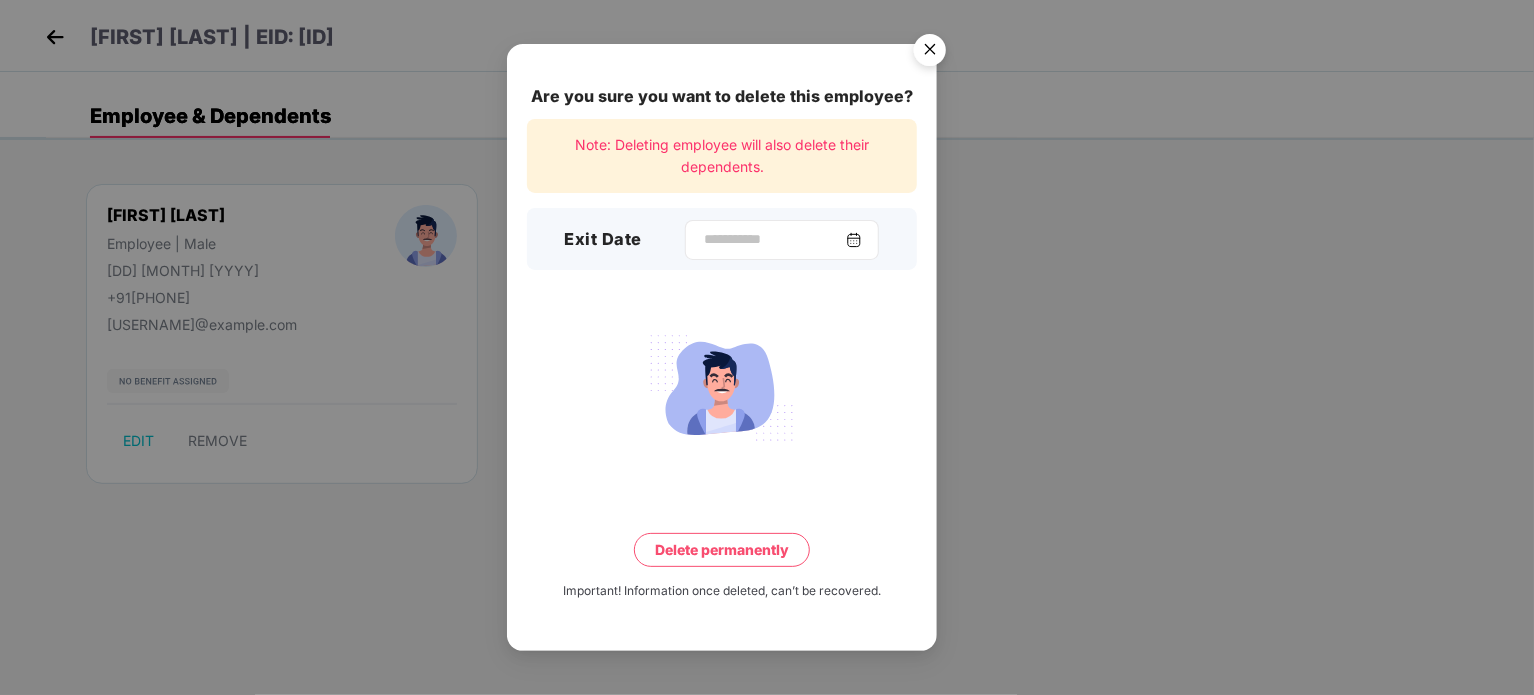 click at bounding box center (782, 240) 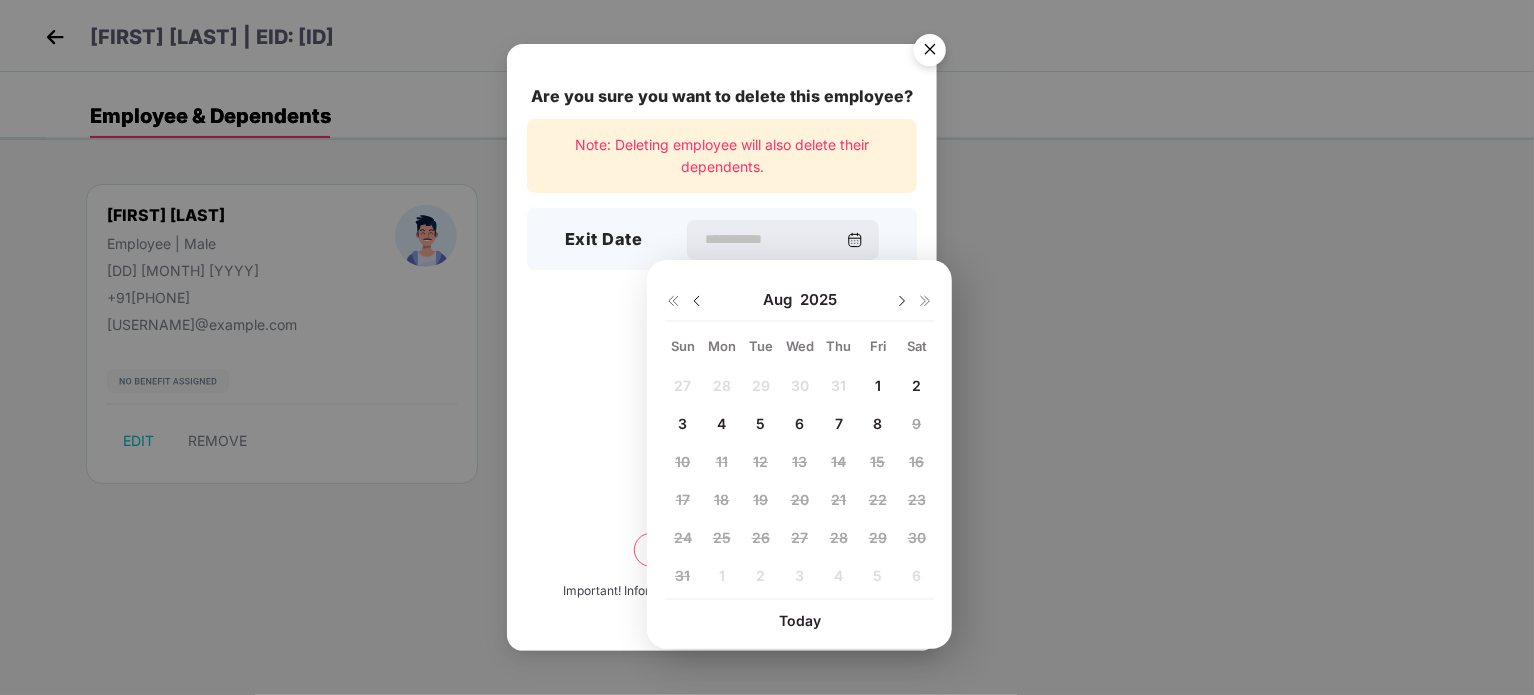 click at bounding box center [697, 301] 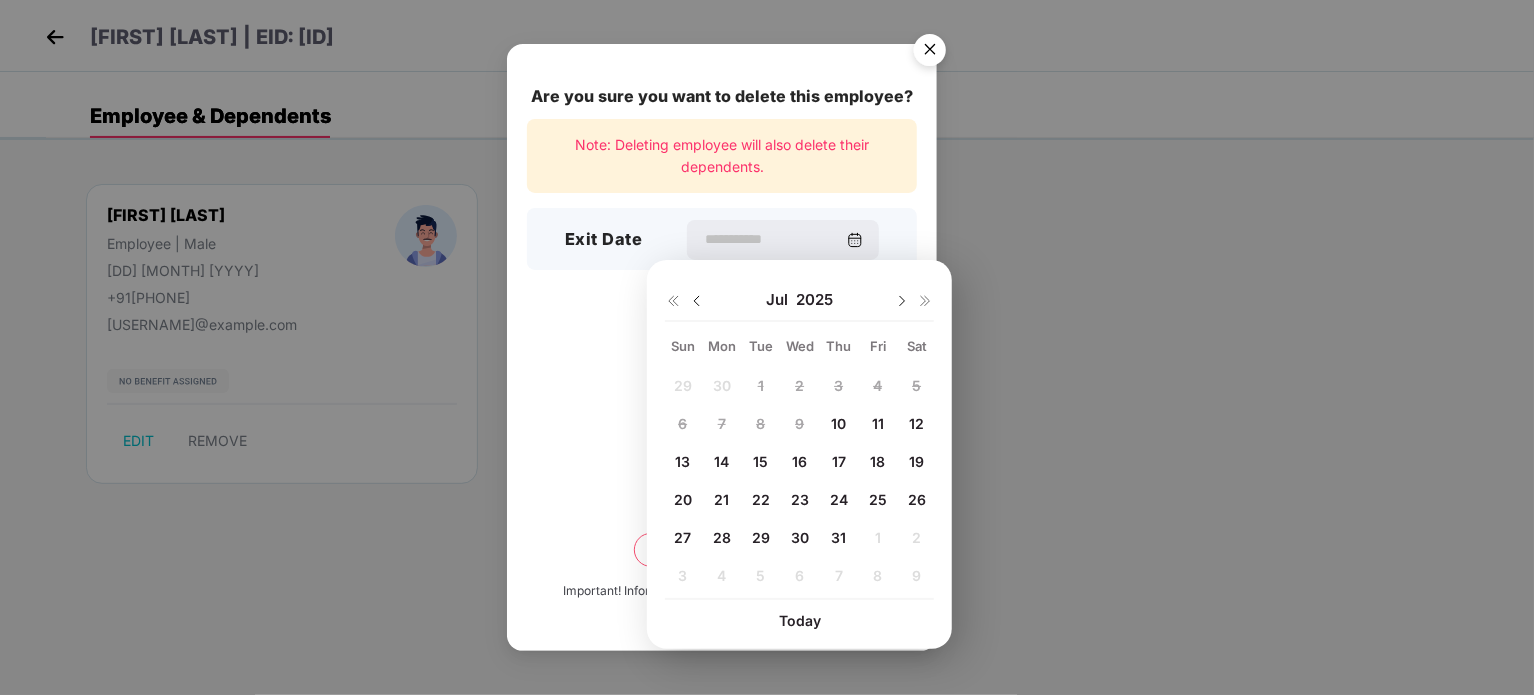 click on "10" at bounding box center [838, 423] 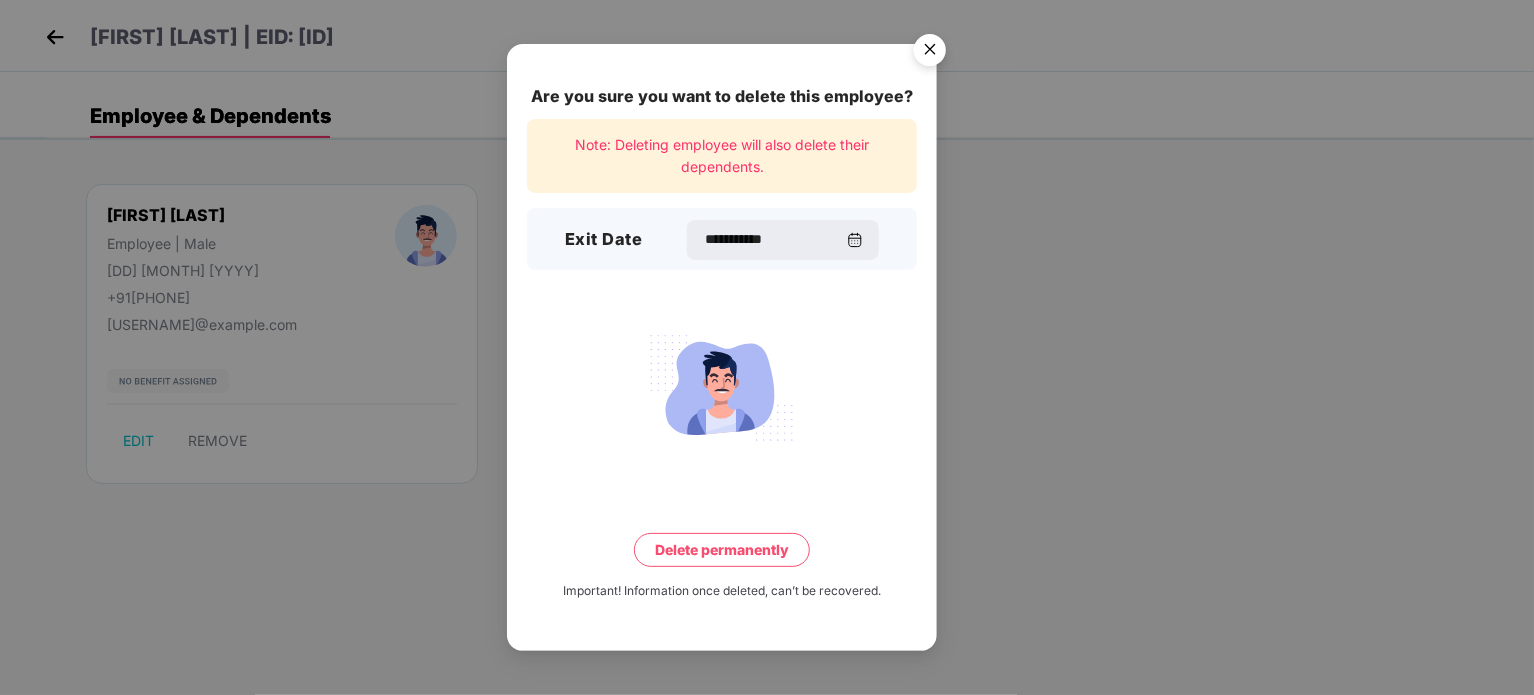 click on "Delete permanently" at bounding box center (722, 550) 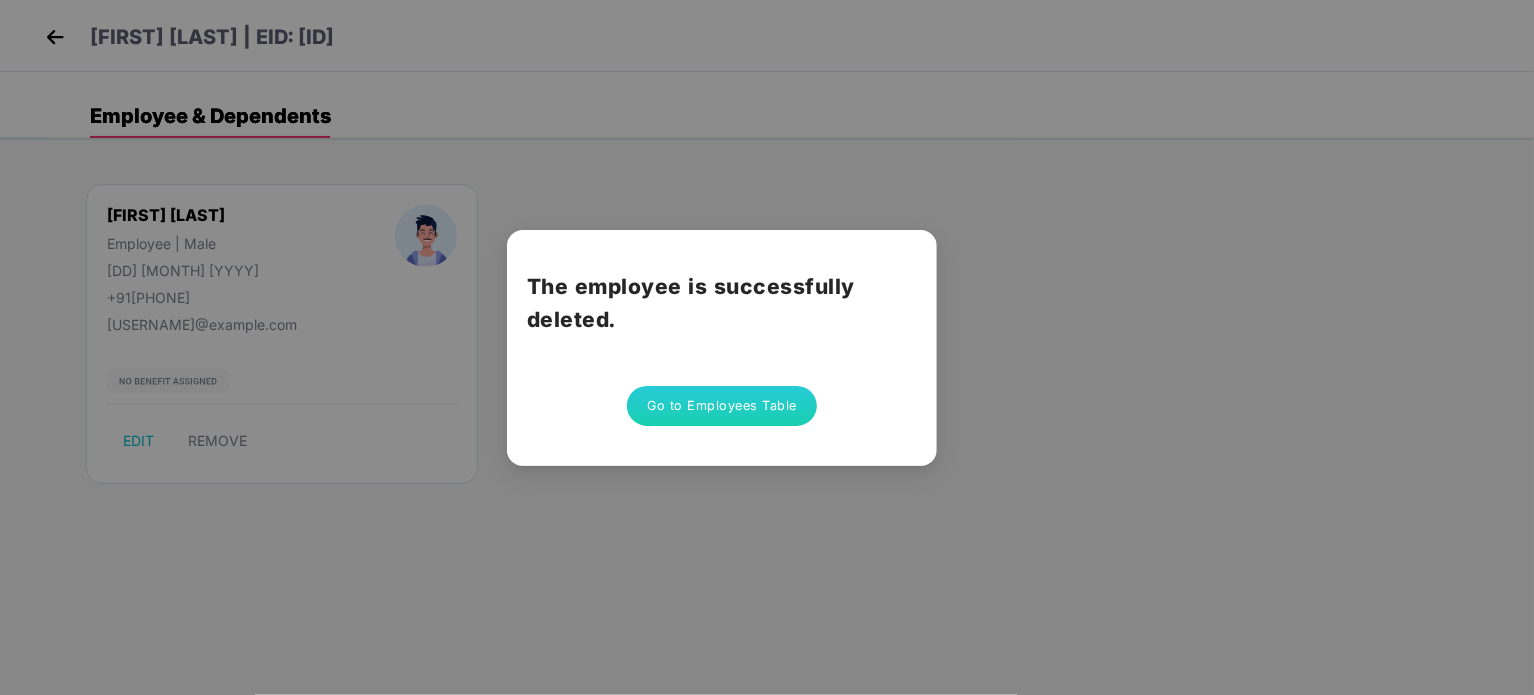 click on "Go to Employees Table" at bounding box center [722, 406] 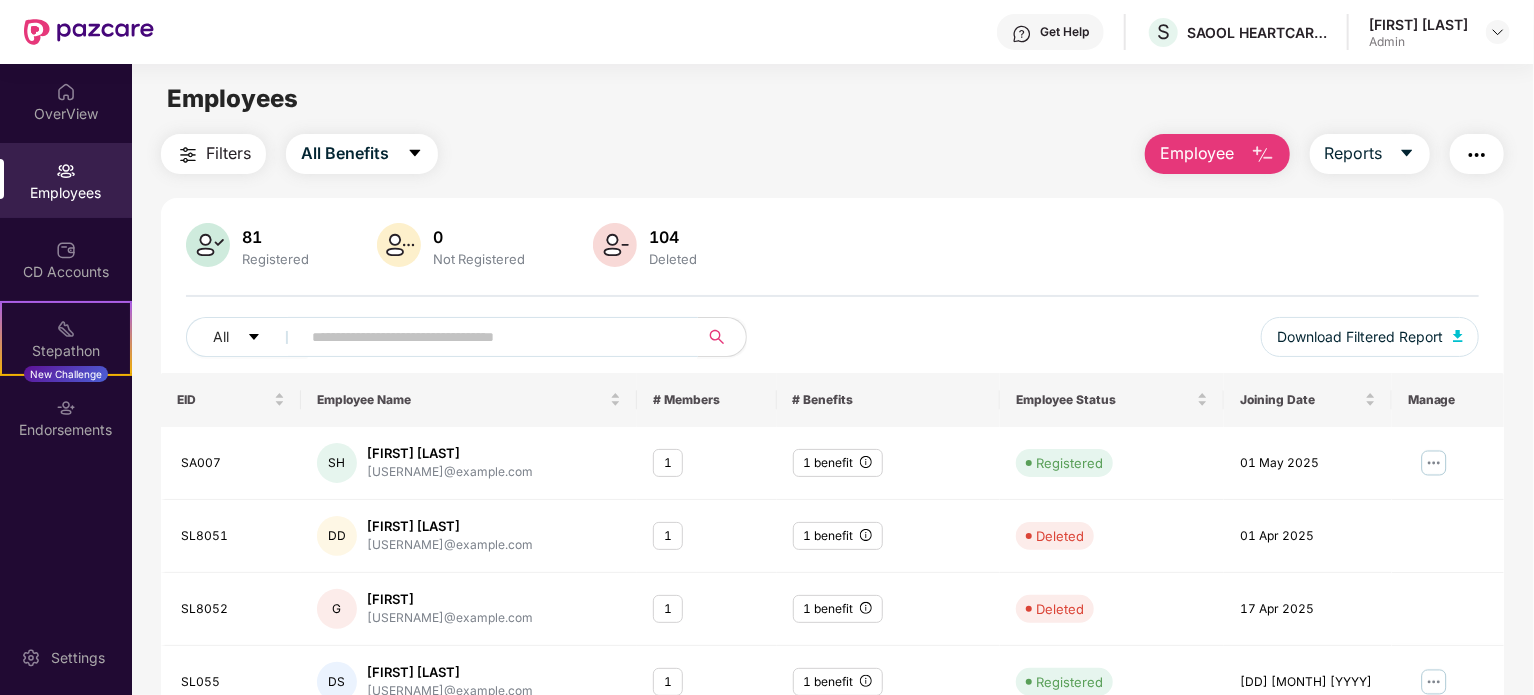 click at bounding box center (491, 337) 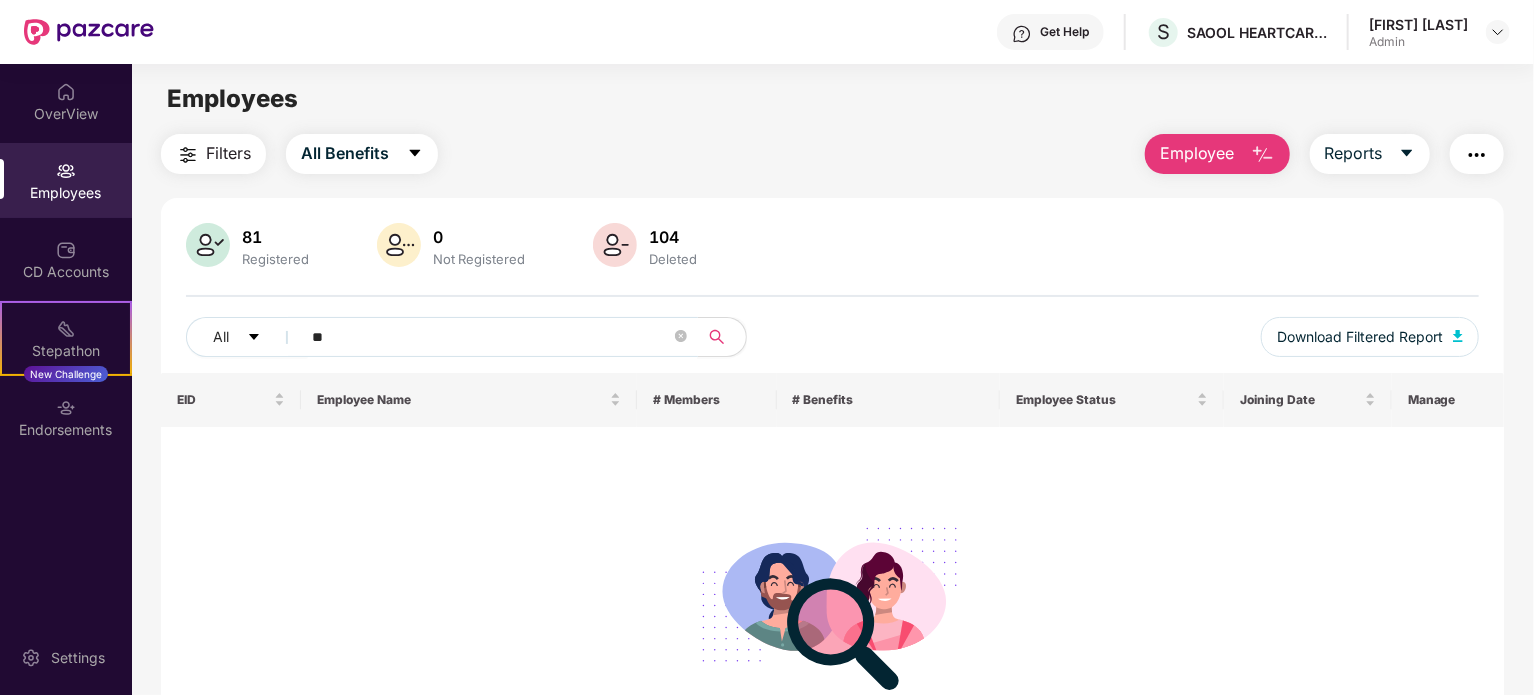 type on "*" 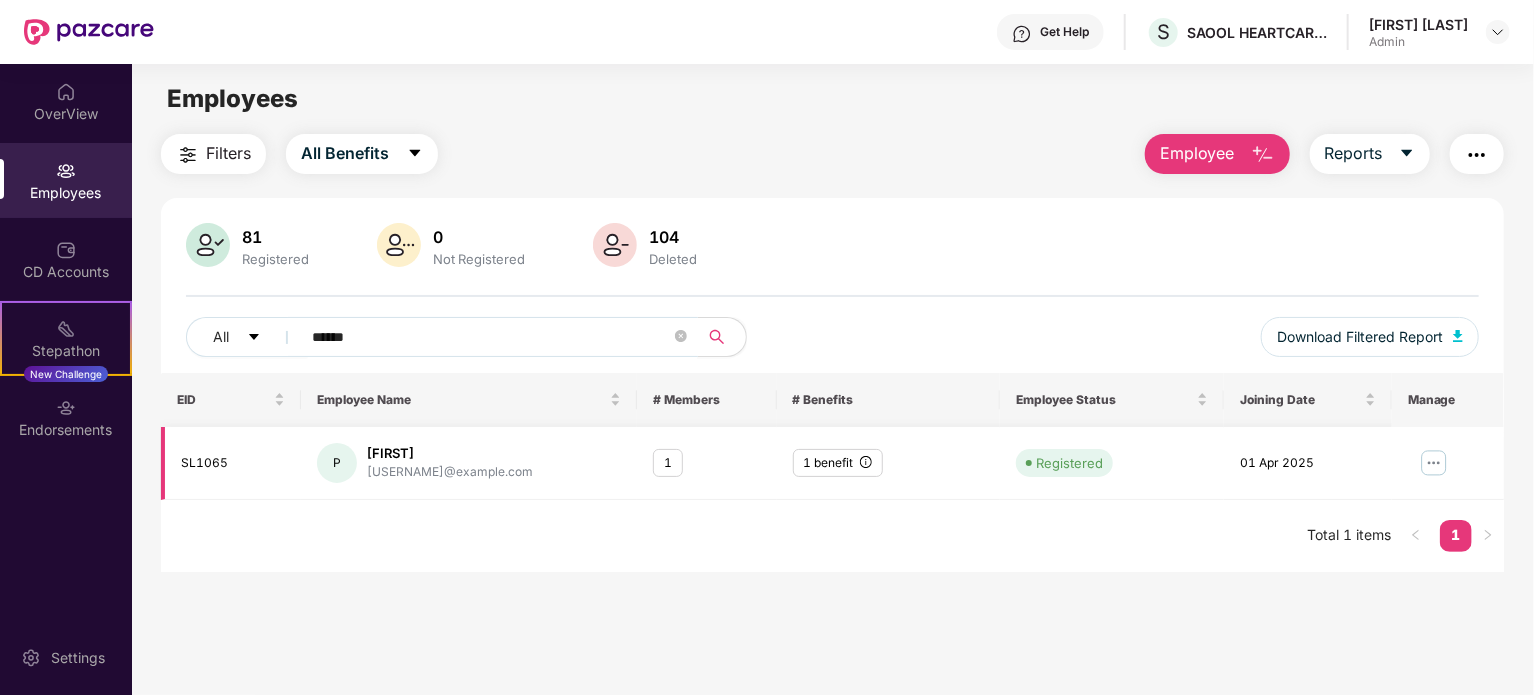 type on "******" 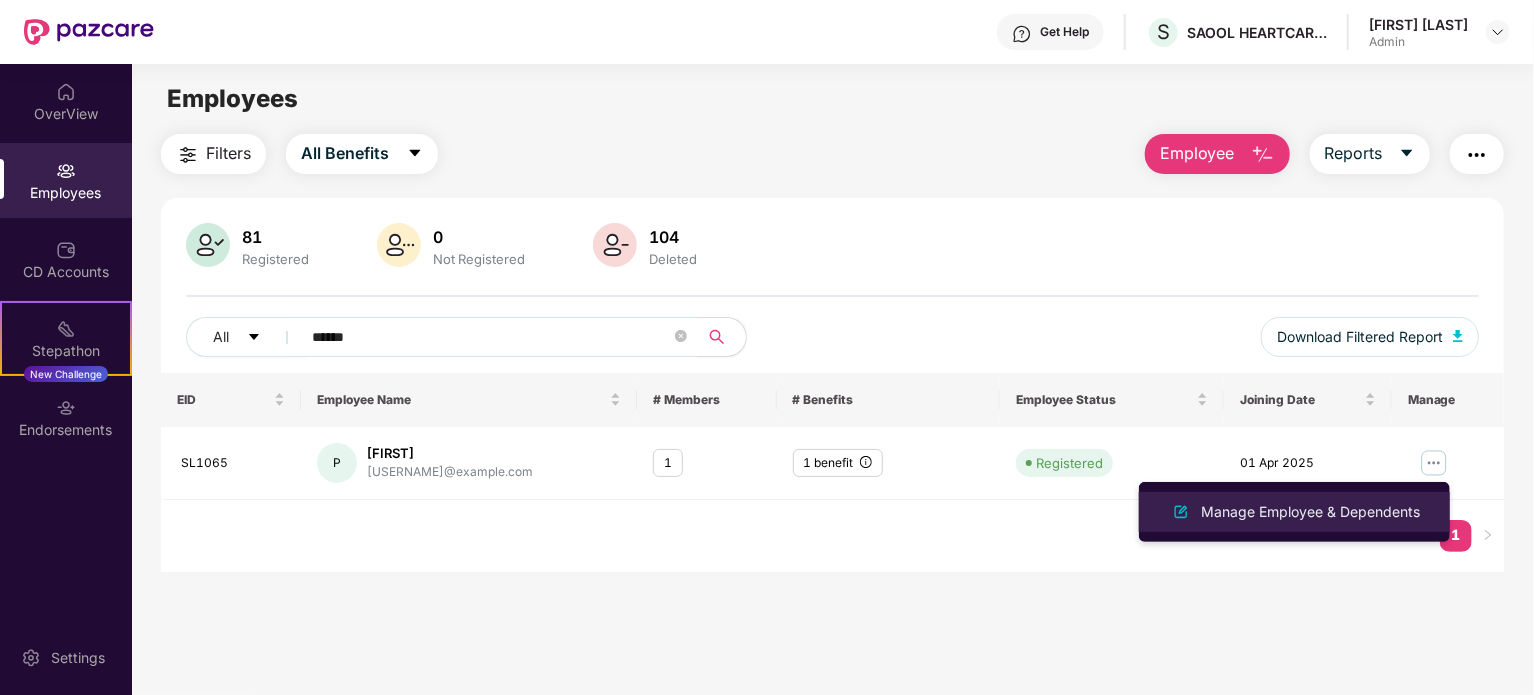 click on "Manage Employee & Dependents" at bounding box center (1310, 512) 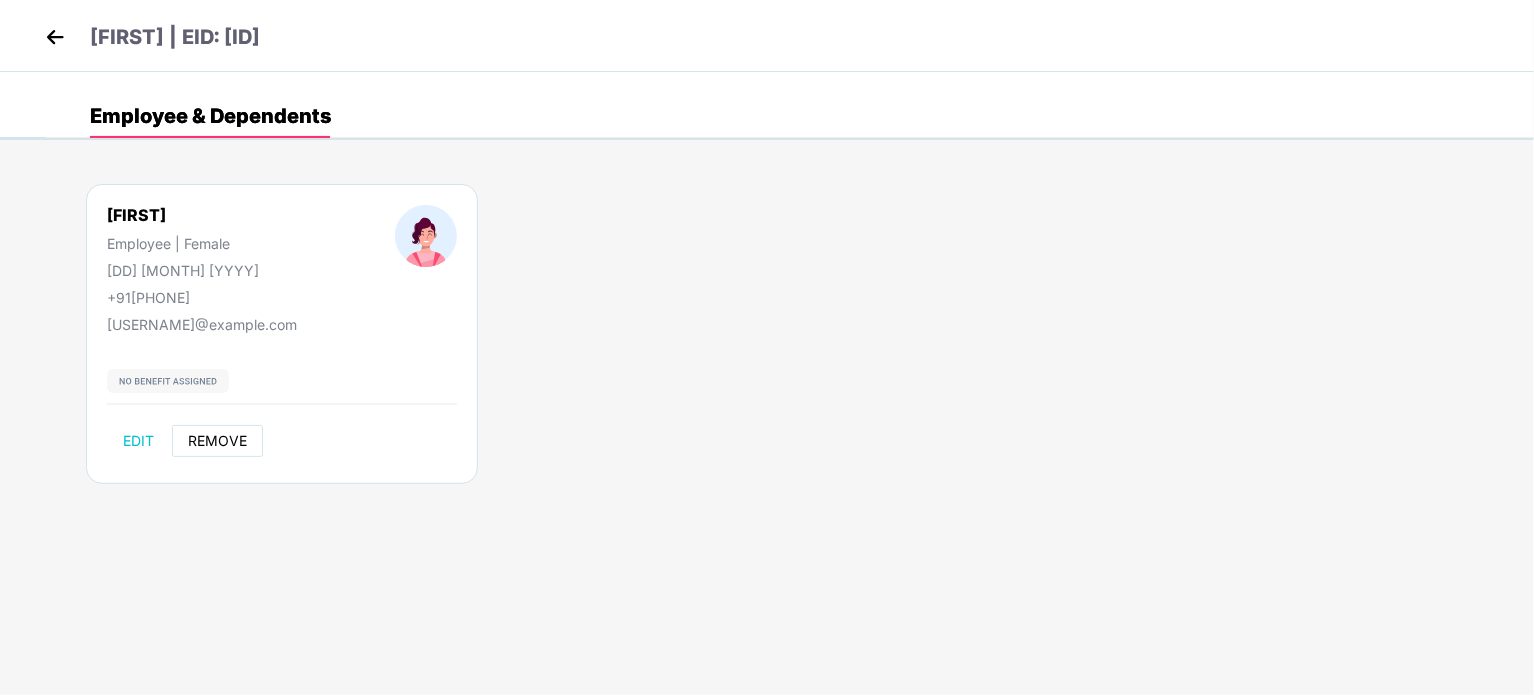 click on "REMOVE" at bounding box center (217, 441) 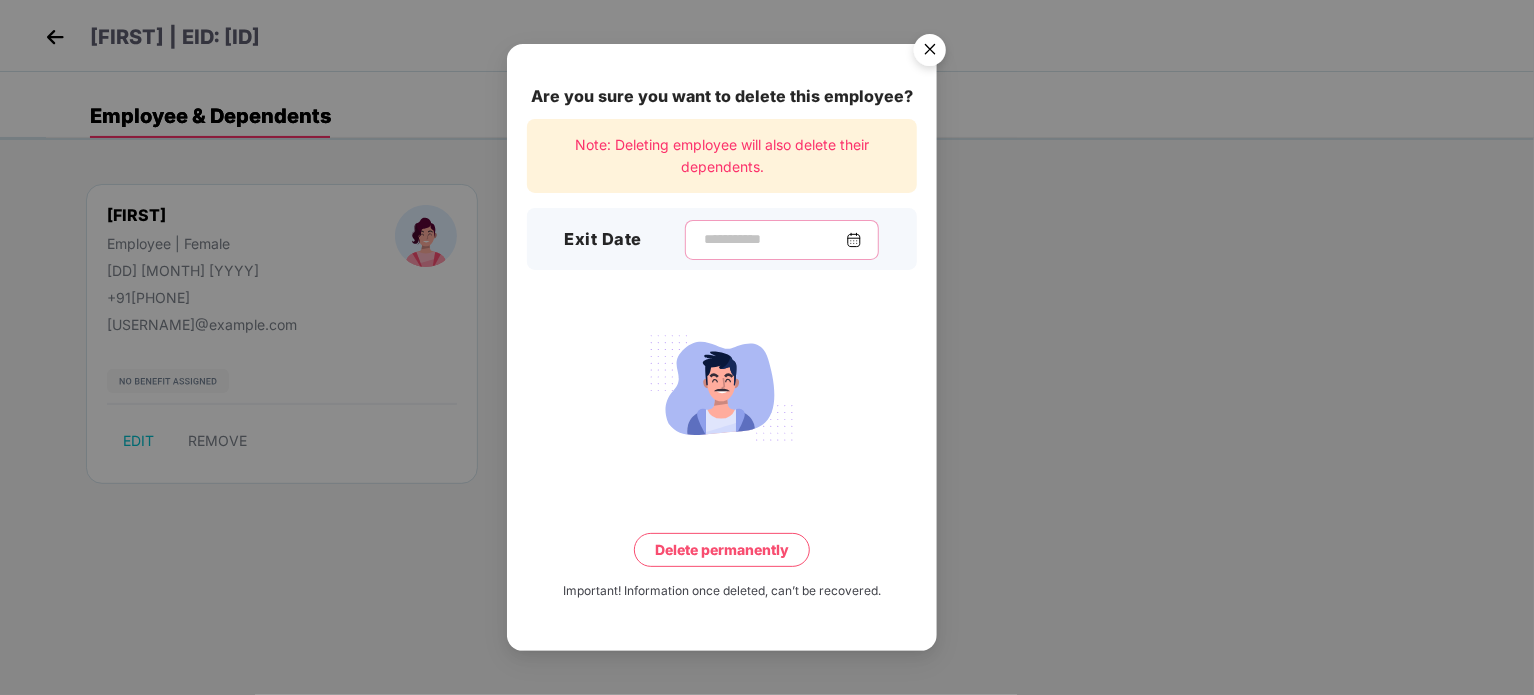 click at bounding box center [774, 239] 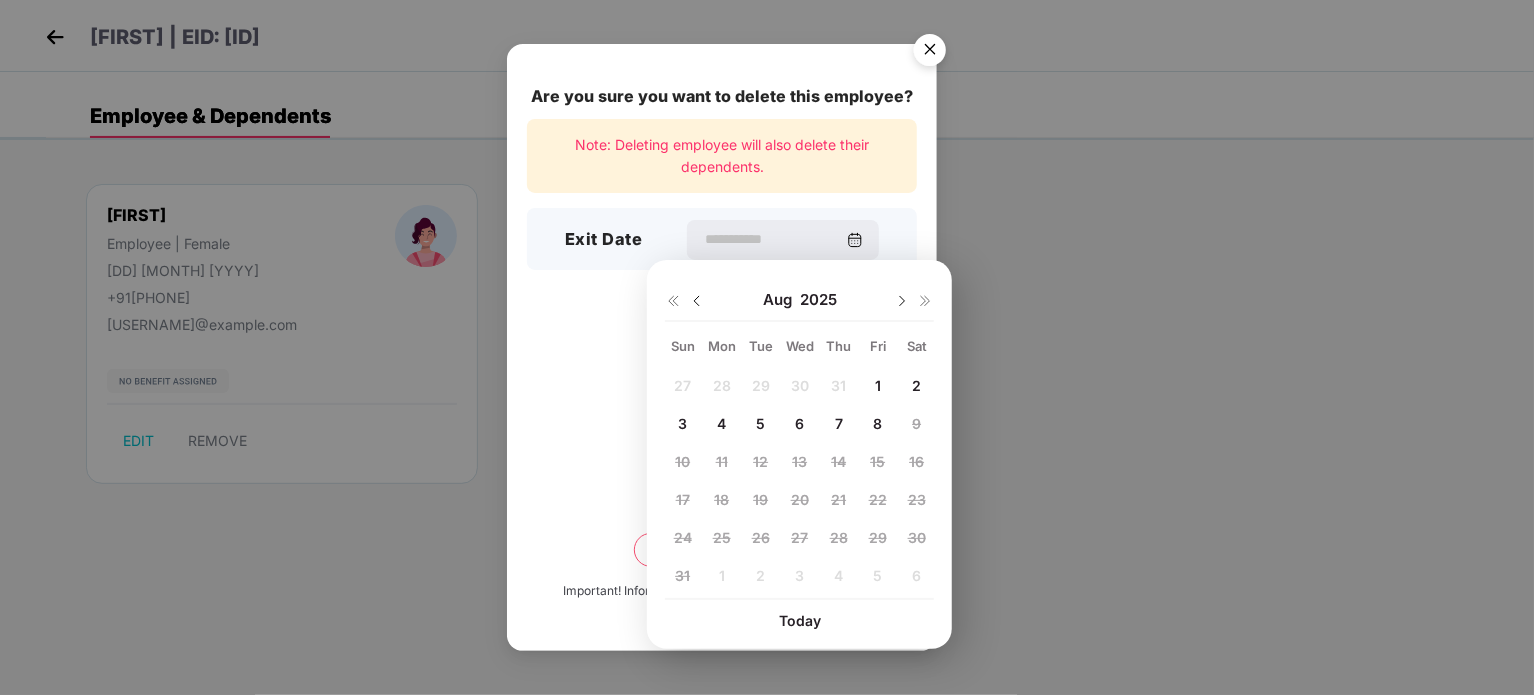 click at bounding box center [697, 301] 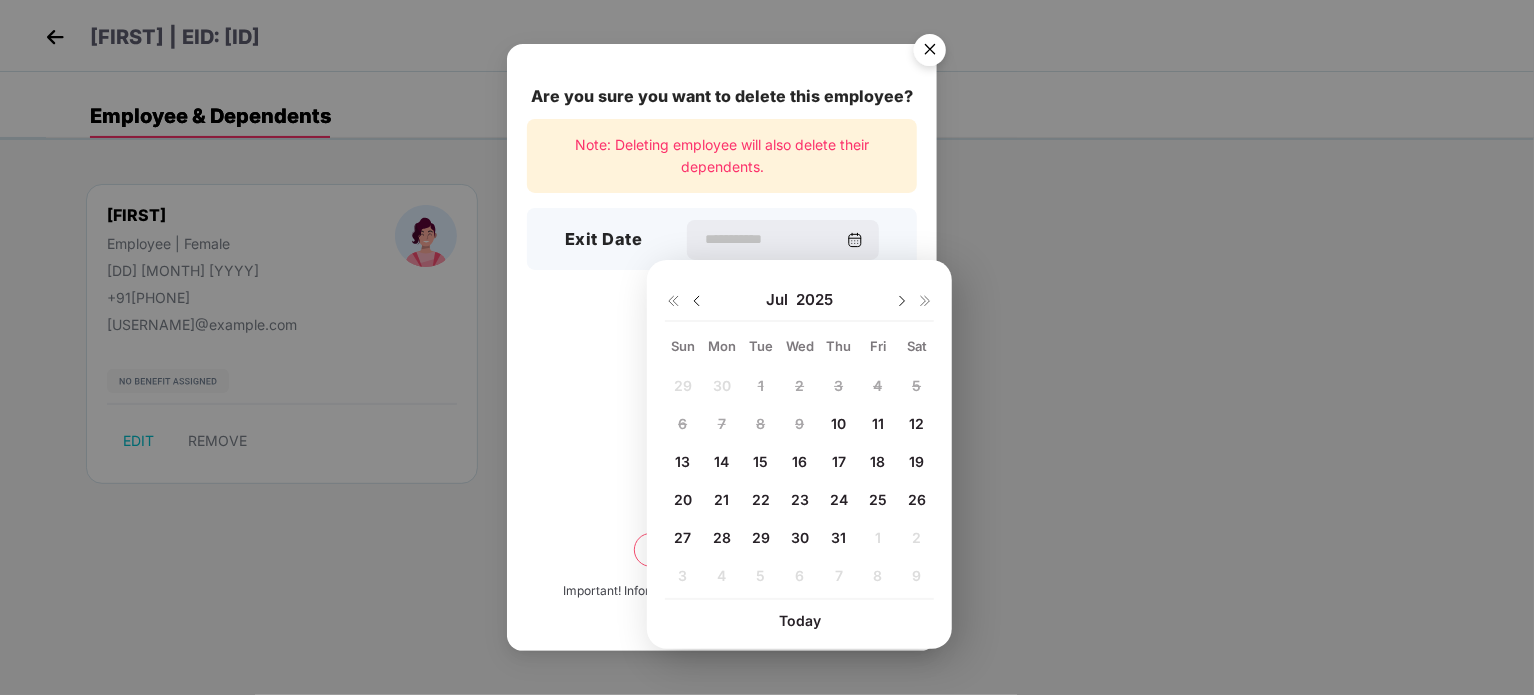 click on "10" at bounding box center [838, 423] 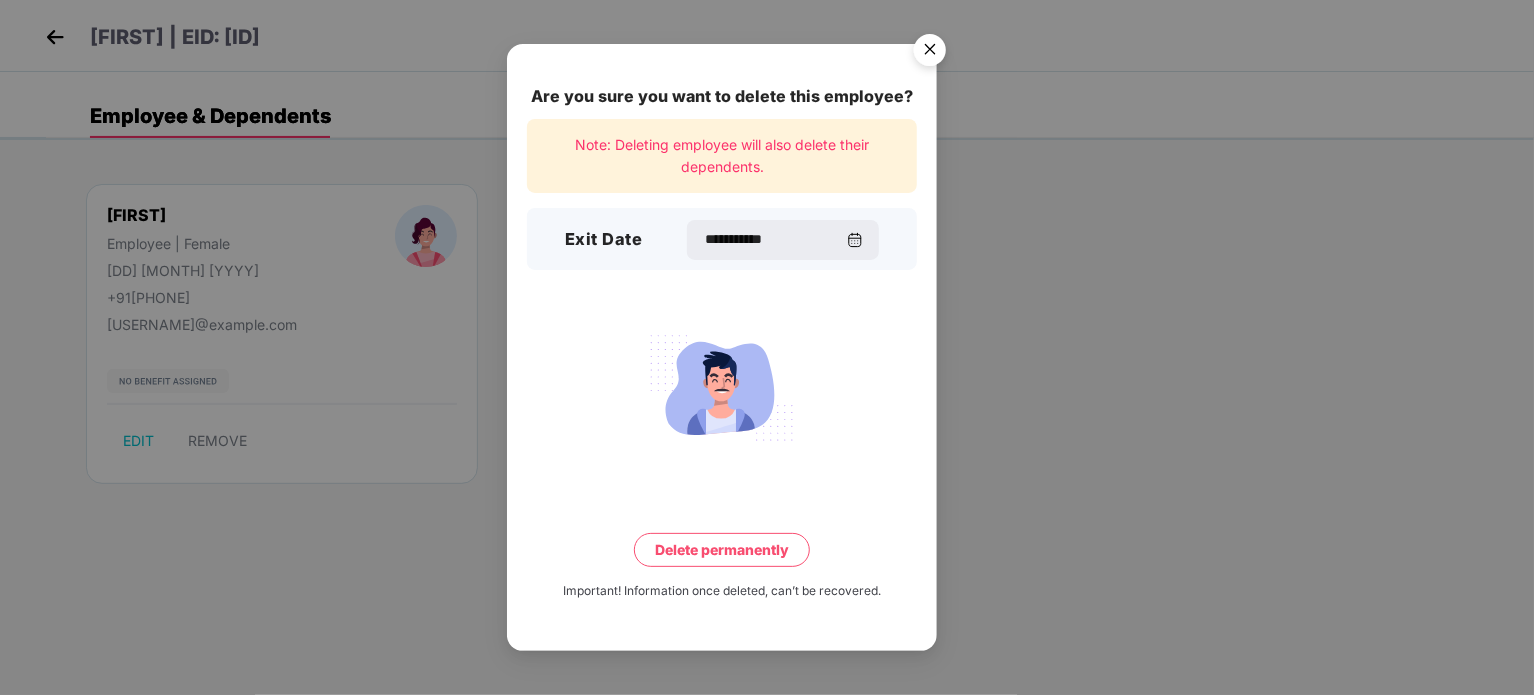 click on "Delete permanently" at bounding box center (722, 550) 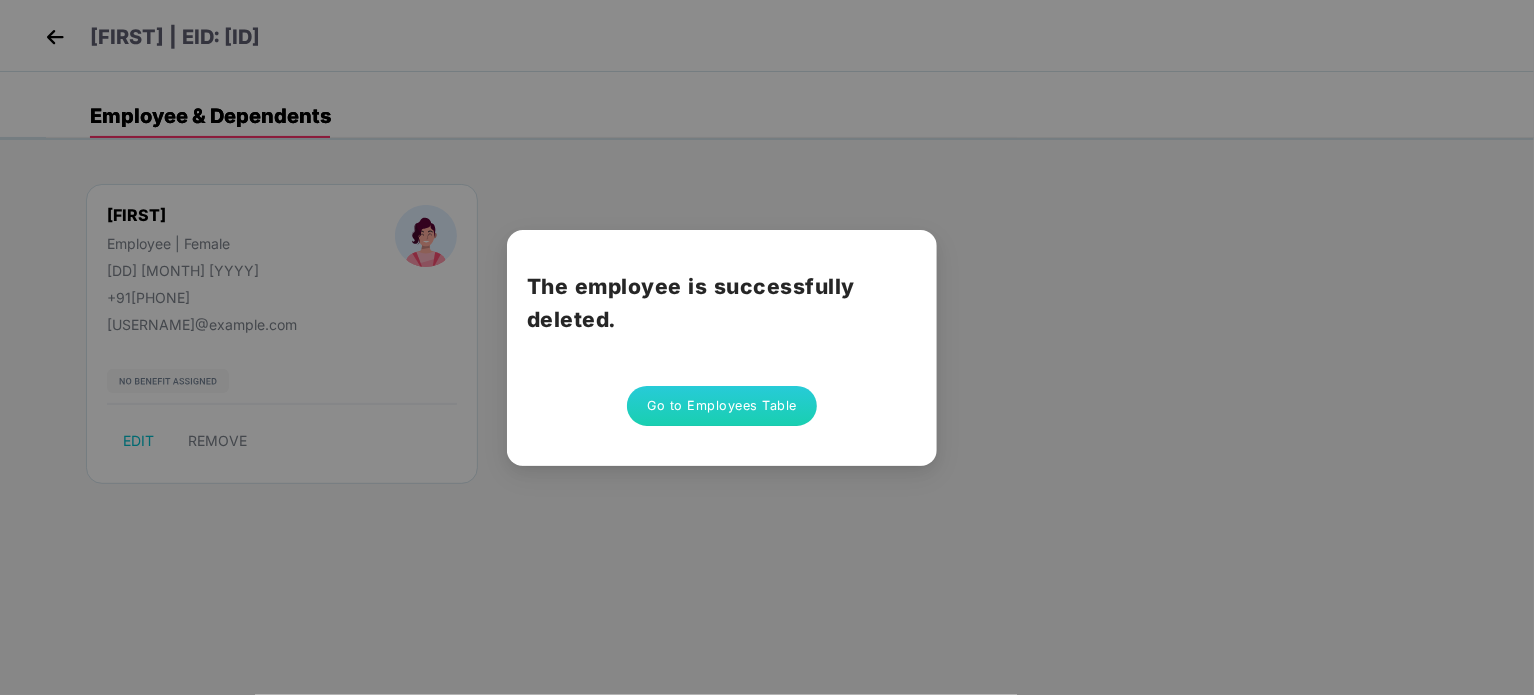 click on "Go to Employees Table" at bounding box center (722, 406) 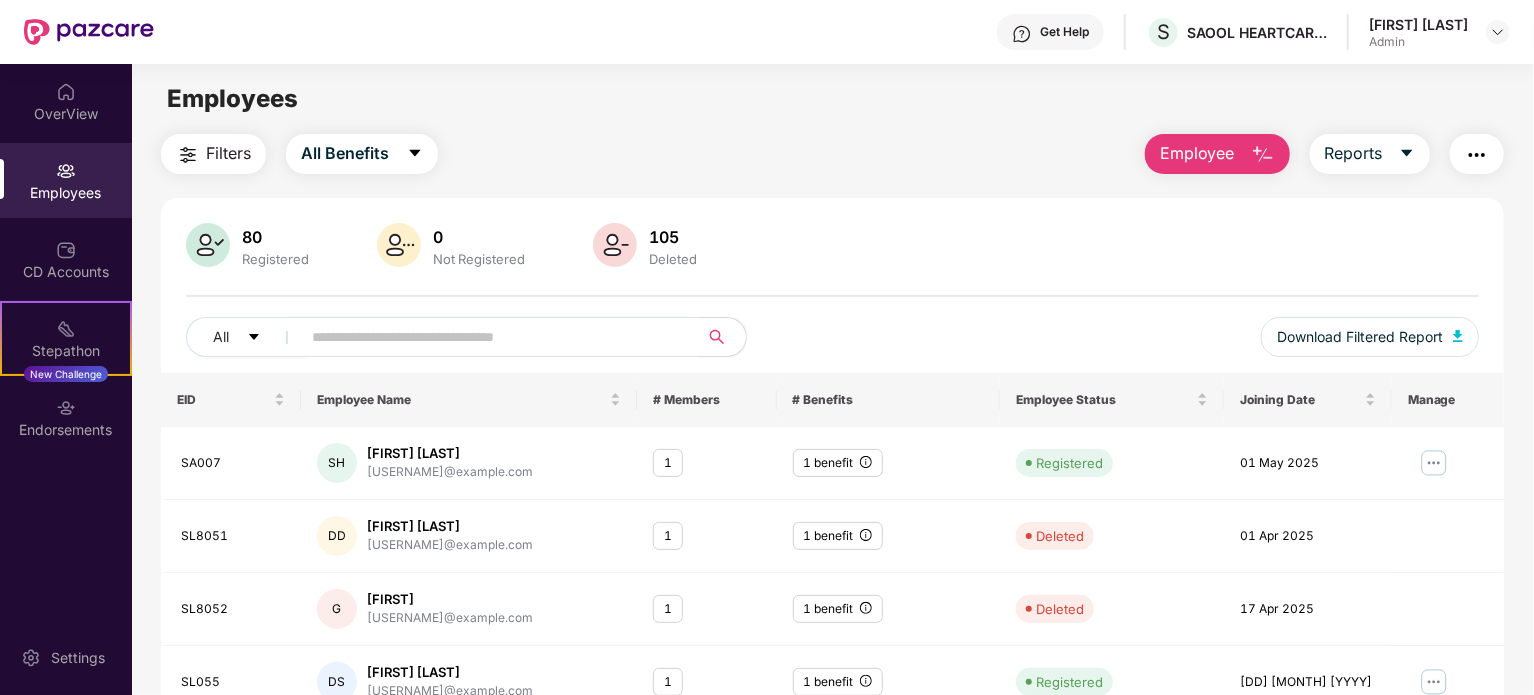 click at bounding box center [491, 337] 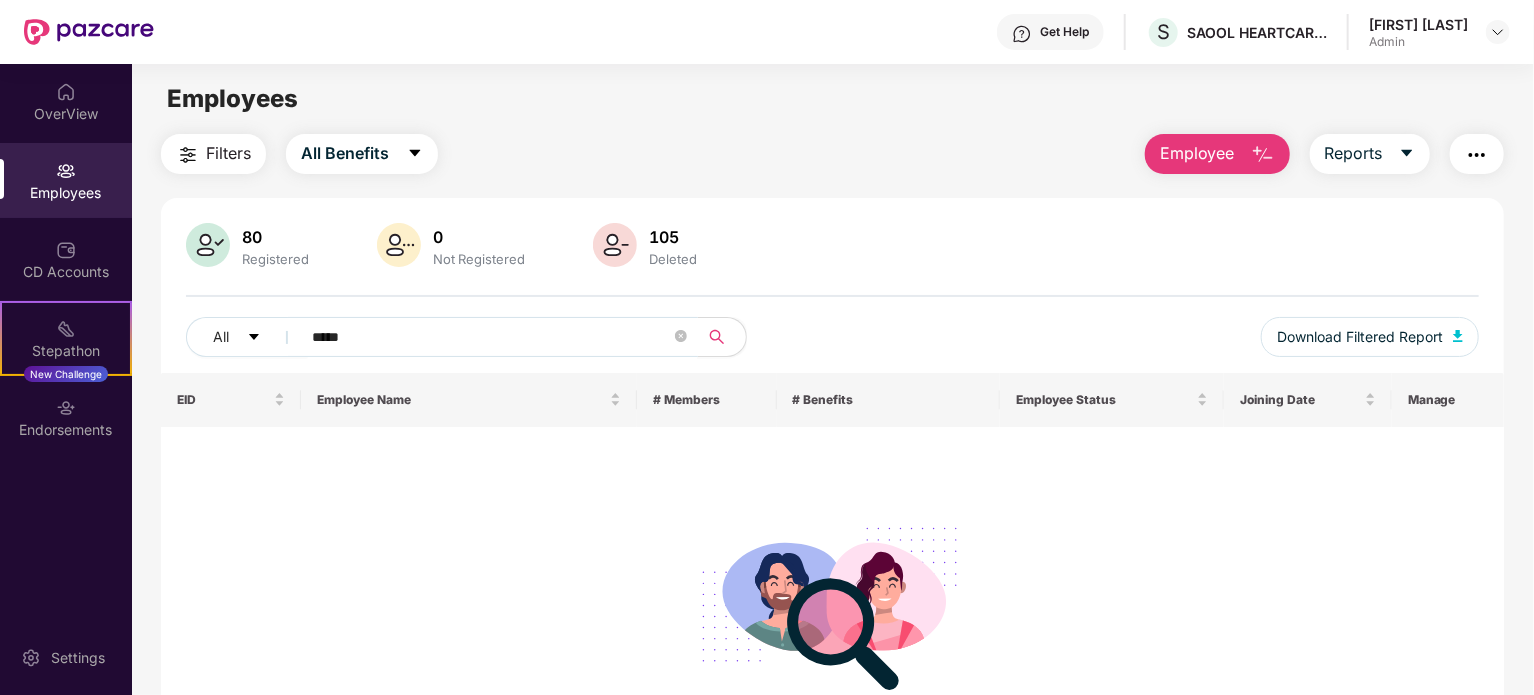 drag, startPoint x: 342, startPoint y: 334, endPoint x: 292, endPoint y: 338, distance: 50.159744 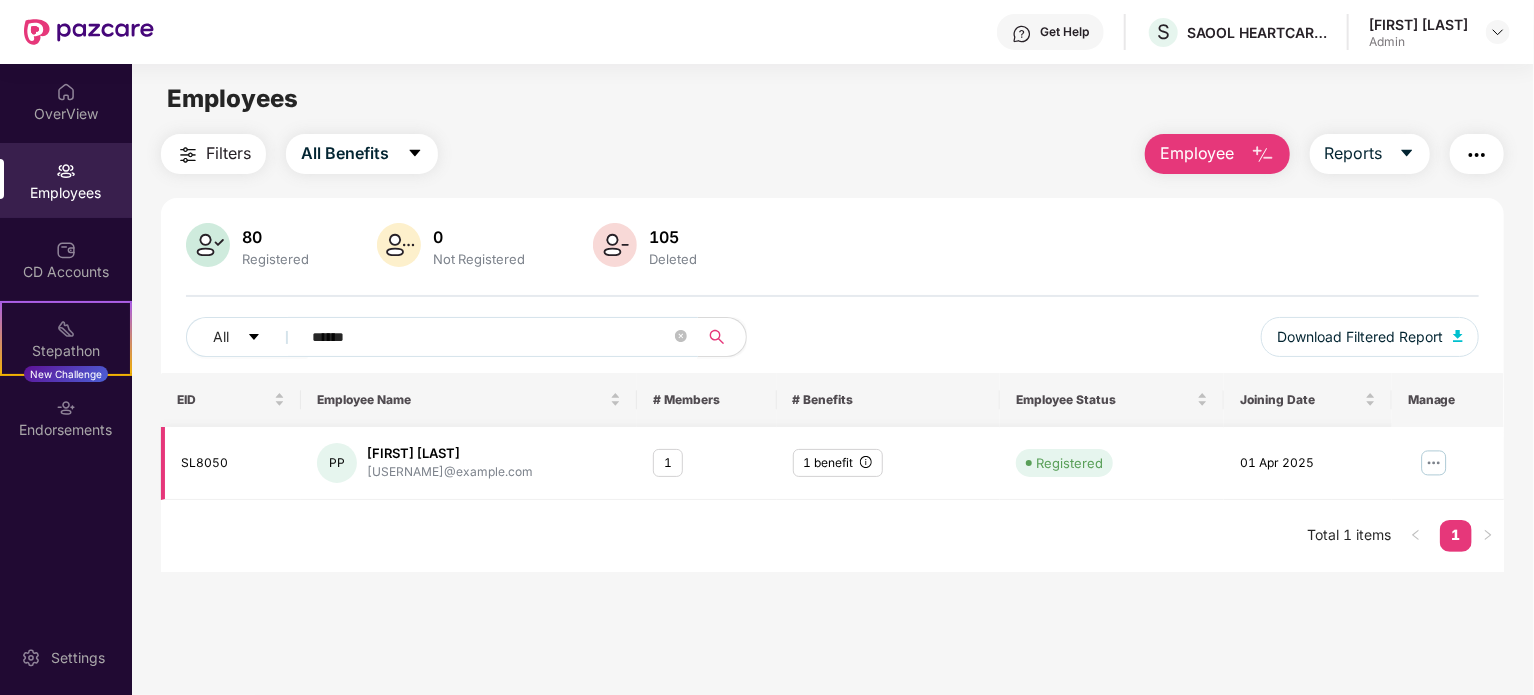 type on "******" 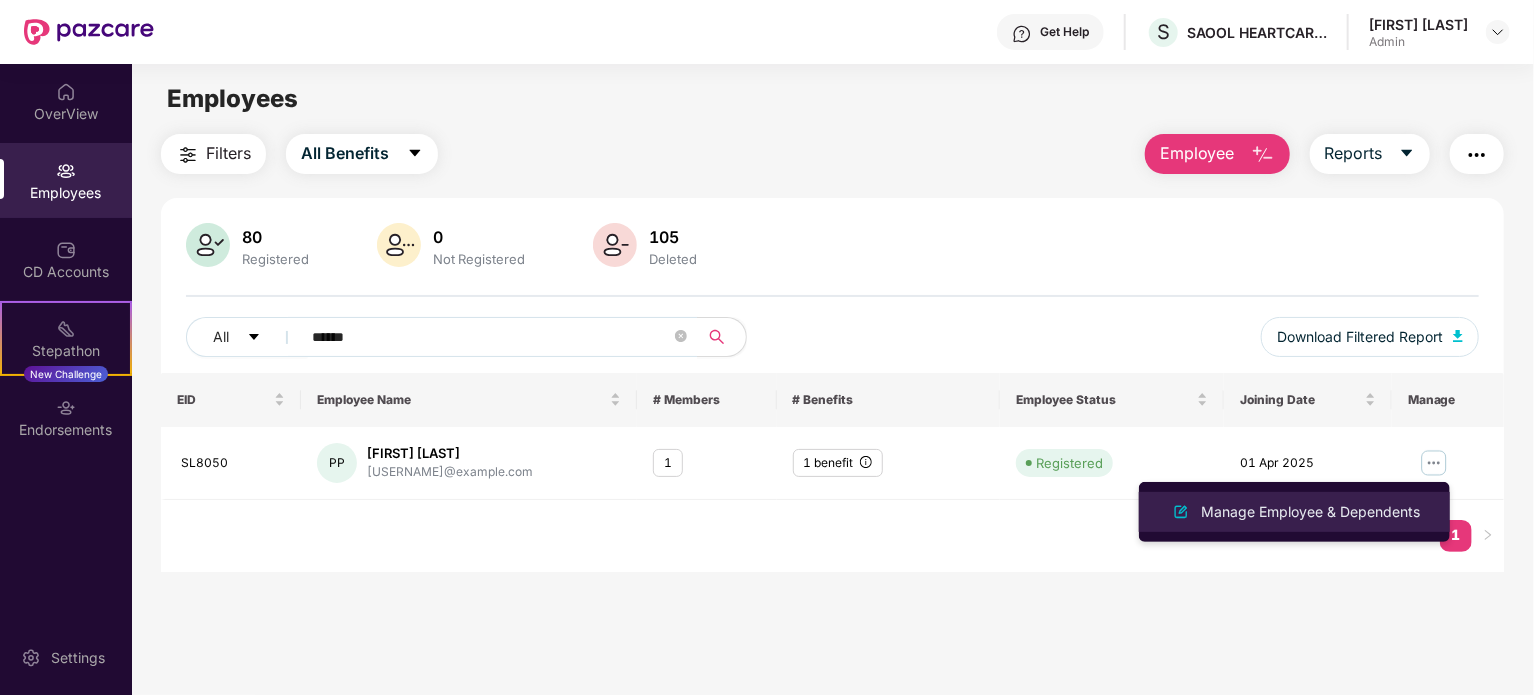 click on "Manage Employee & Dependents" at bounding box center [1310, 512] 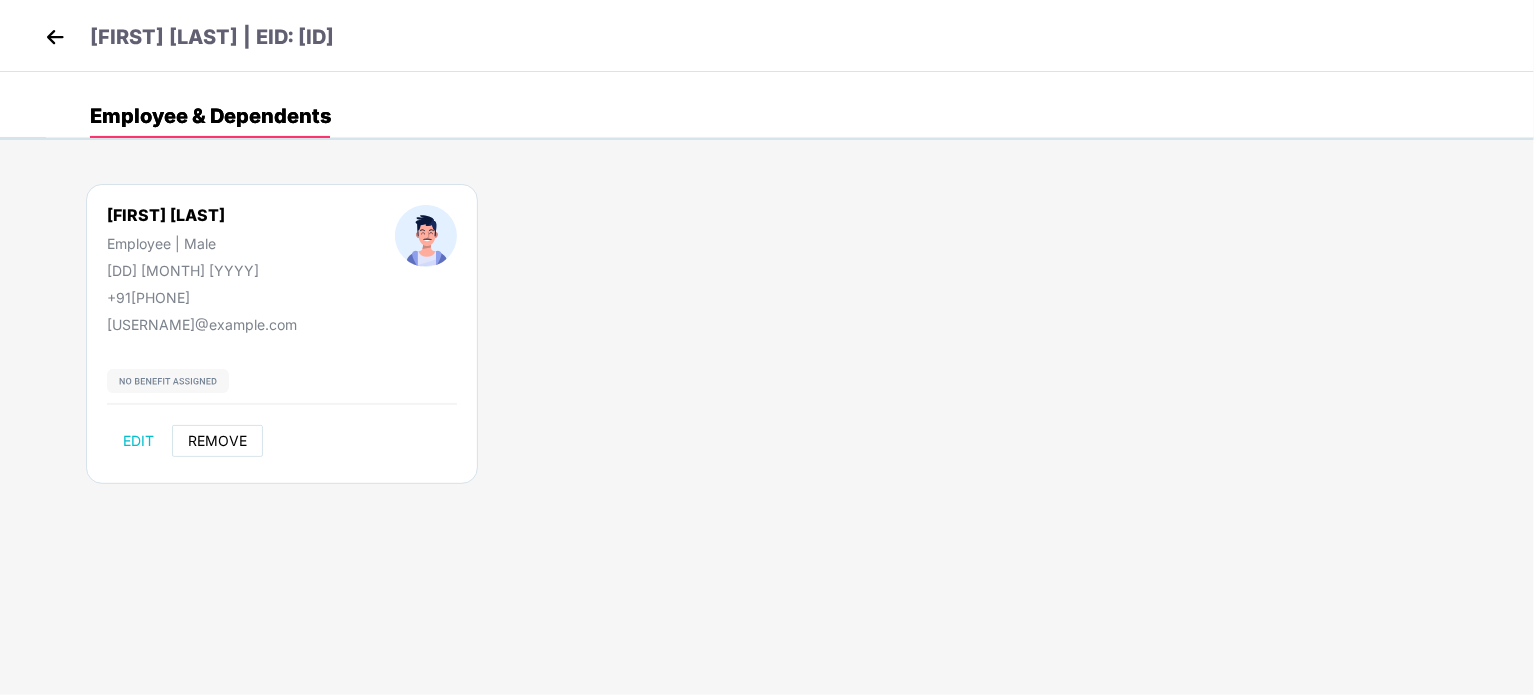 click on "REMOVE" at bounding box center [217, 441] 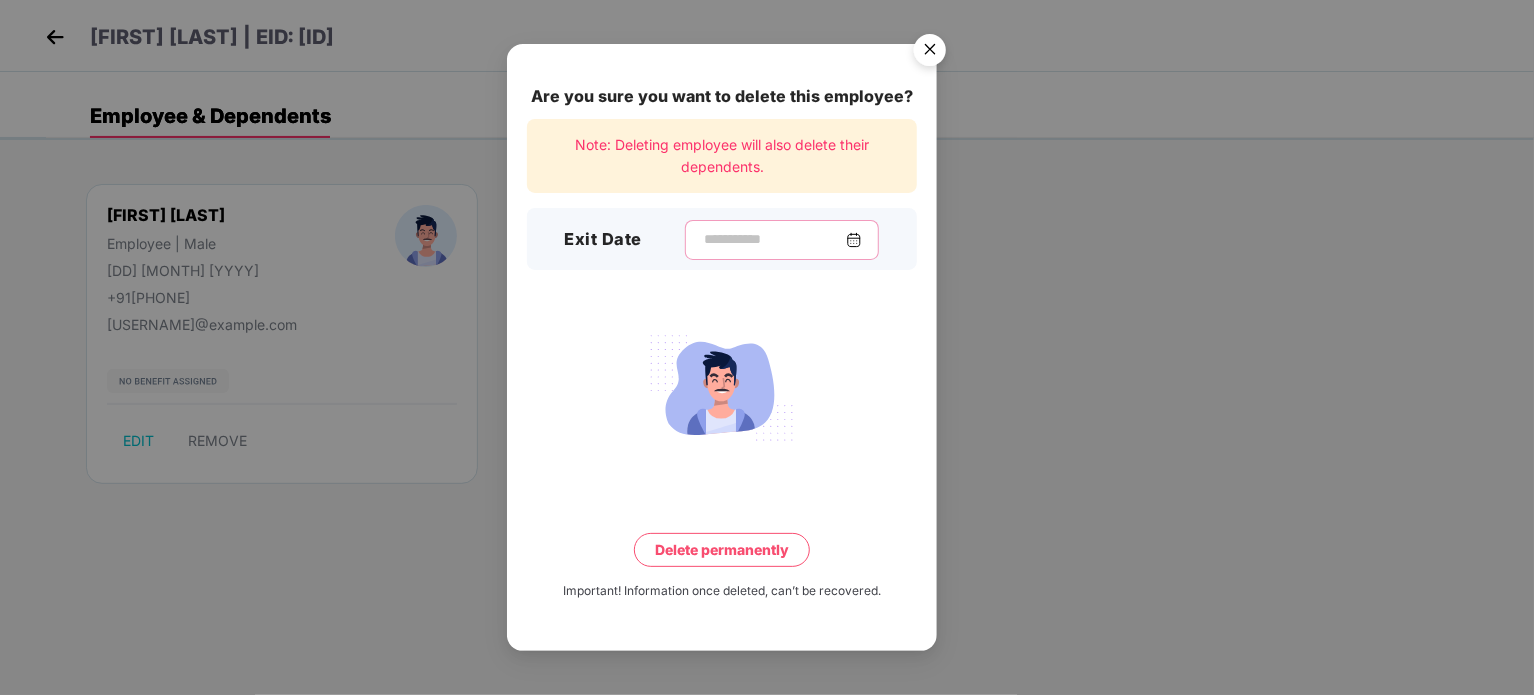 click at bounding box center [774, 239] 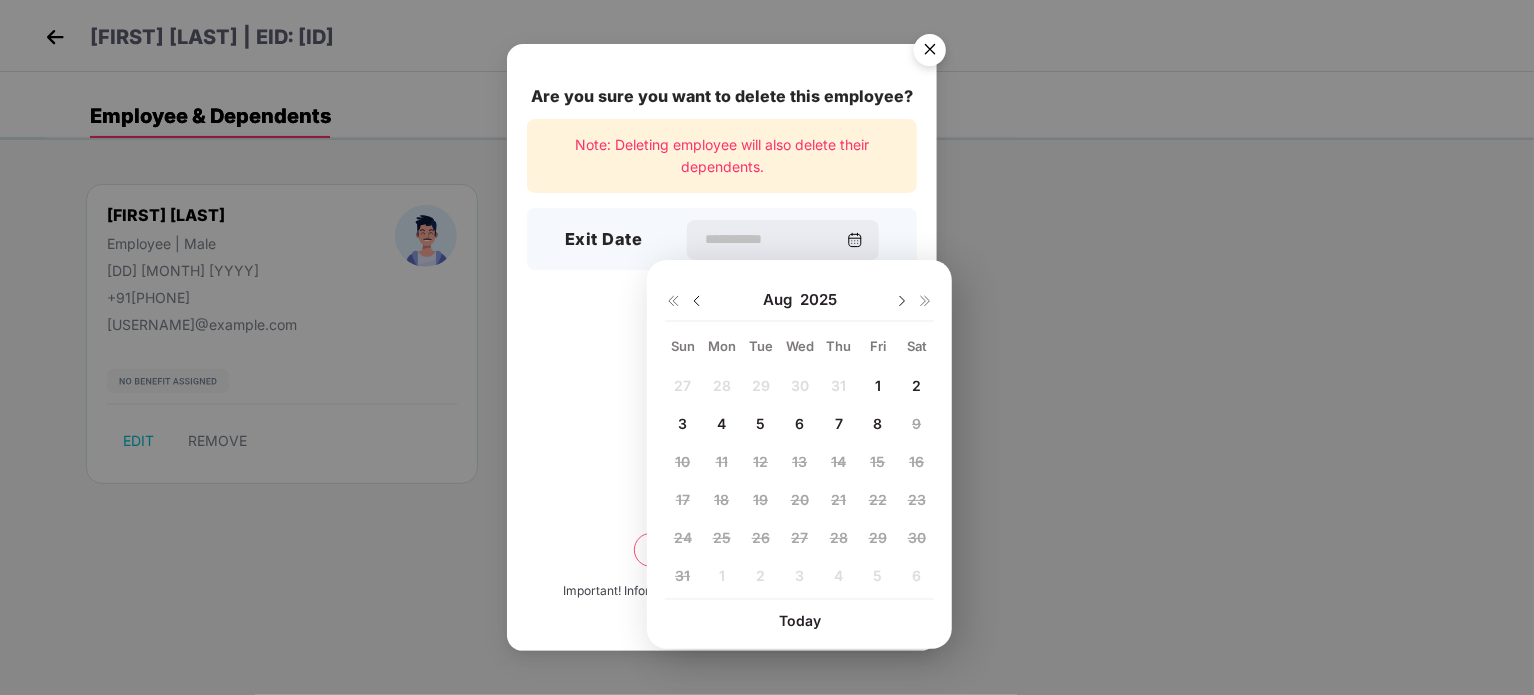 click at bounding box center (697, 301) 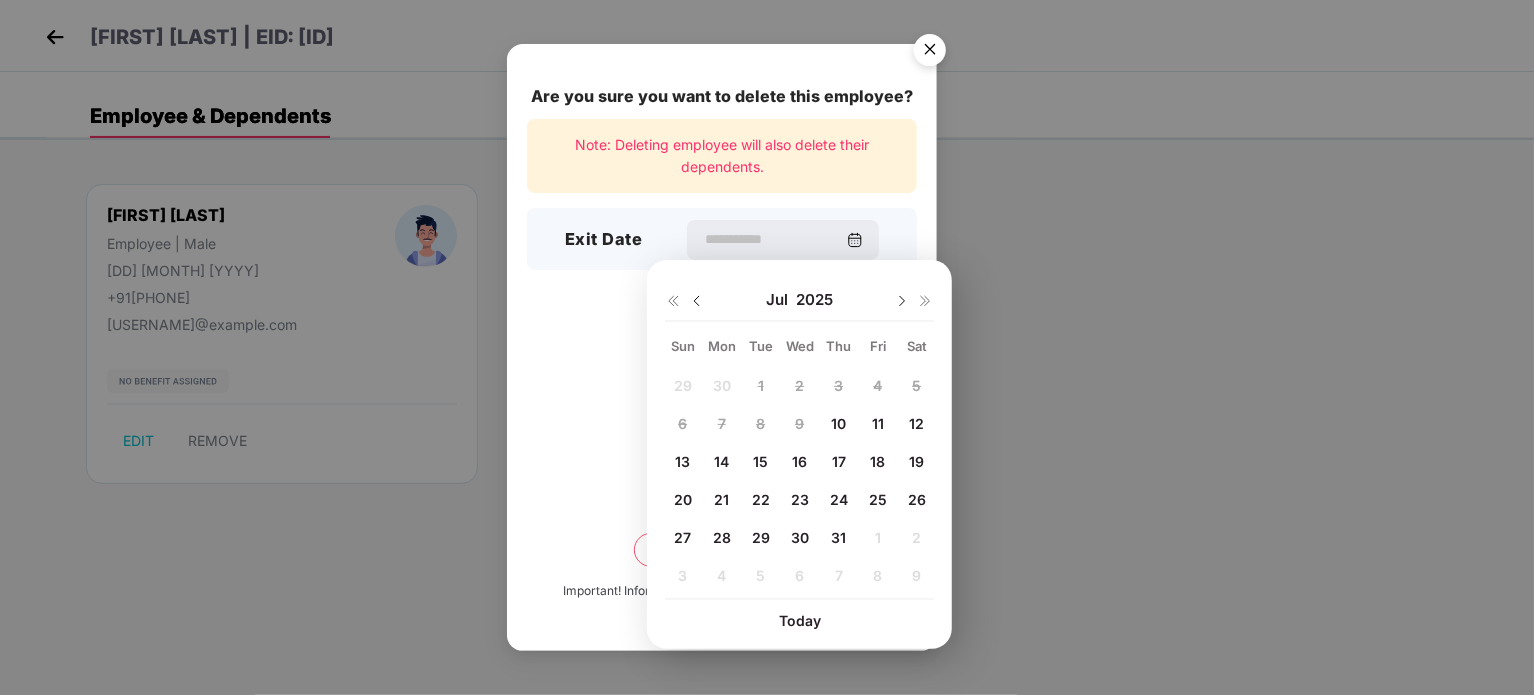 click on "10" at bounding box center (839, 423) 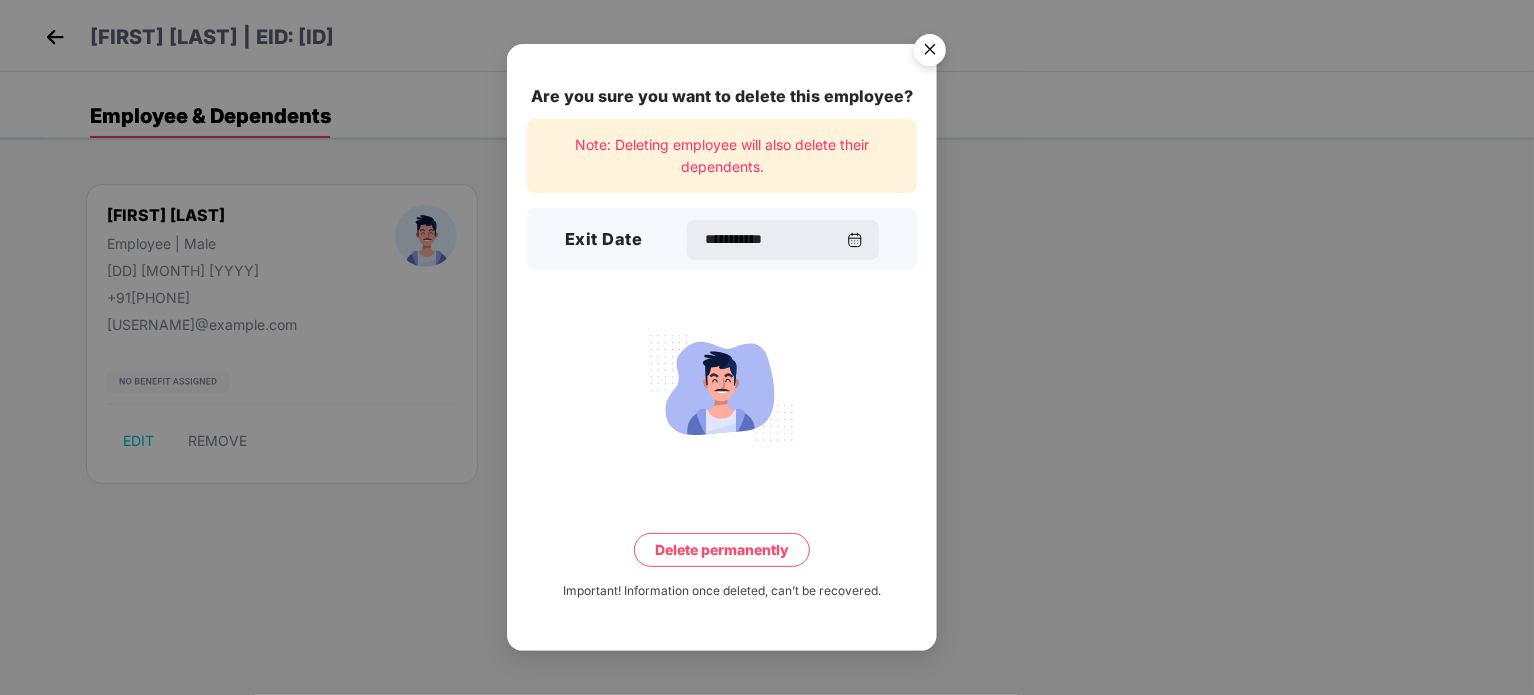 click on "Delete permanently" at bounding box center [722, 550] 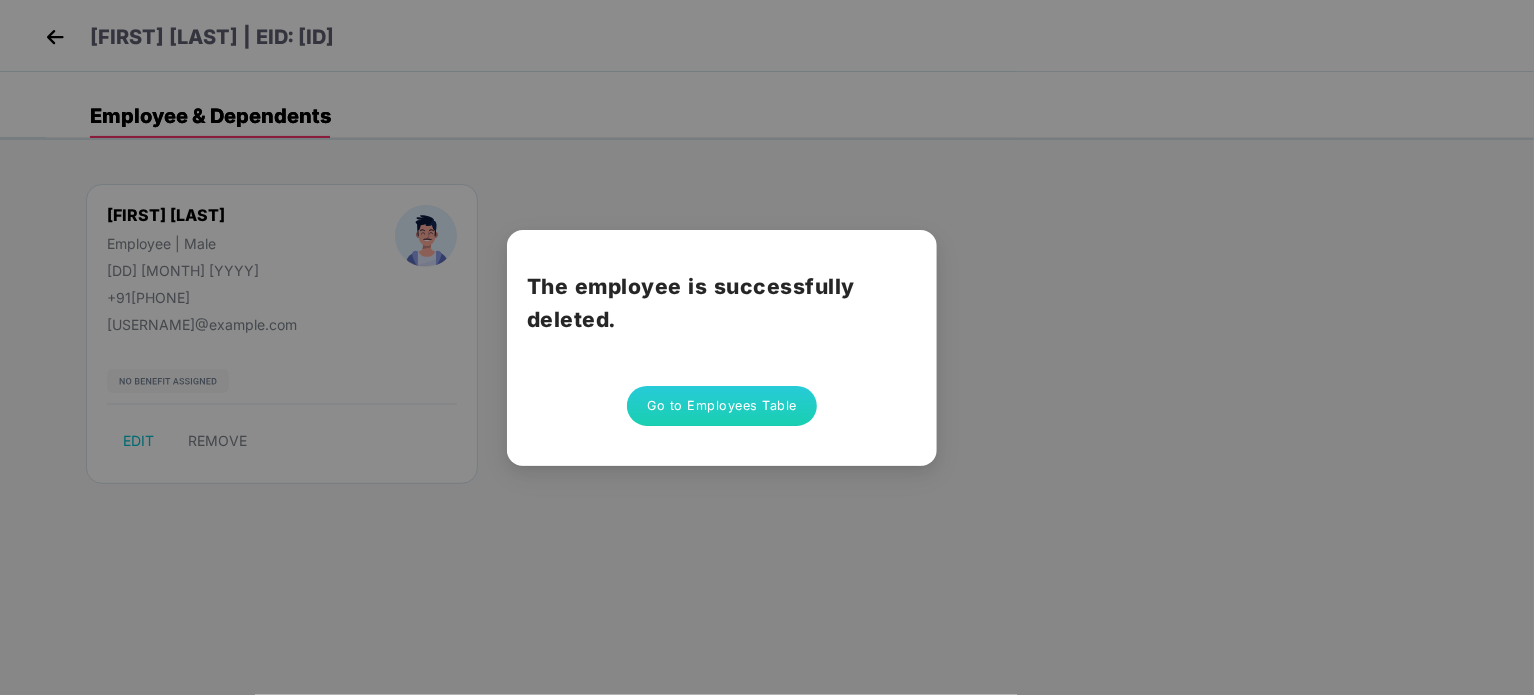 click on "Go to Employees Table" at bounding box center [722, 406] 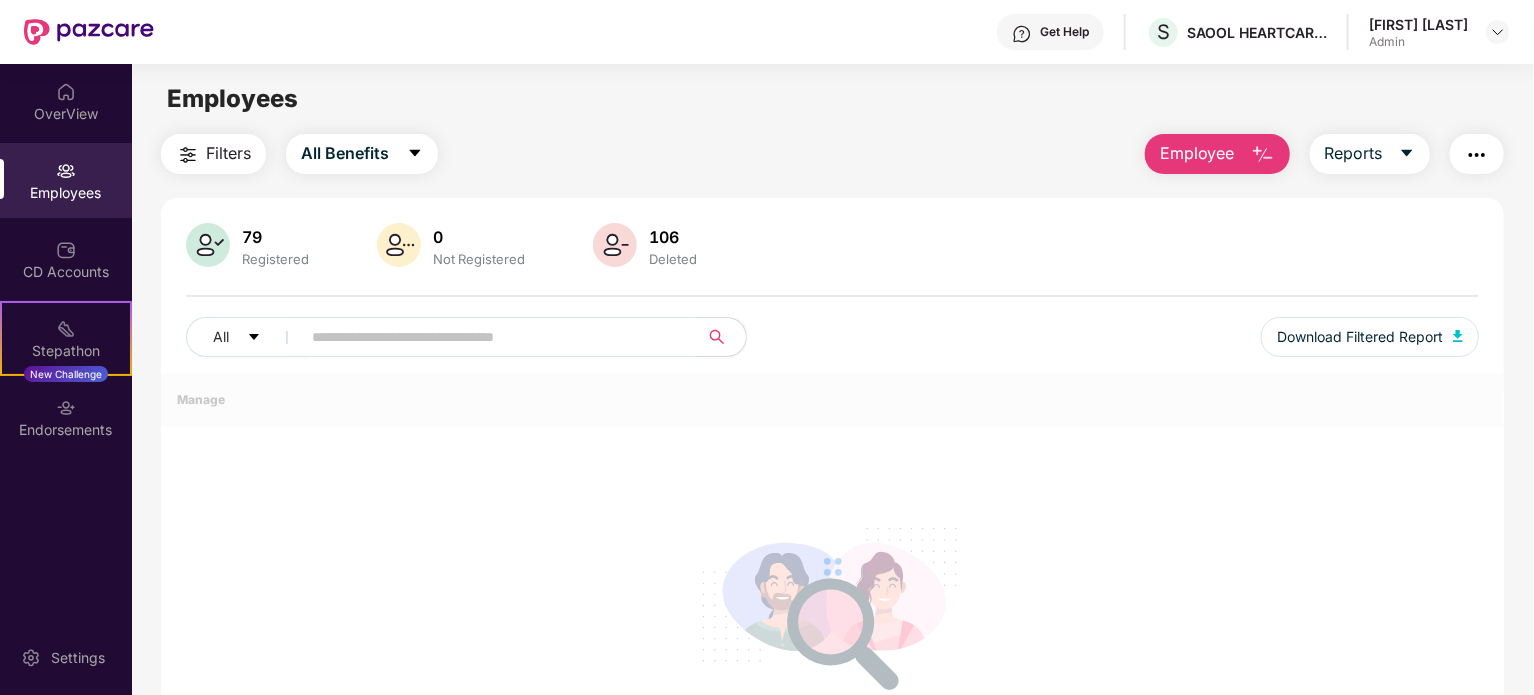 click on "All Download Filtered Report" at bounding box center (832, 345) 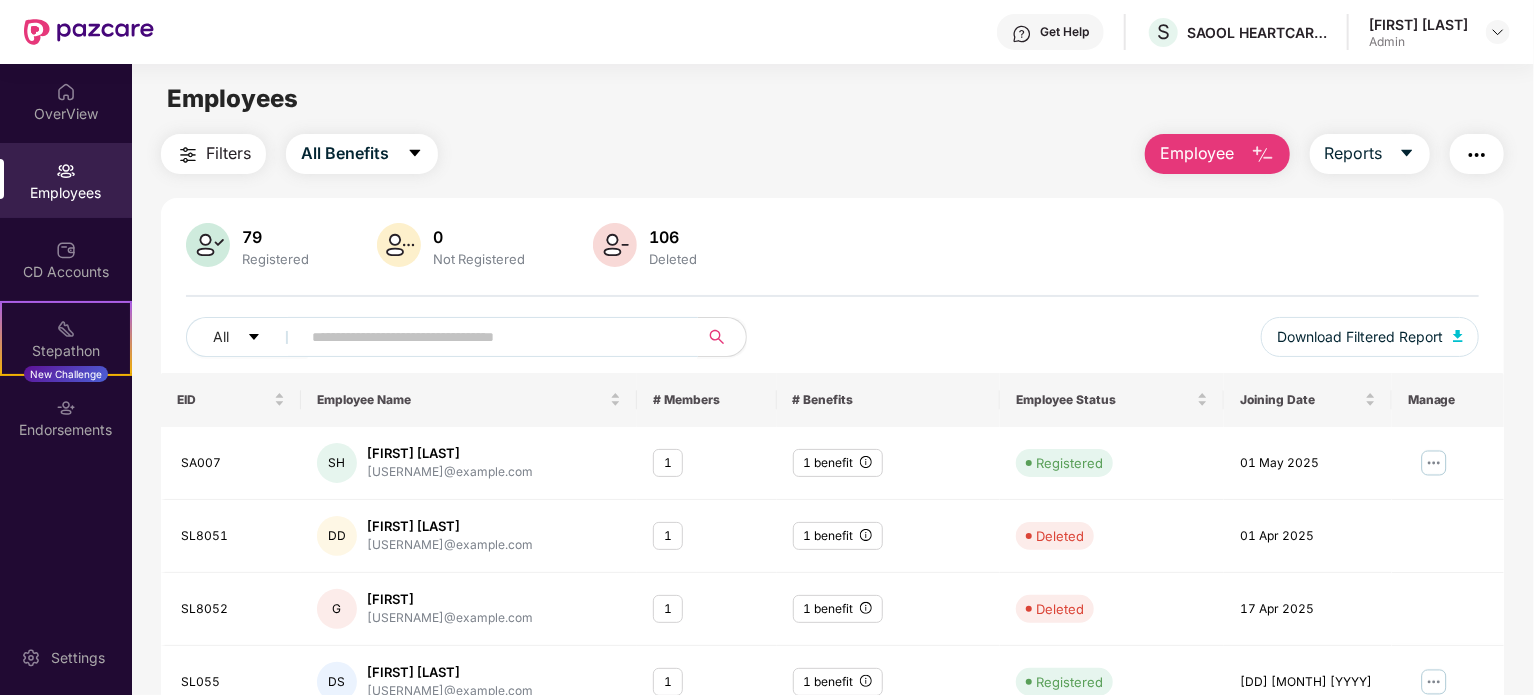 click at bounding box center (491, 337) 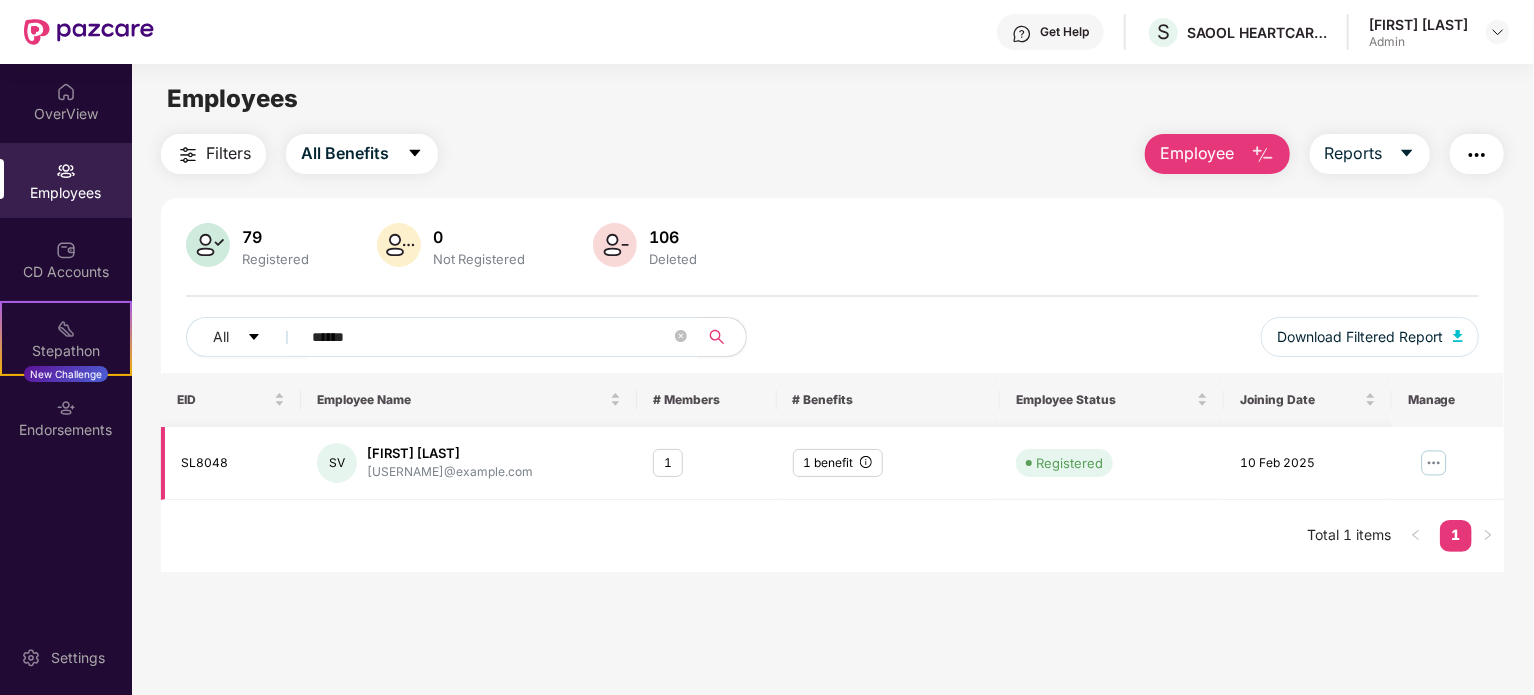 type on "******" 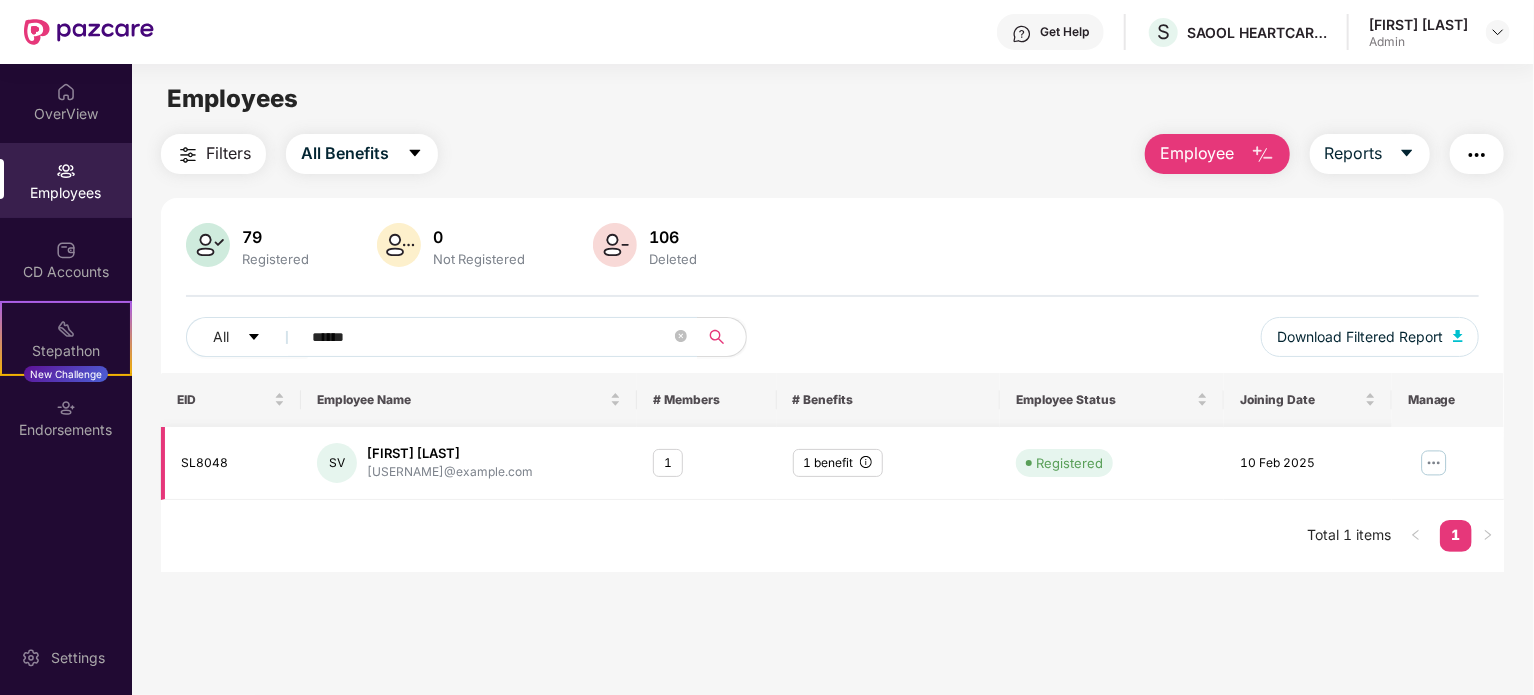 click at bounding box center [1434, 463] 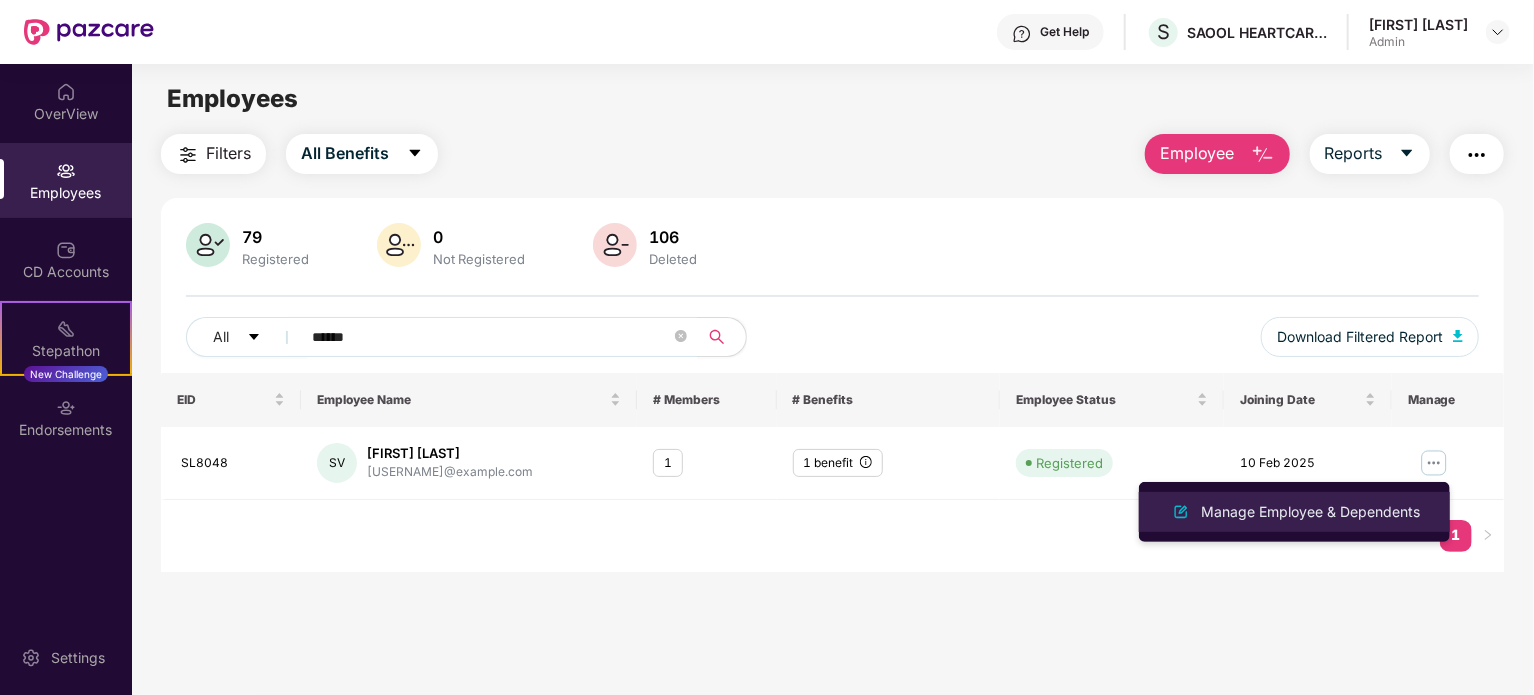 click on "Manage Employee & Dependents" at bounding box center [1310, 512] 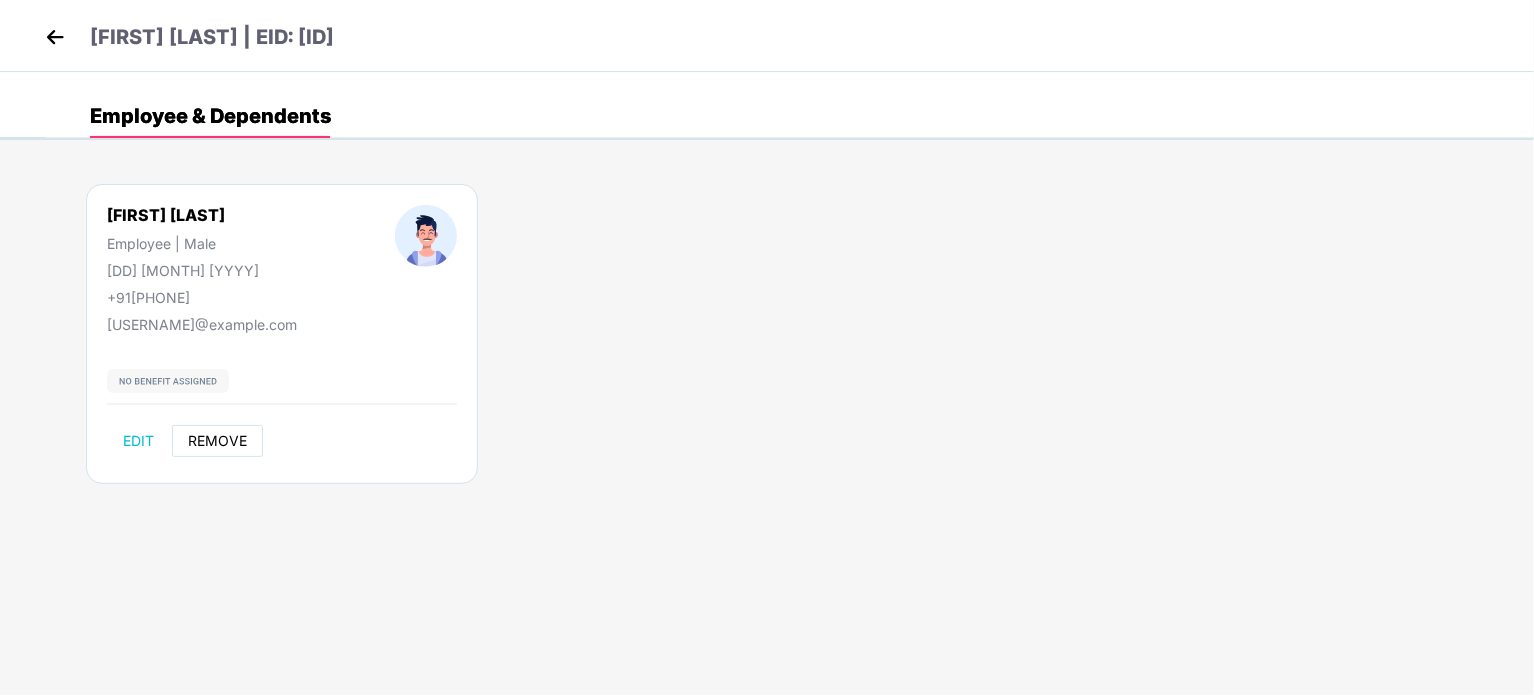 click on "REMOVE" at bounding box center (217, 441) 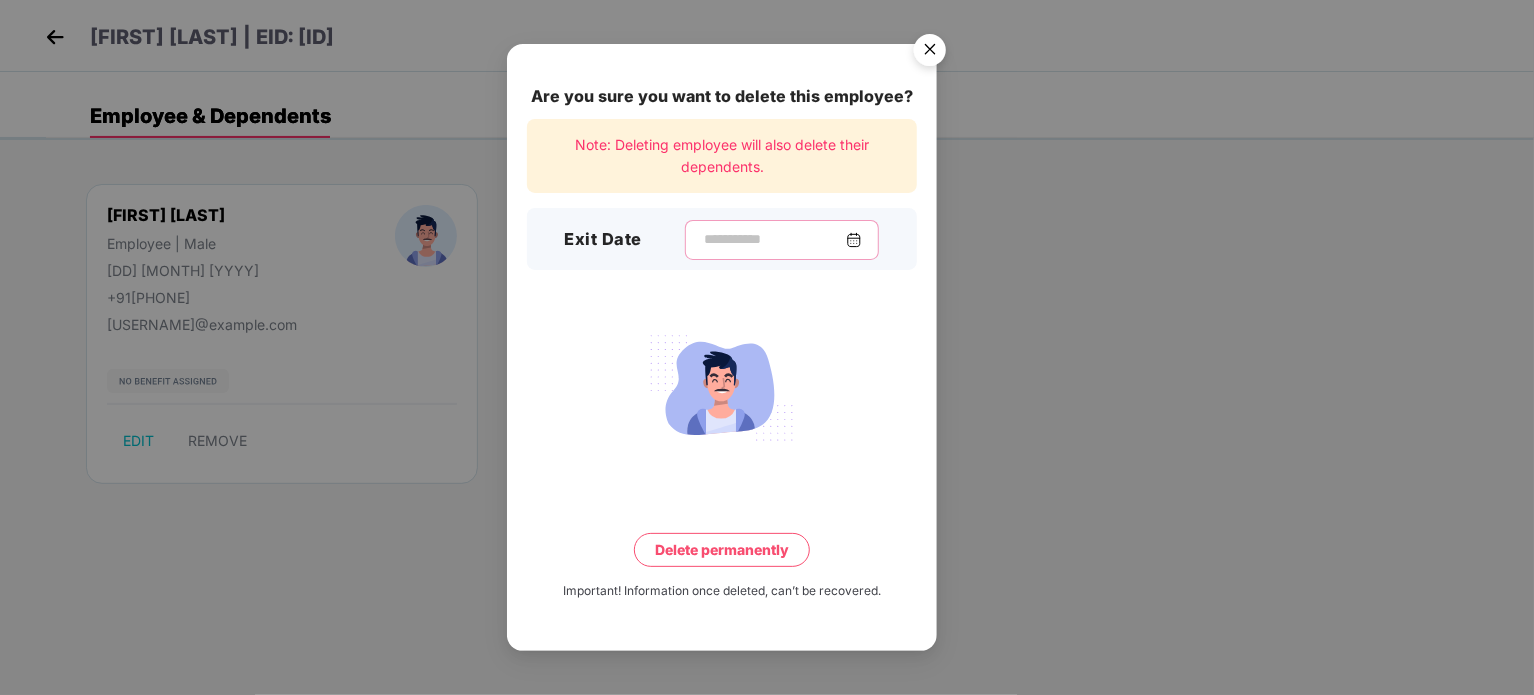 click at bounding box center [774, 239] 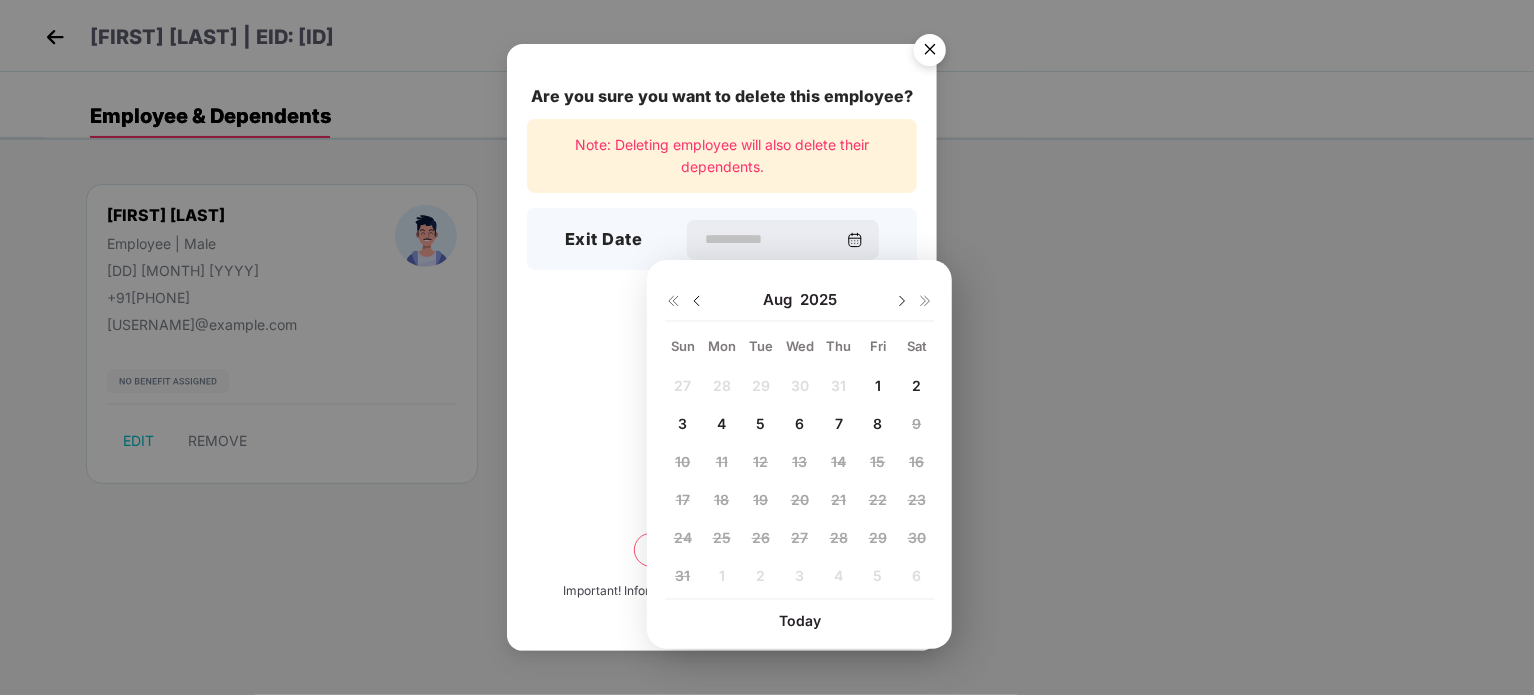 click at bounding box center (697, 301) 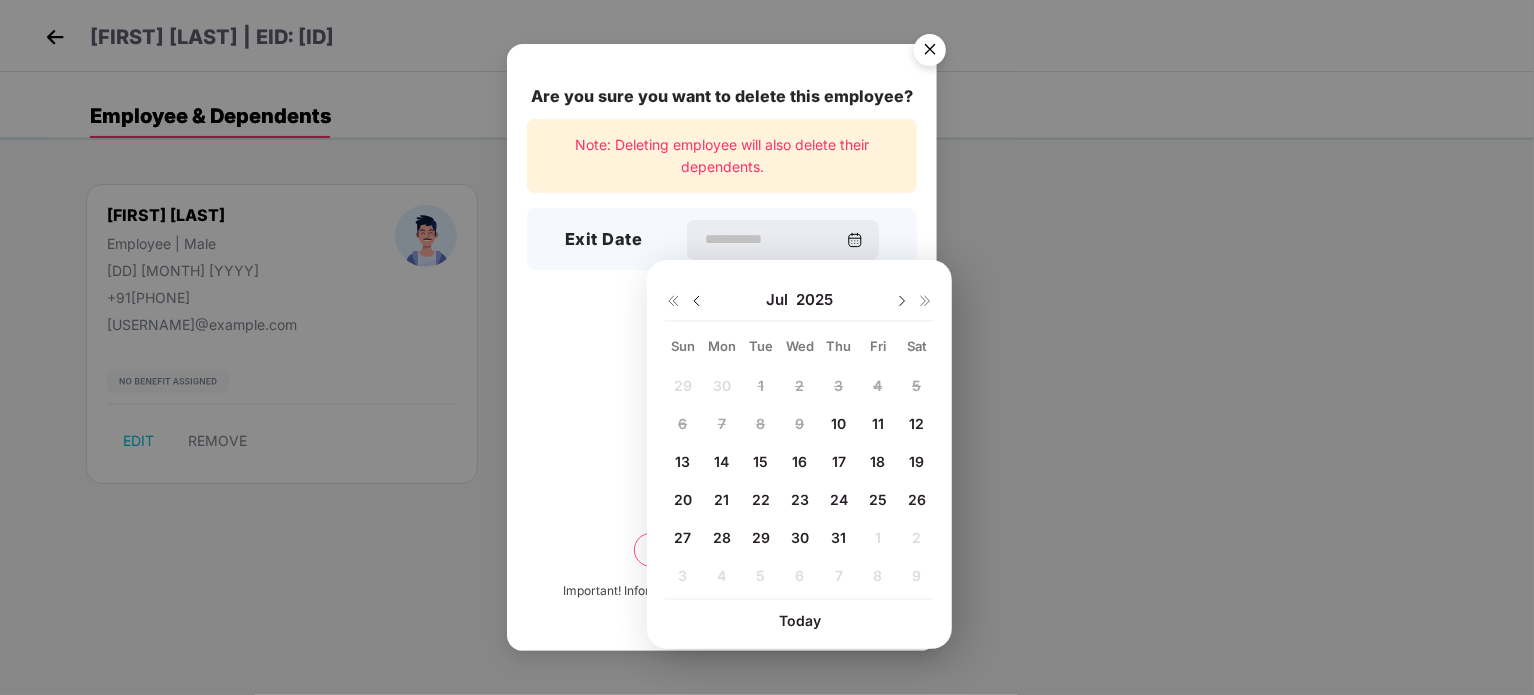 click on "10" at bounding box center [838, 423] 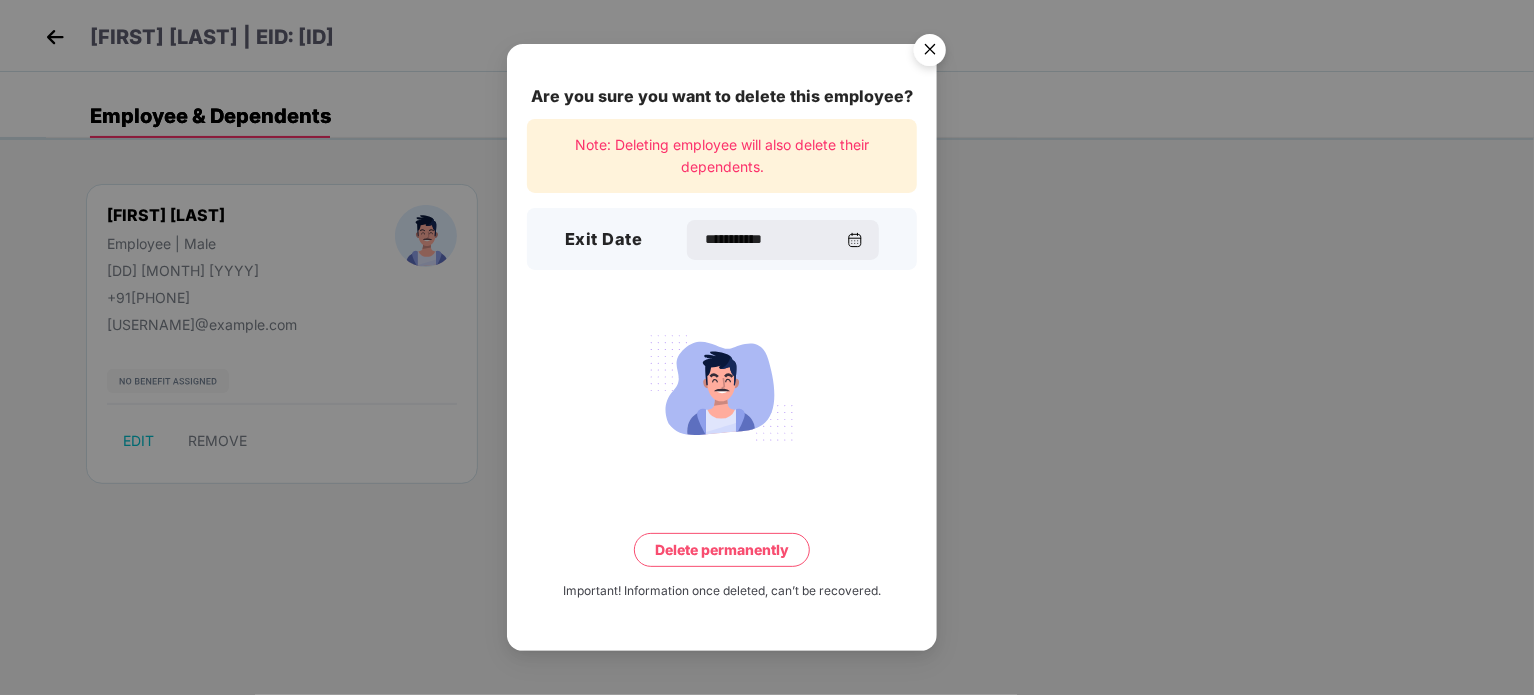 click on "Delete permanently" at bounding box center [722, 550] 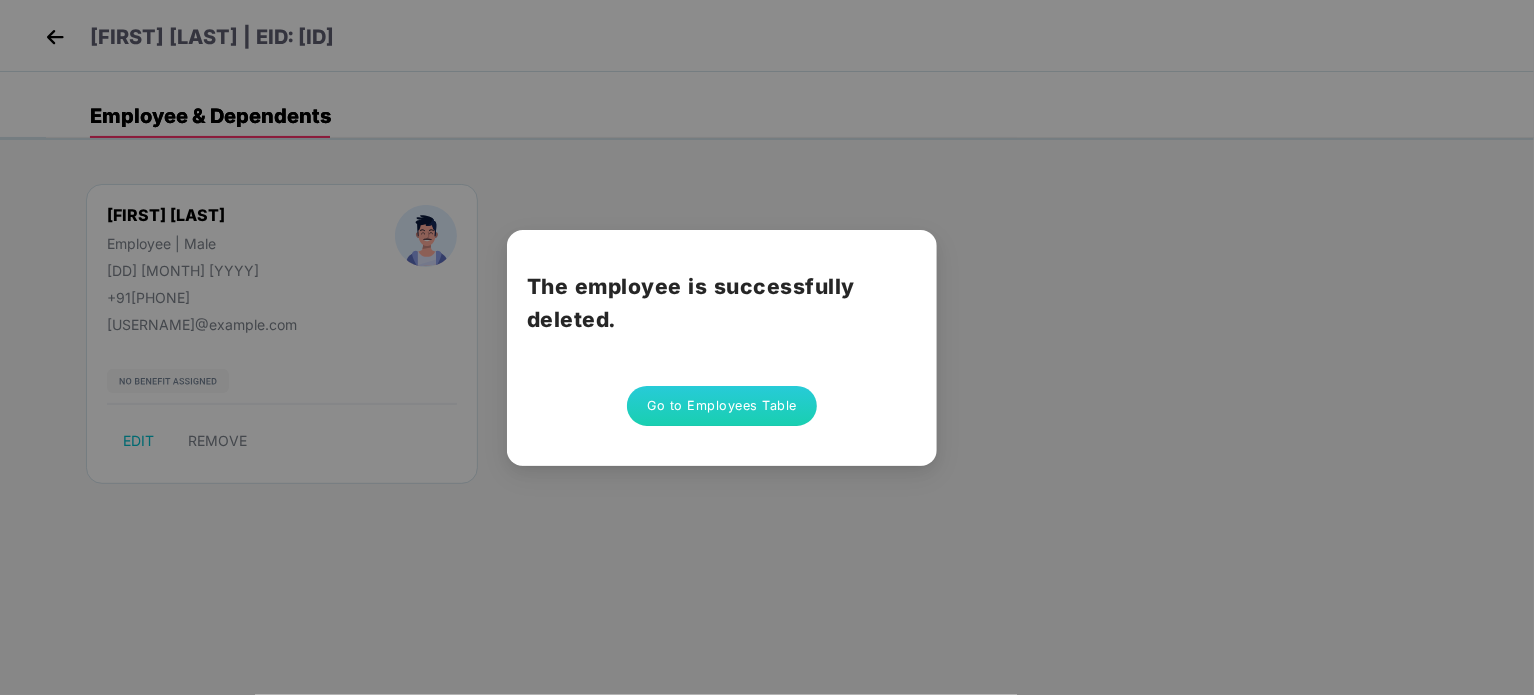 click on "Go to Employees Table" at bounding box center [722, 406] 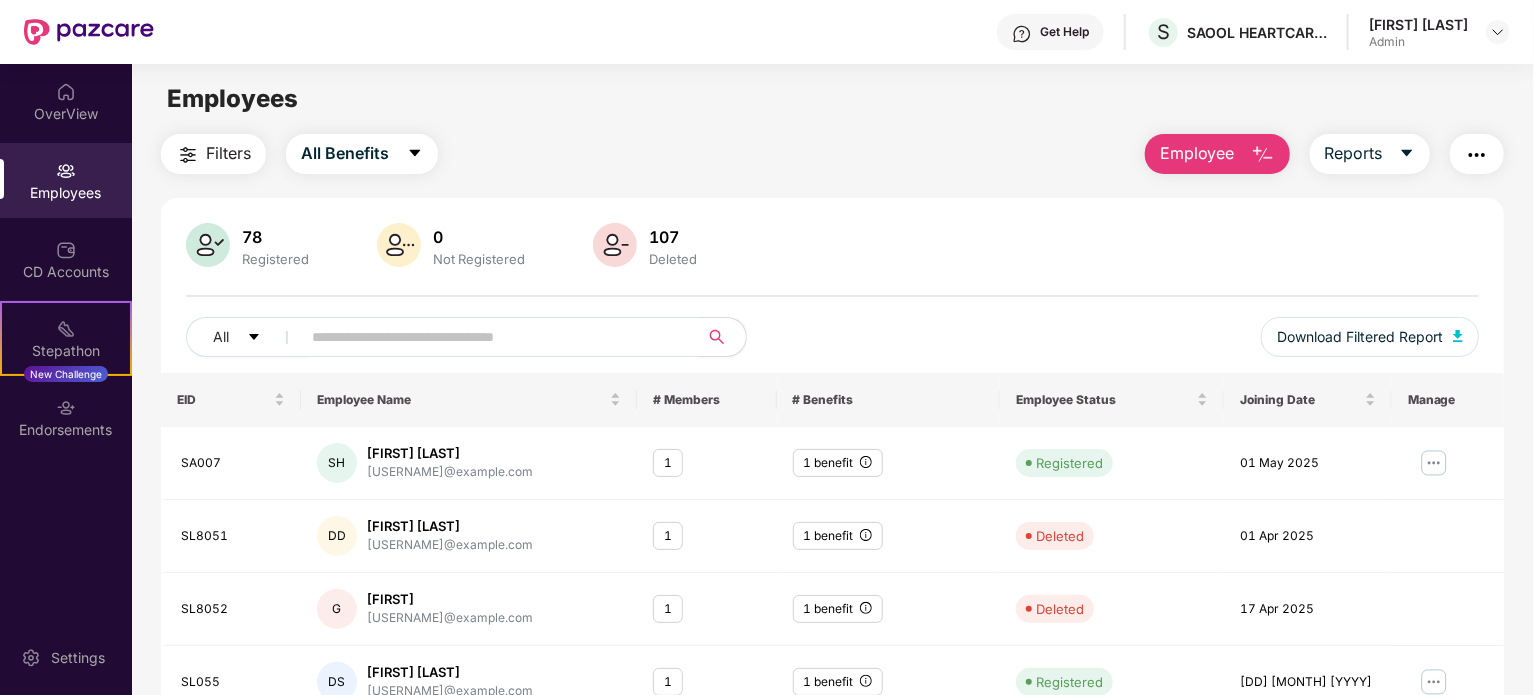 click at bounding box center (491, 337) 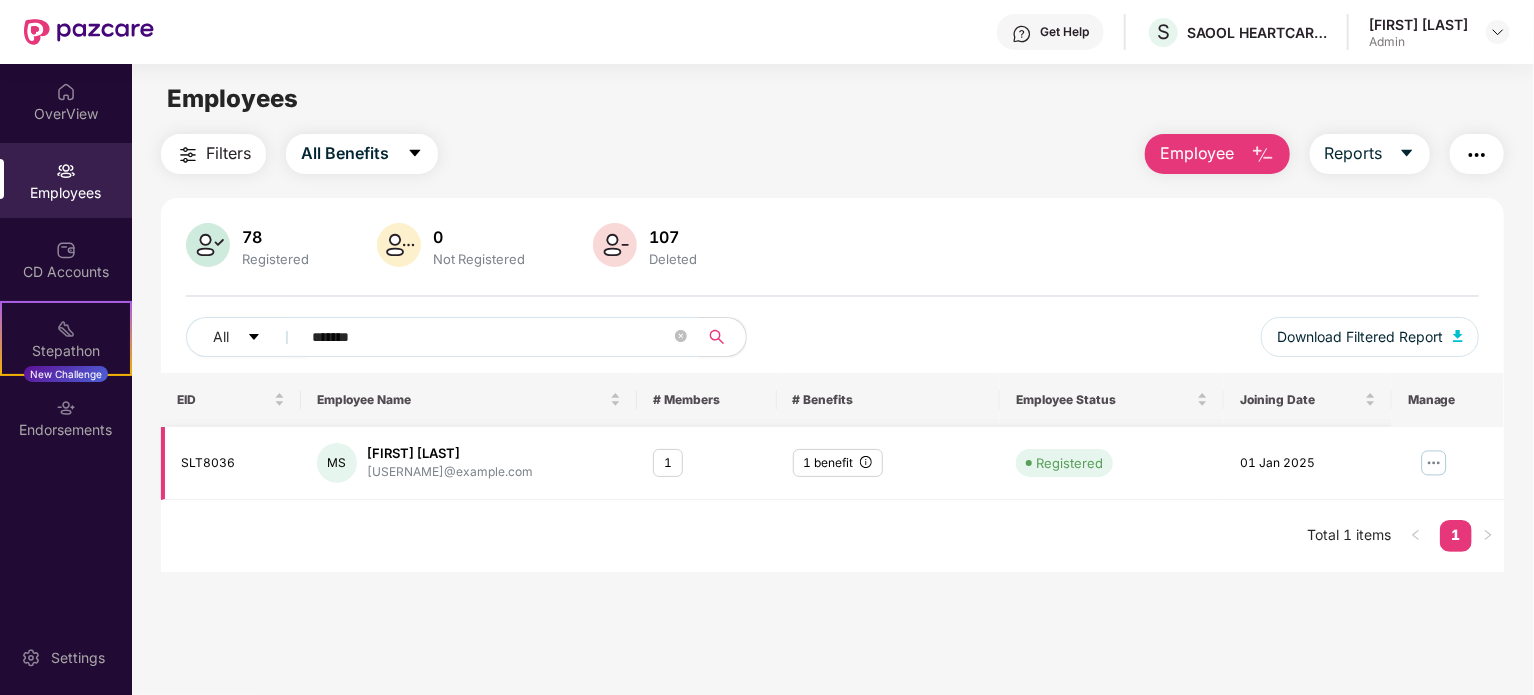 type on "*******" 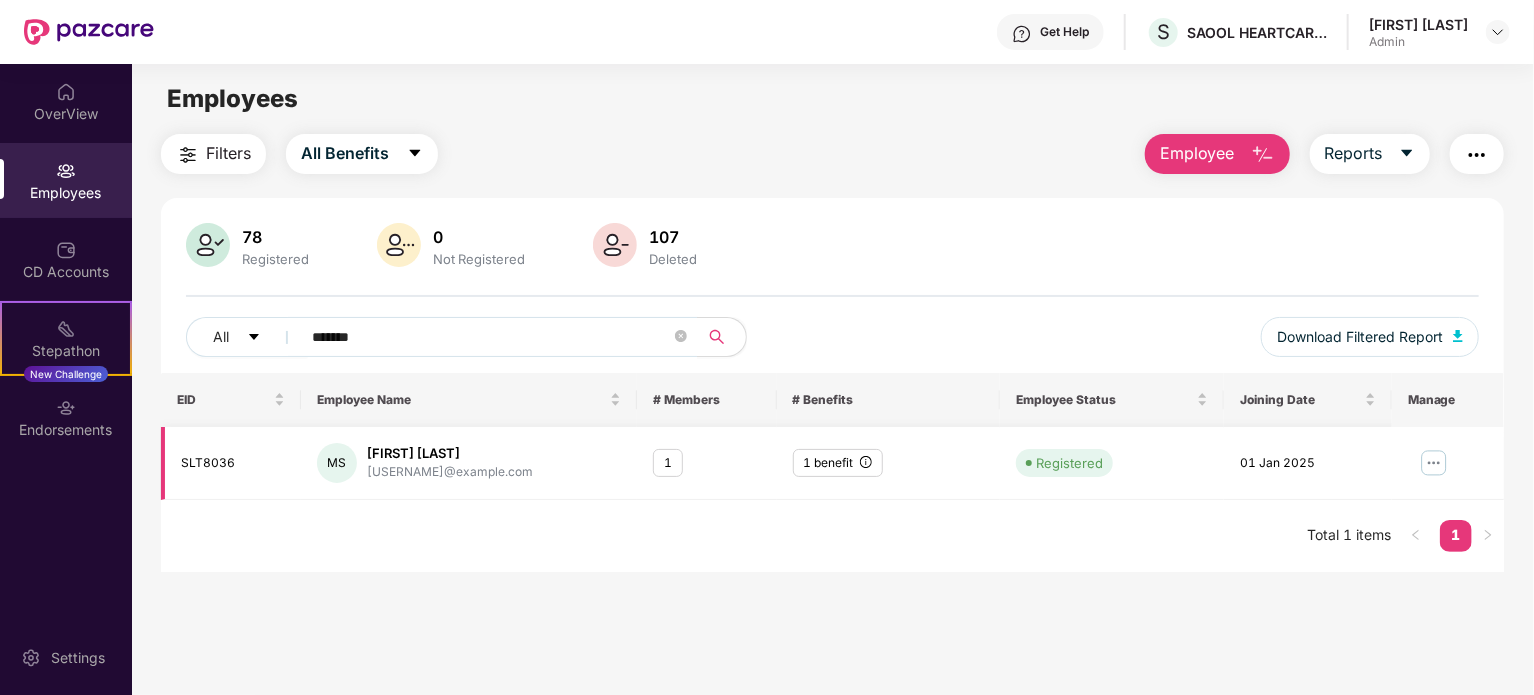 click at bounding box center [1434, 463] 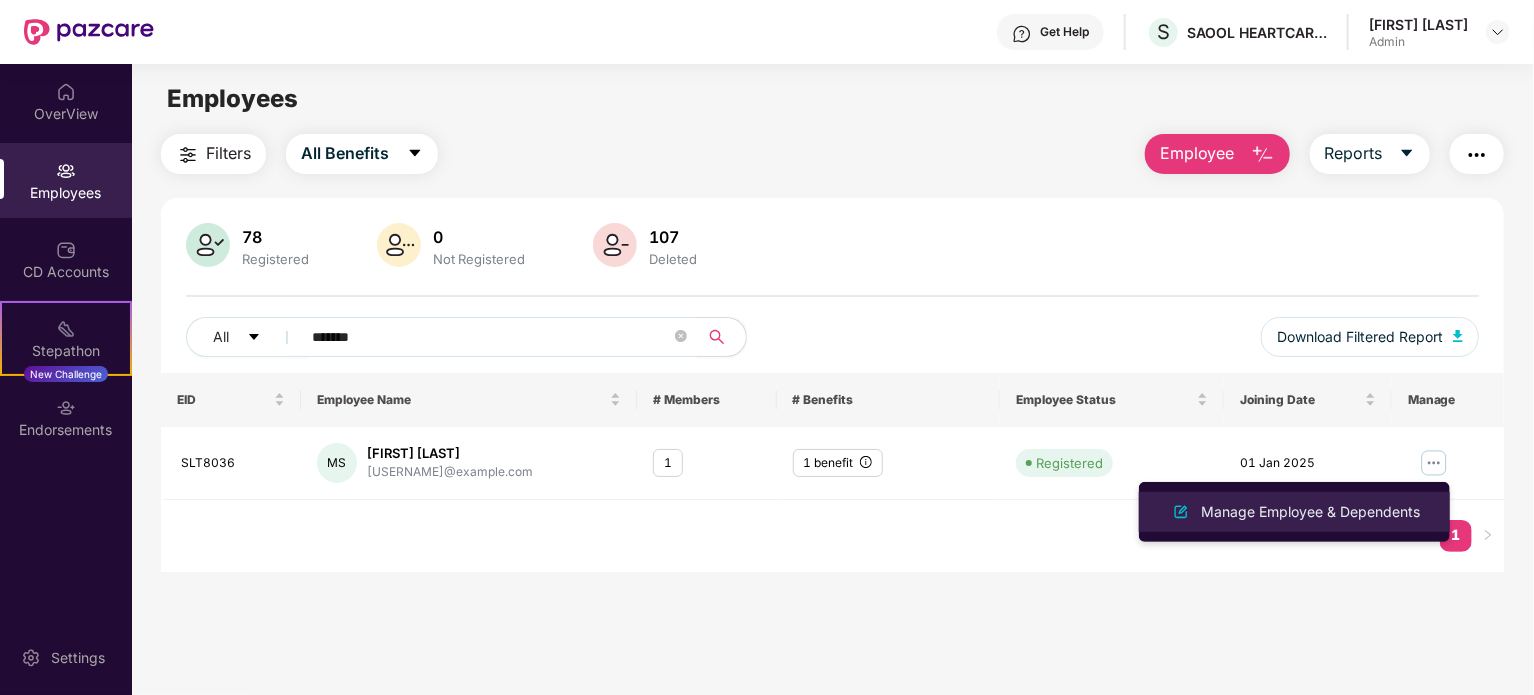 click on "Manage Employee & Dependents" at bounding box center [1310, 512] 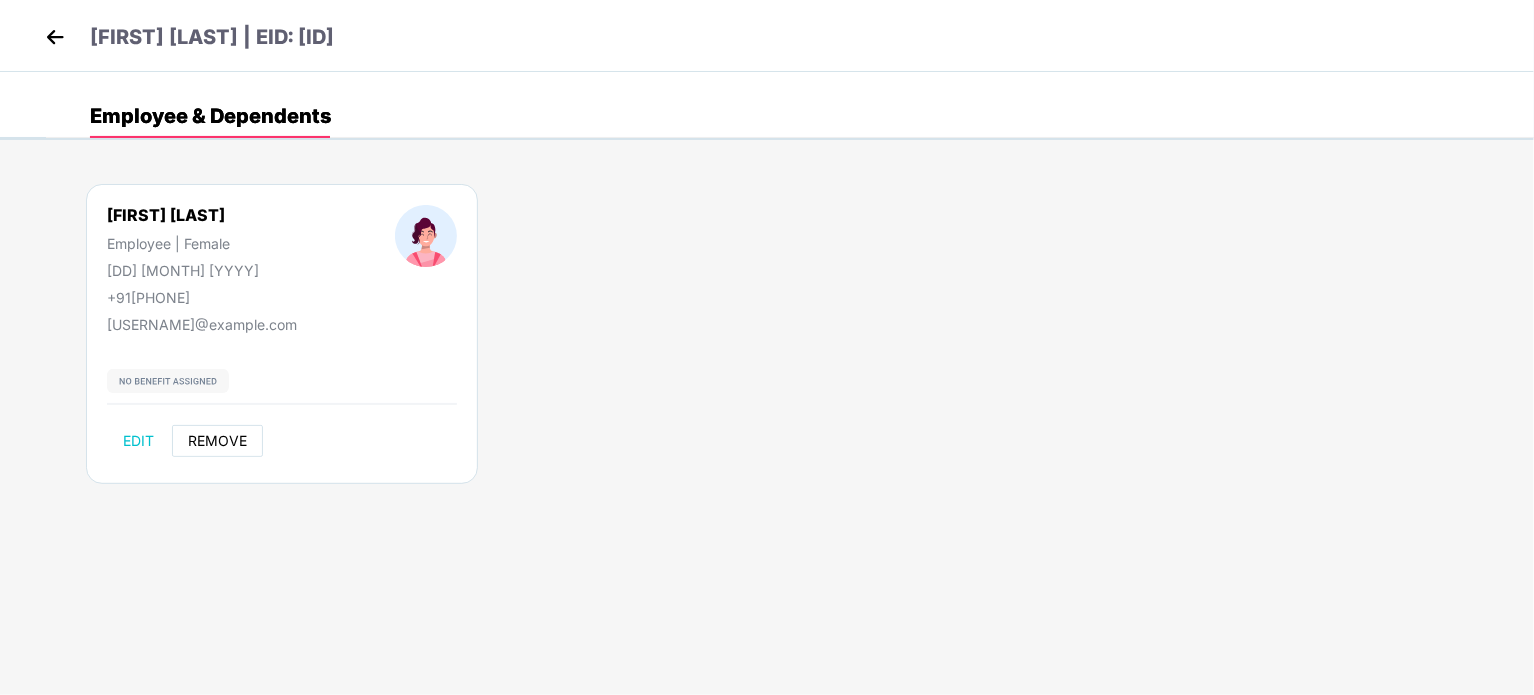 click on "REMOVE" at bounding box center [217, 441] 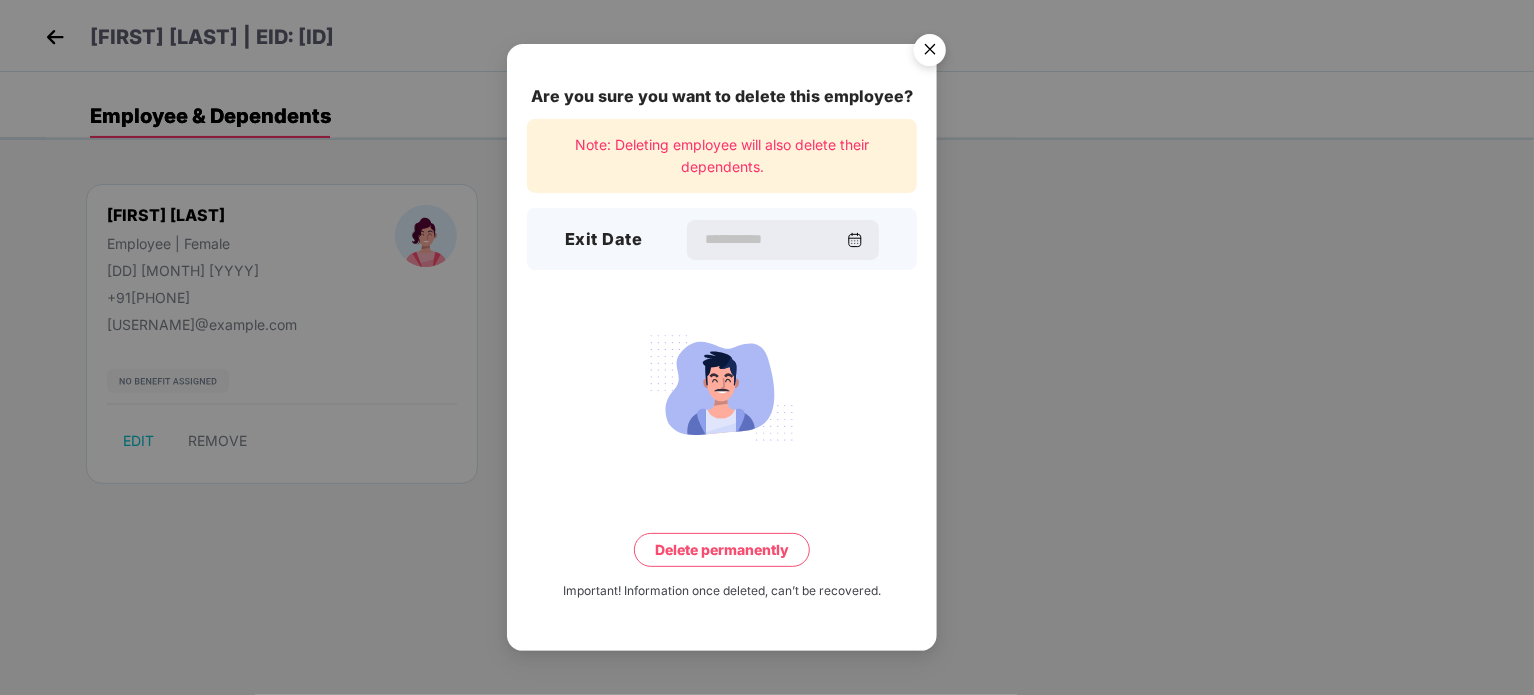 click on "Exit Date" at bounding box center (722, 239) 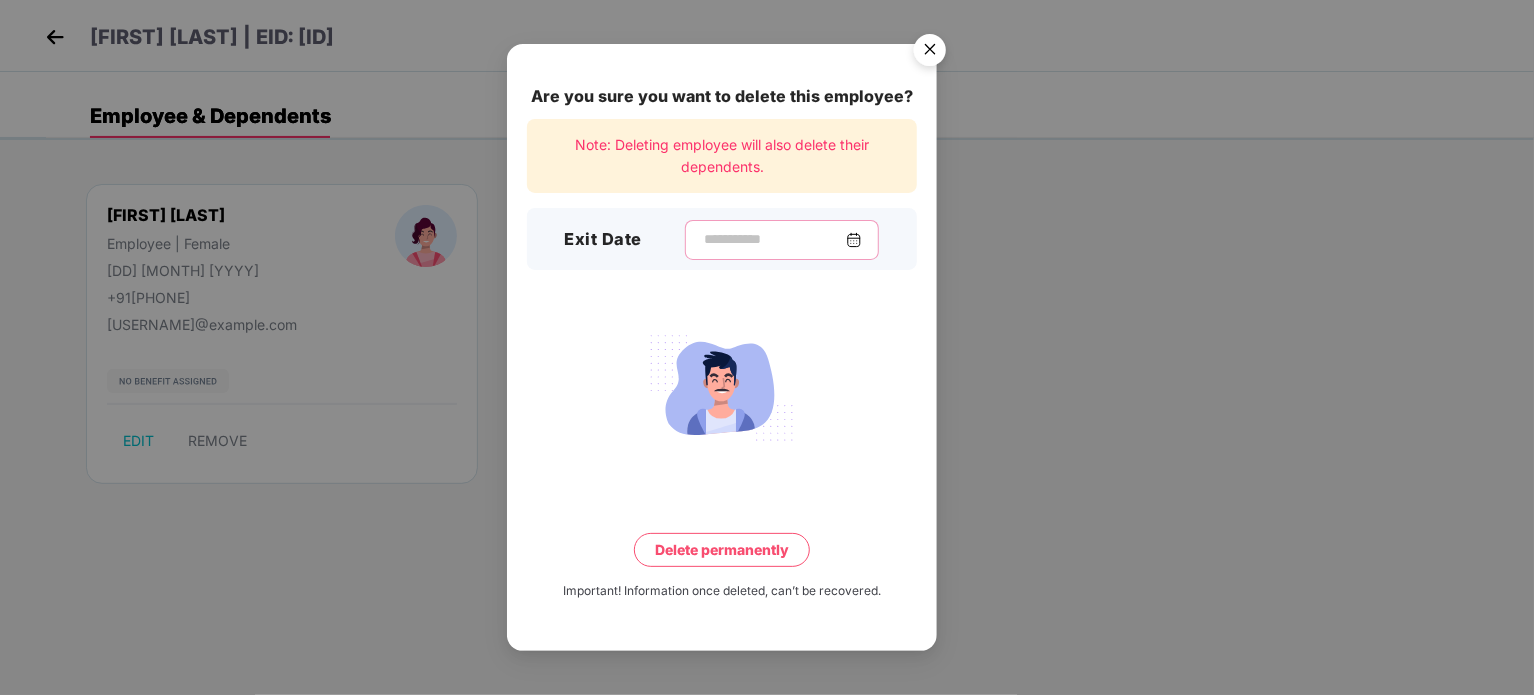 click at bounding box center (774, 239) 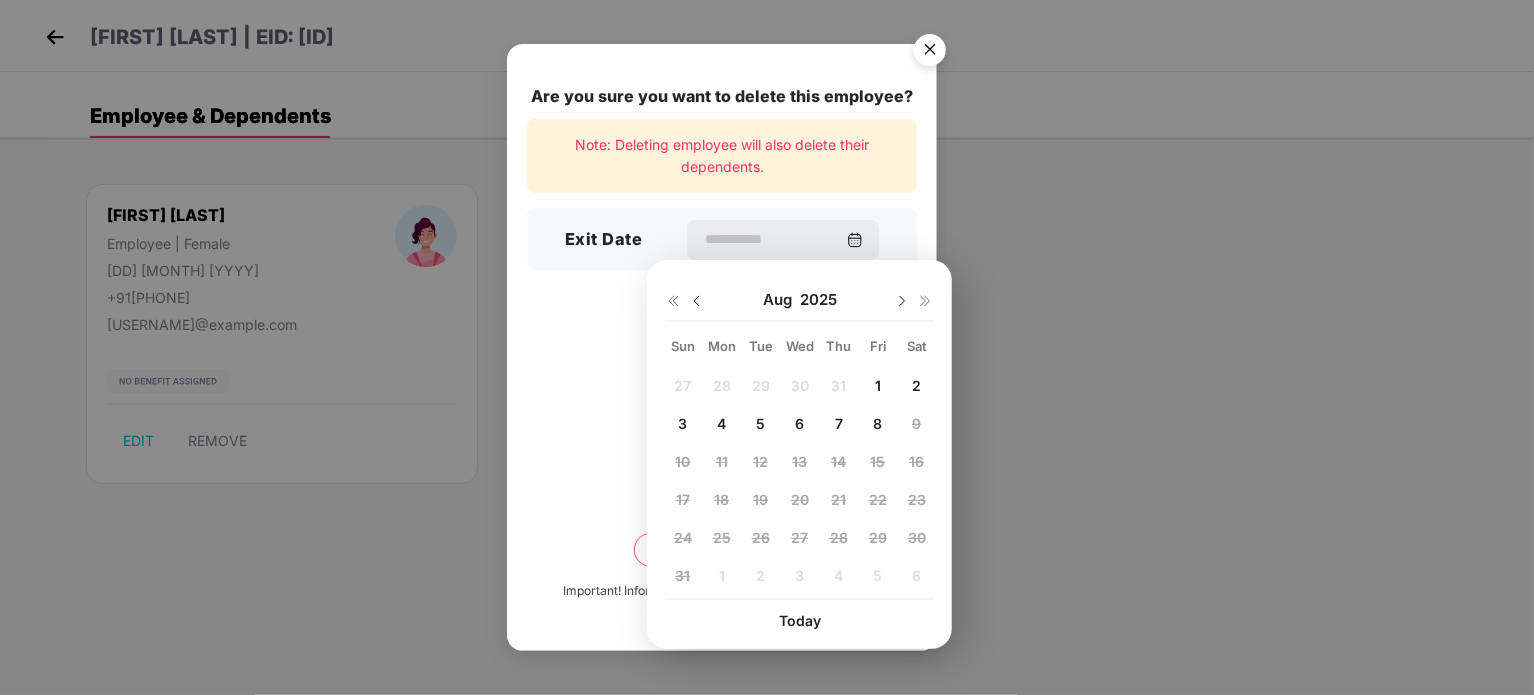 click at bounding box center [697, 301] 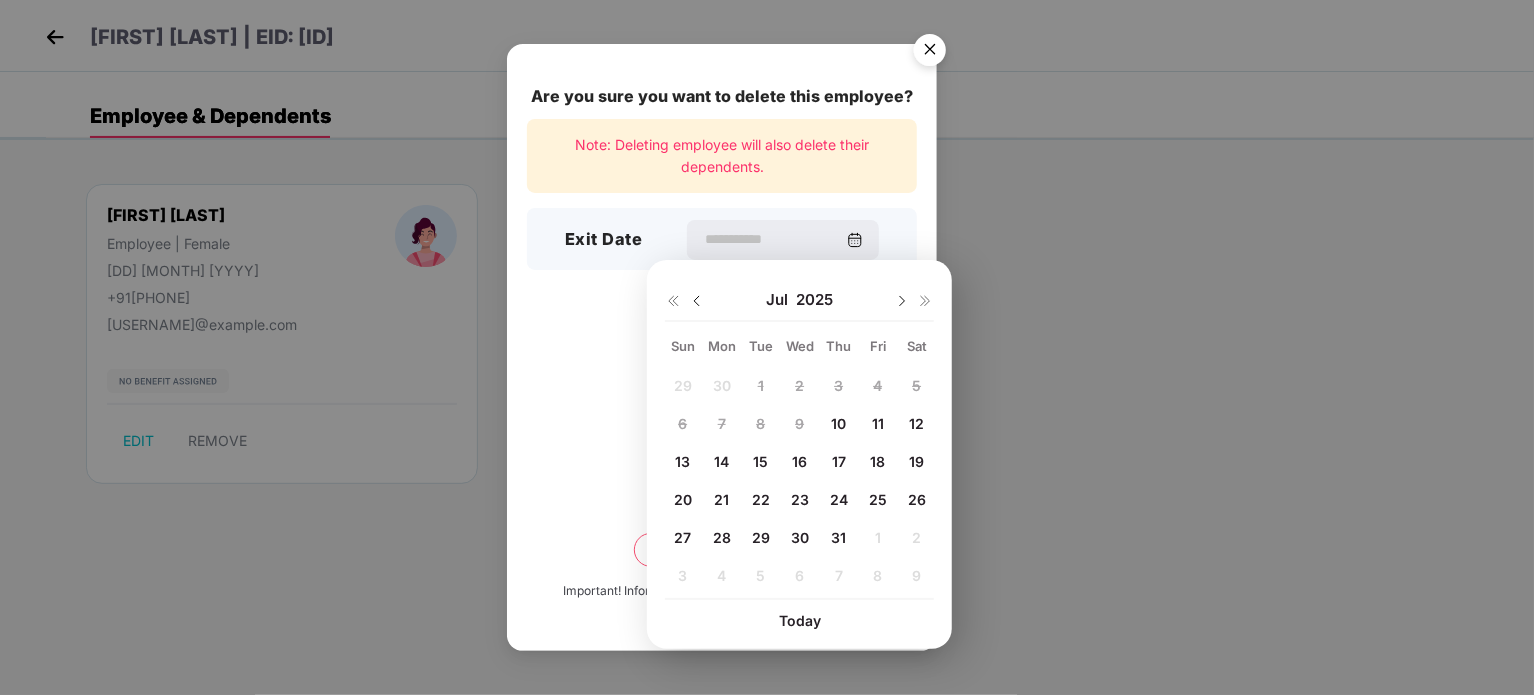 click on "10" at bounding box center [838, 423] 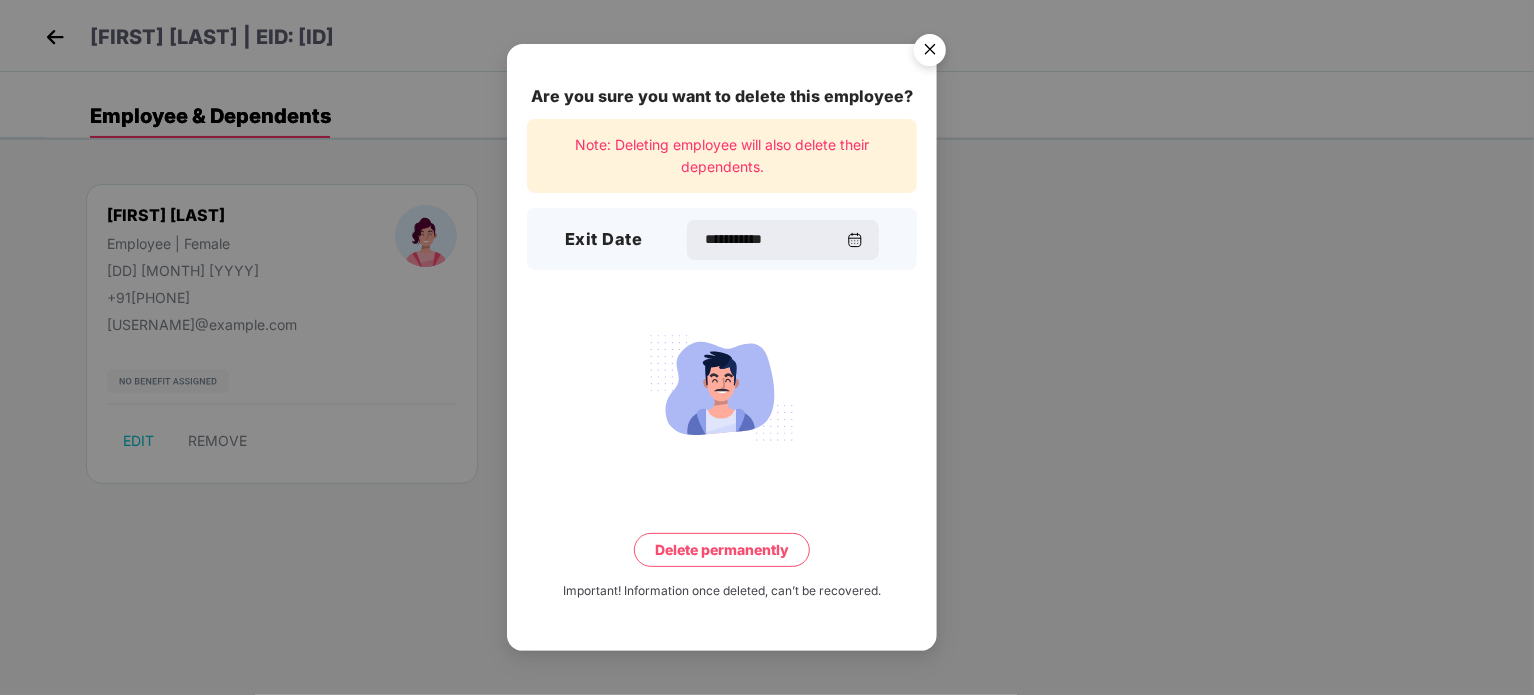 click on "Delete permanently" at bounding box center (722, 550) 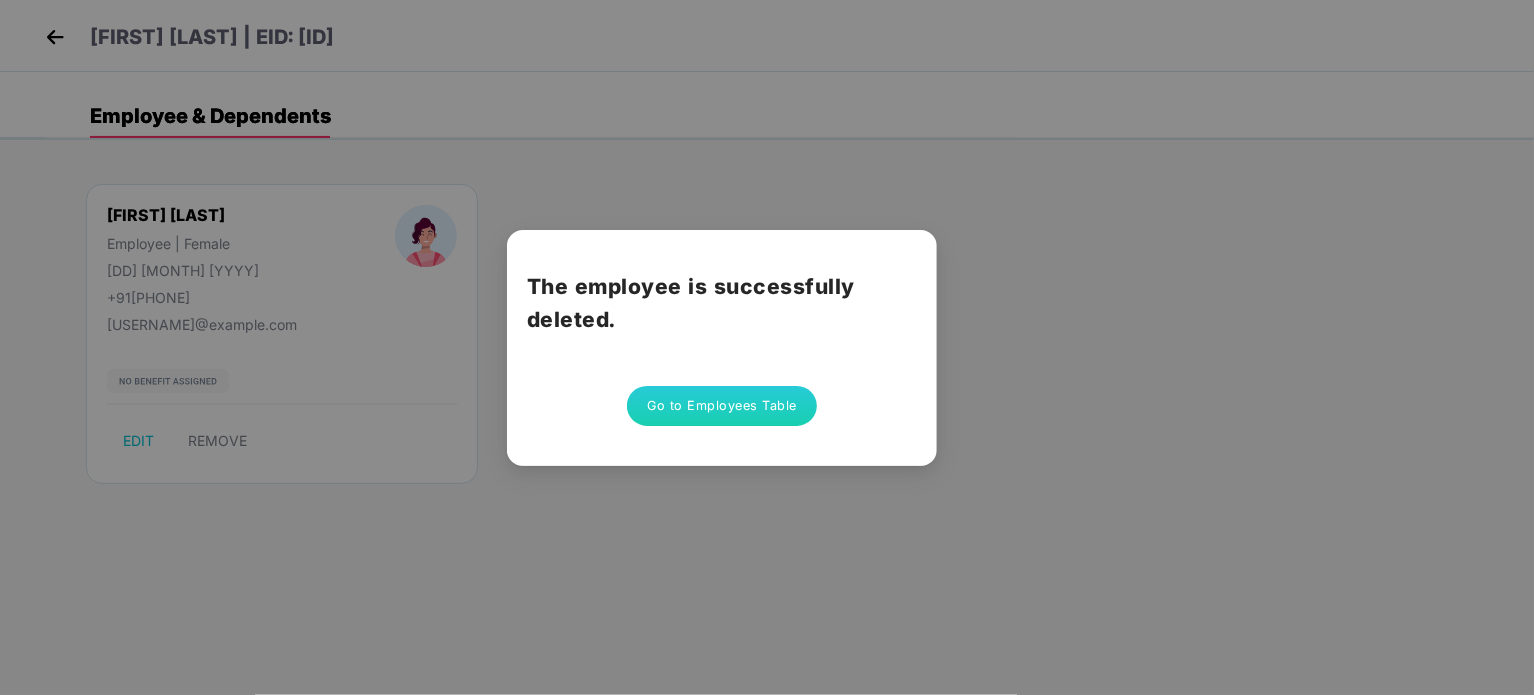 click on "Go to Employees Table" at bounding box center (722, 406) 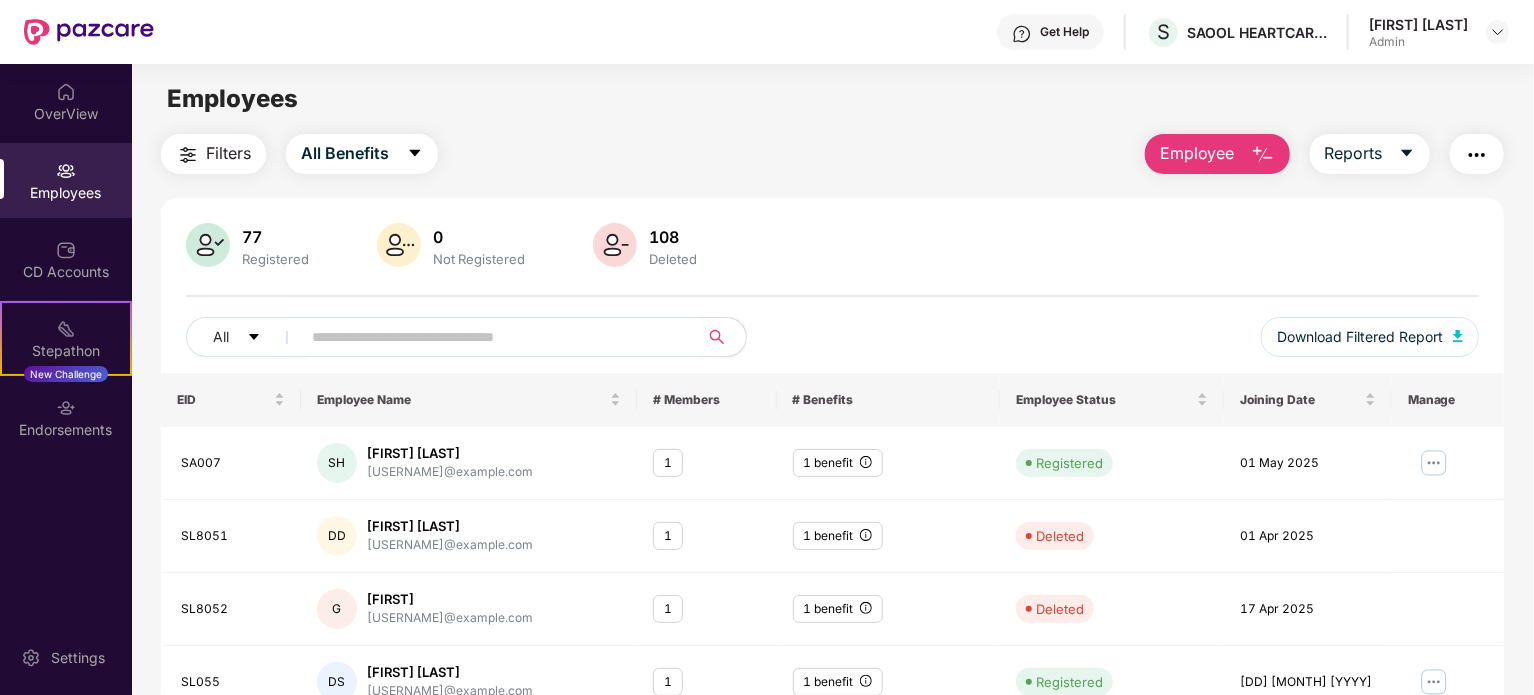 click at bounding box center (491, 337) 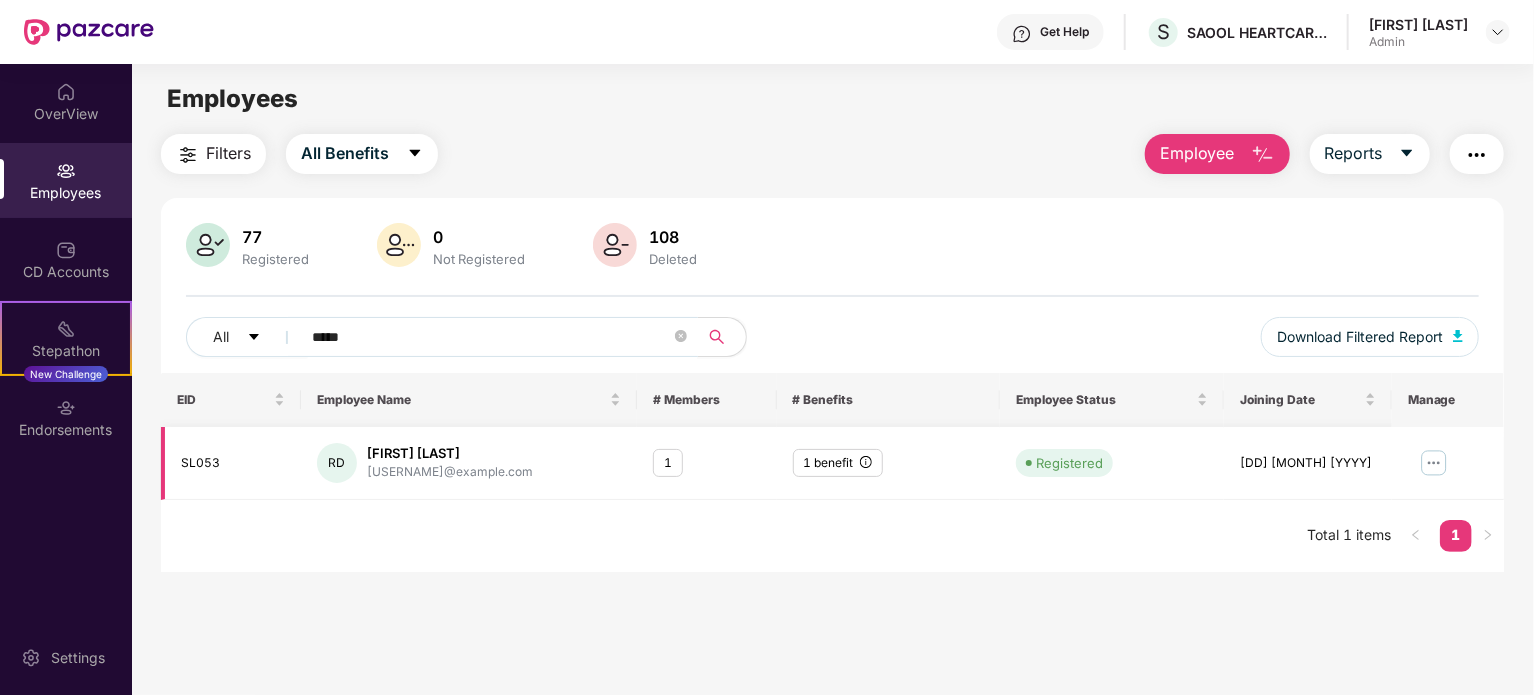 type on "*****" 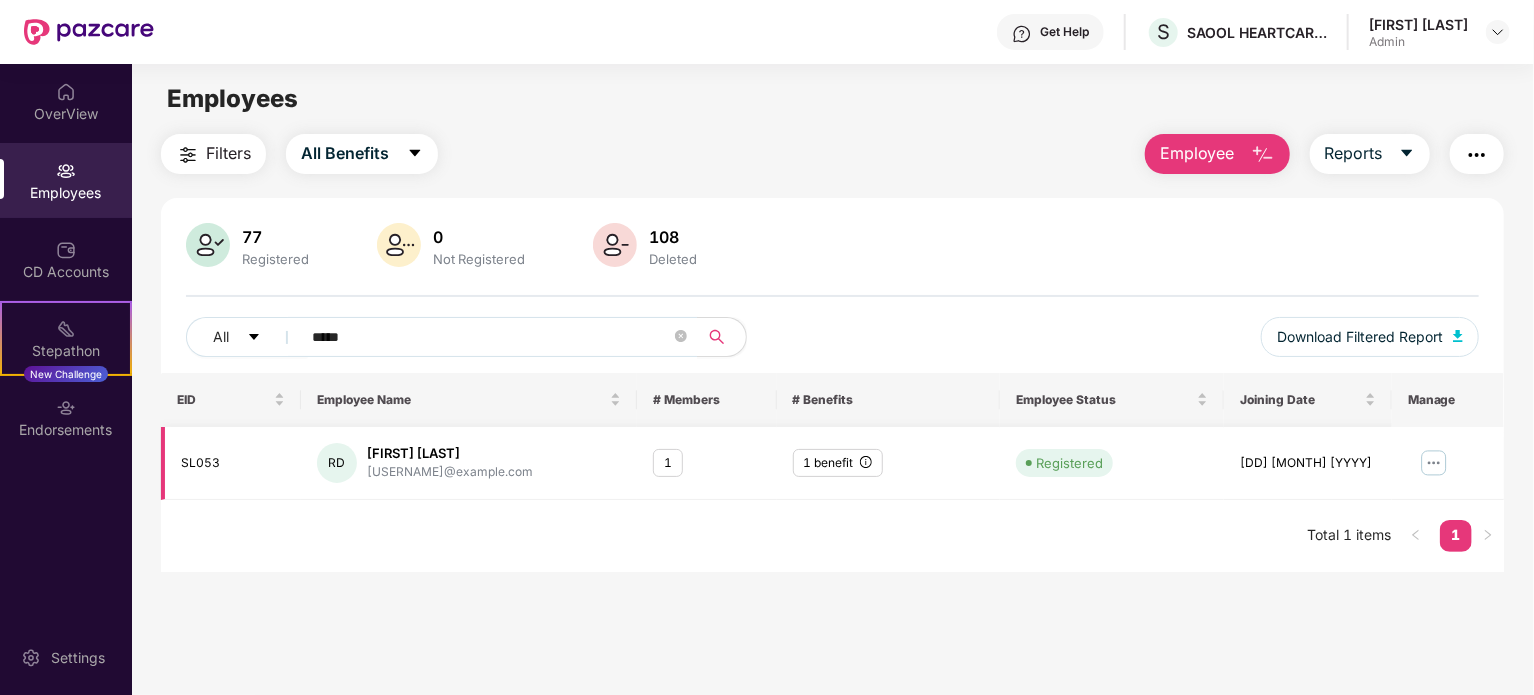 click at bounding box center (1434, 463) 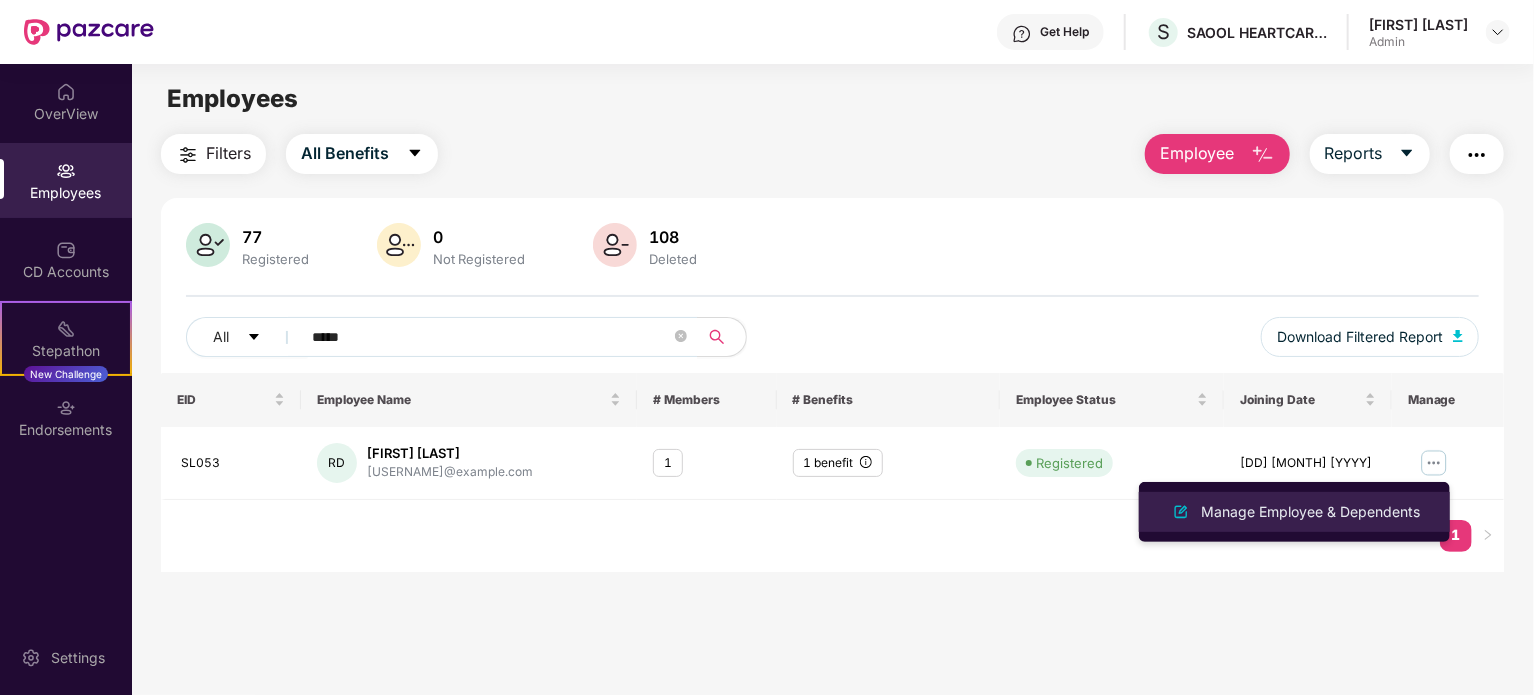 click on "Manage Employee & Dependents" at bounding box center [1310, 512] 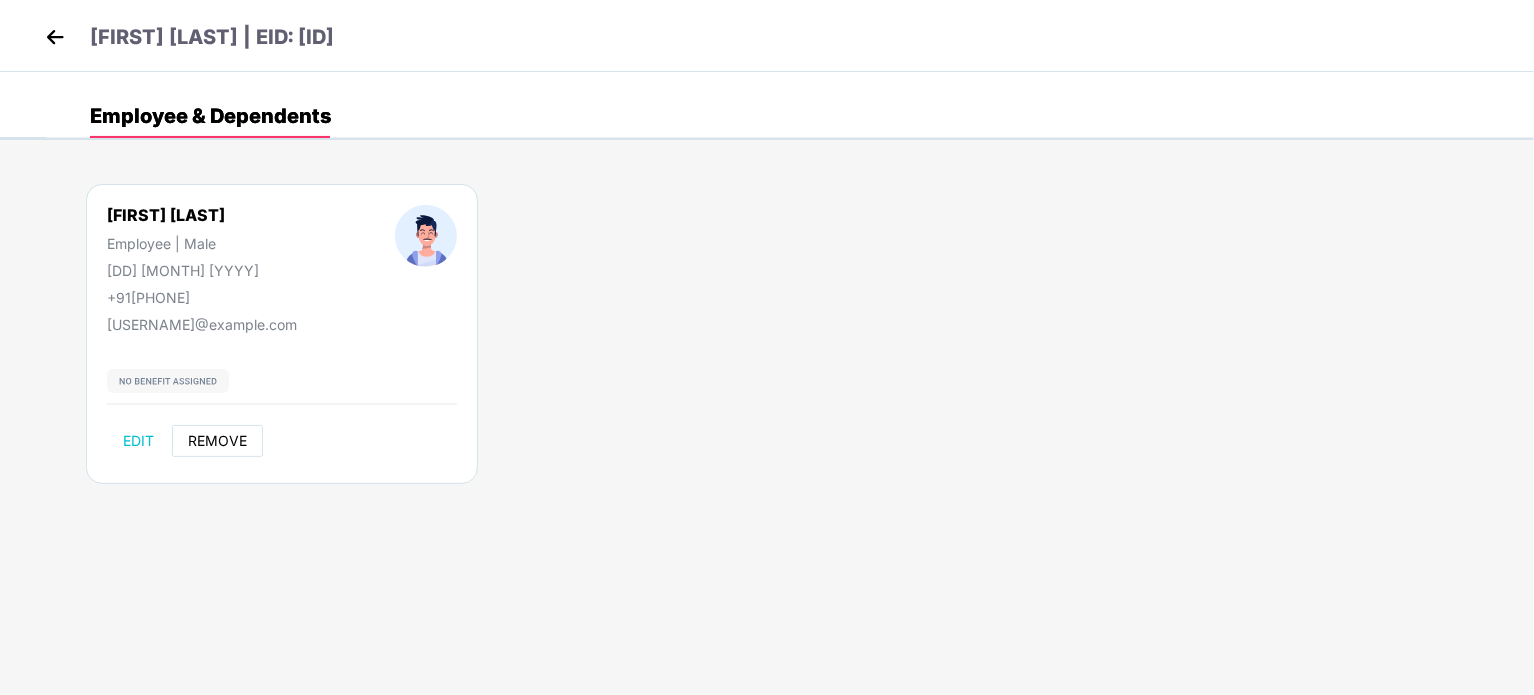 click on "REMOVE" at bounding box center [217, 441] 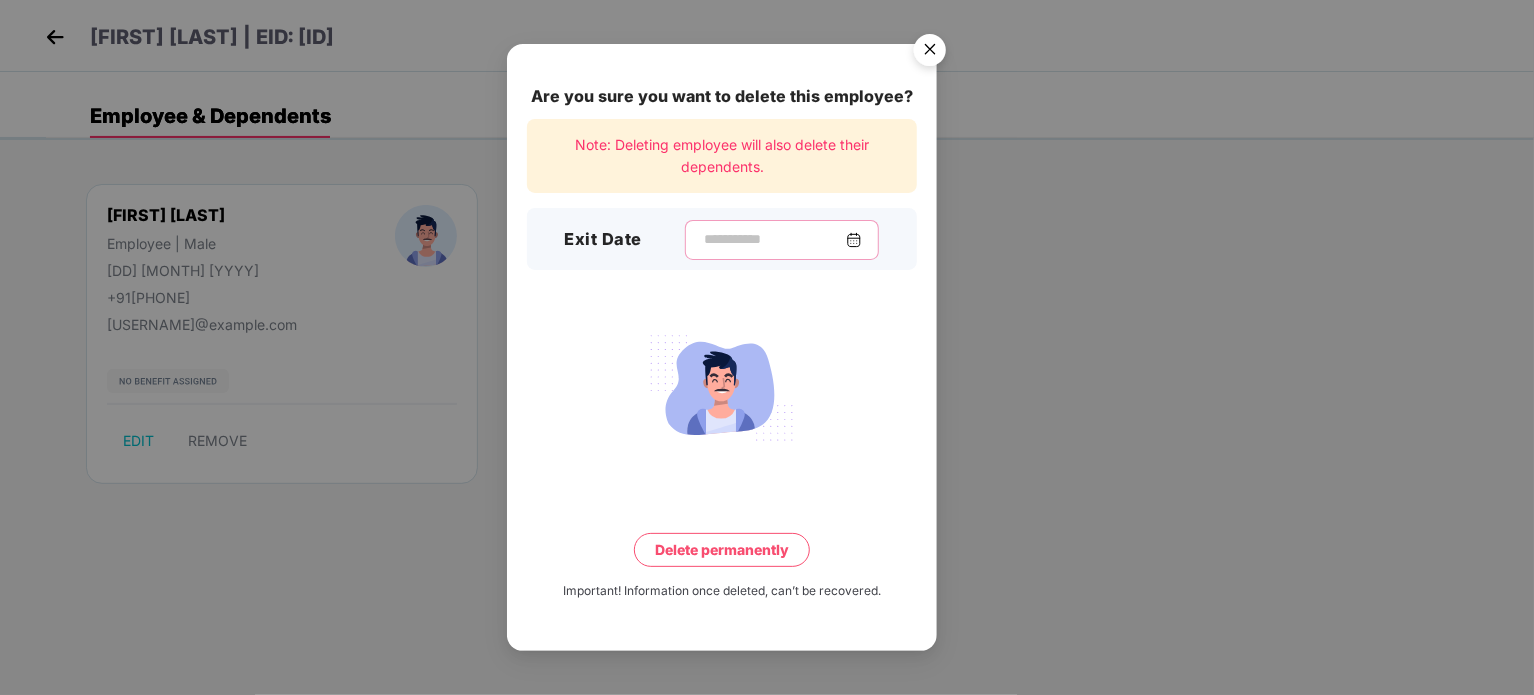 click at bounding box center [774, 239] 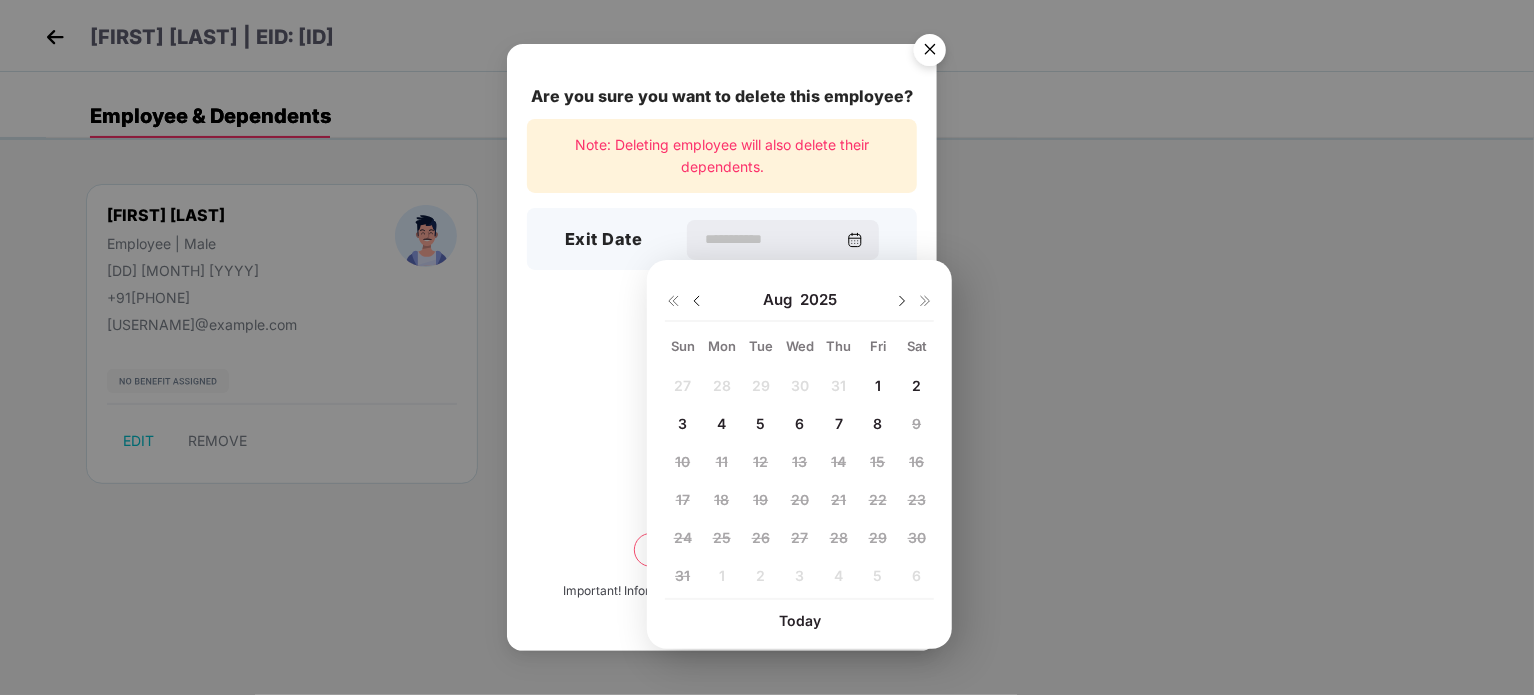 click at bounding box center (697, 301) 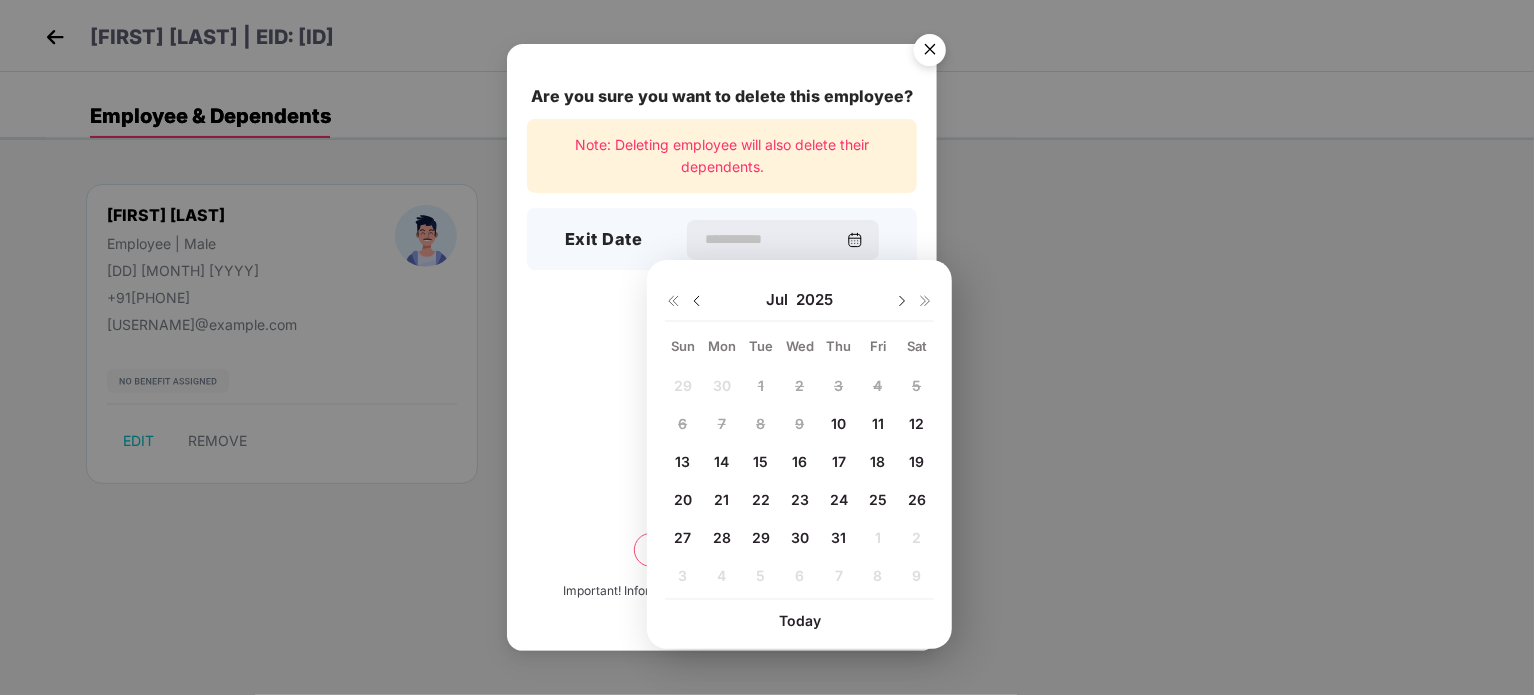 click on "10" at bounding box center [838, 423] 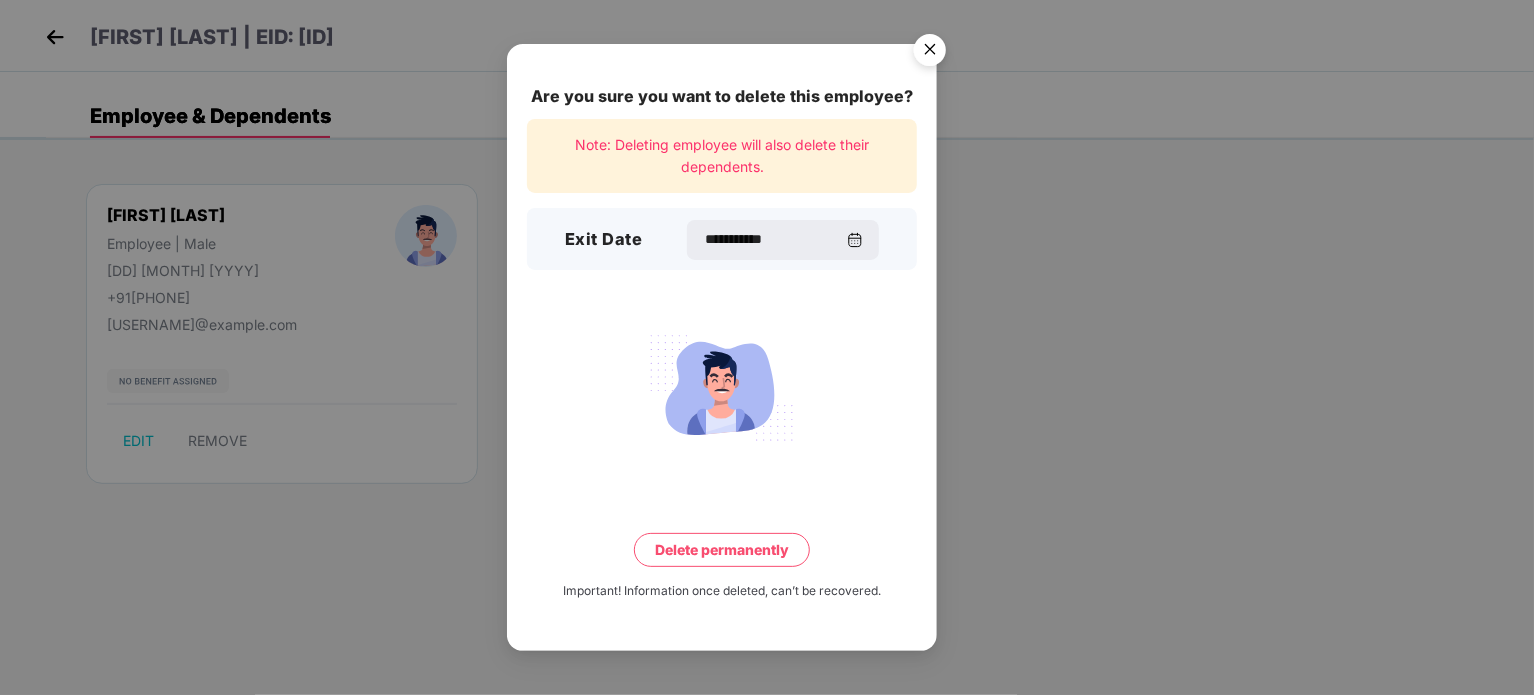 click on "Delete permanently" at bounding box center [722, 550] 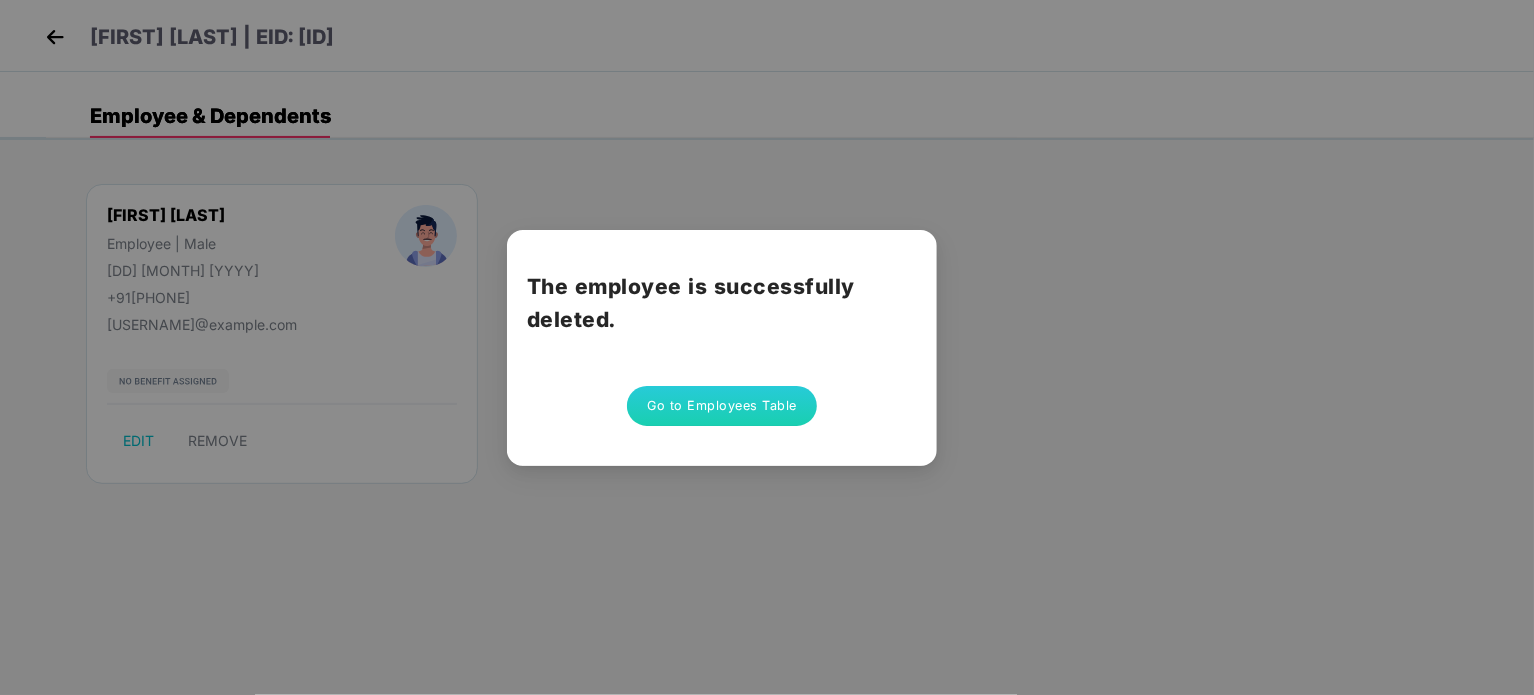 click on "Go to Employees Table" at bounding box center [722, 406] 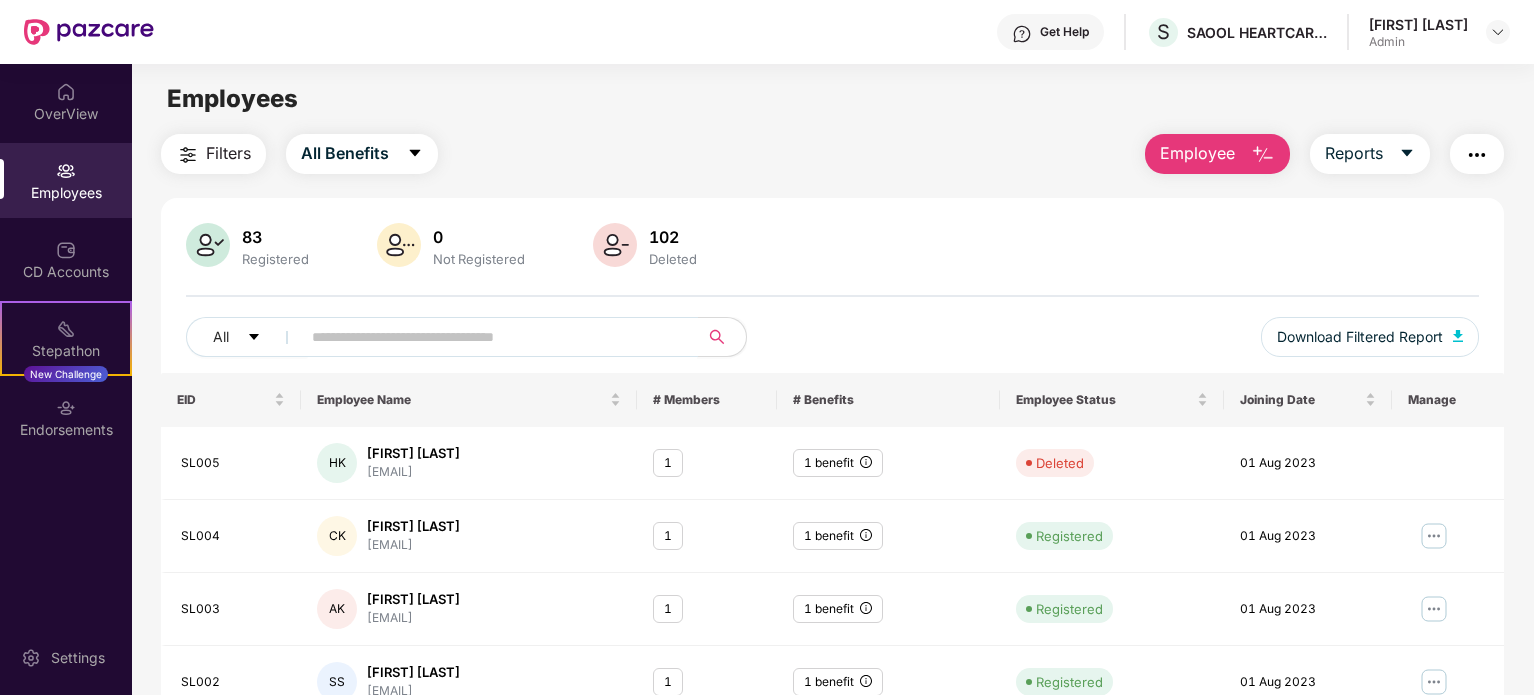 scroll, scrollTop: 0, scrollLeft: 0, axis: both 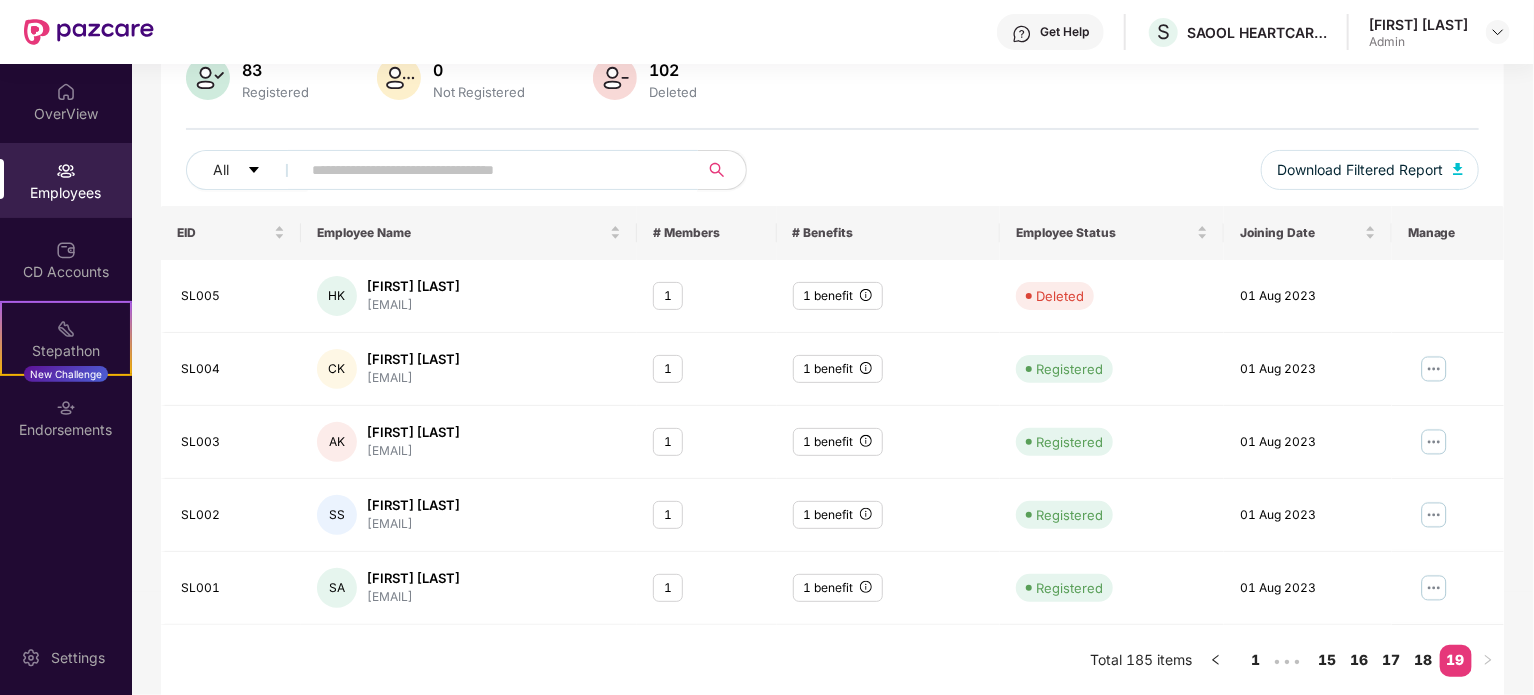 click at bounding box center [491, 170] 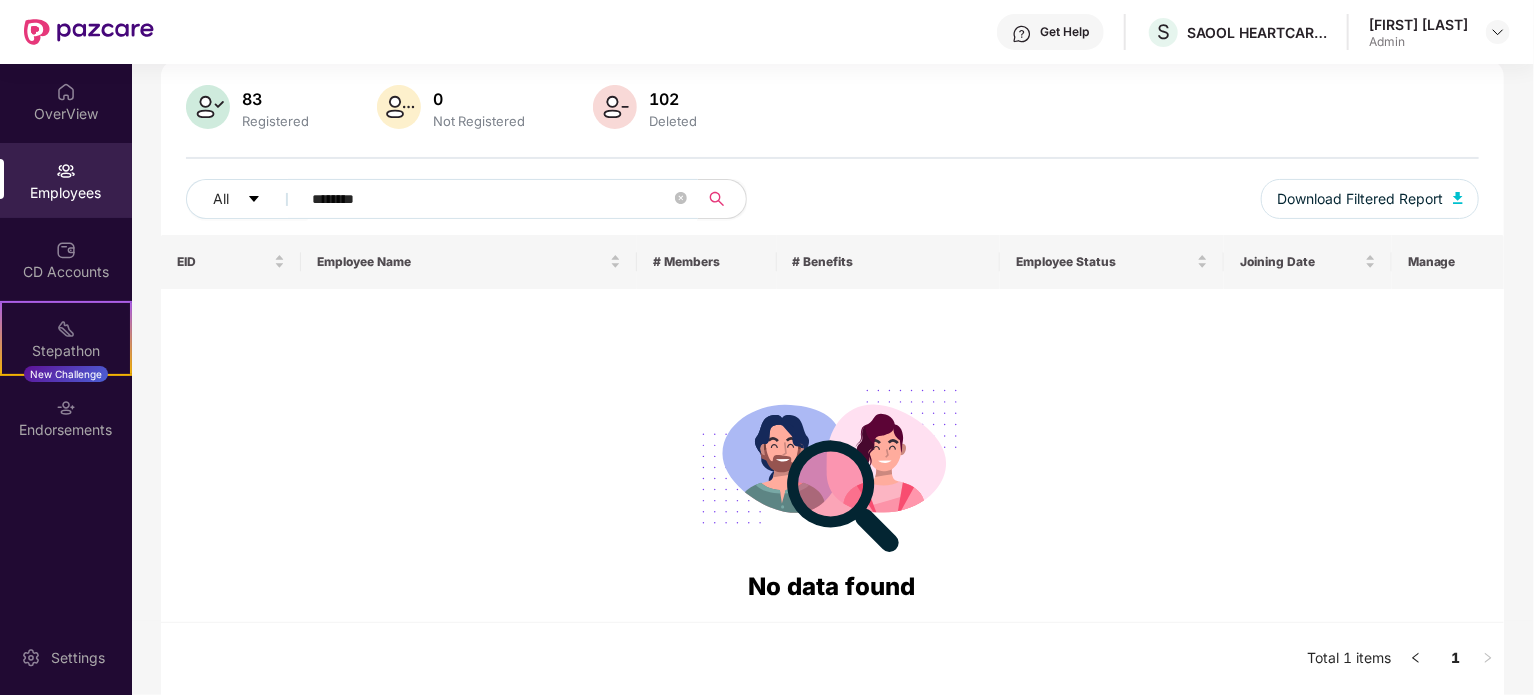 scroll, scrollTop: 136, scrollLeft: 0, axis: vertical 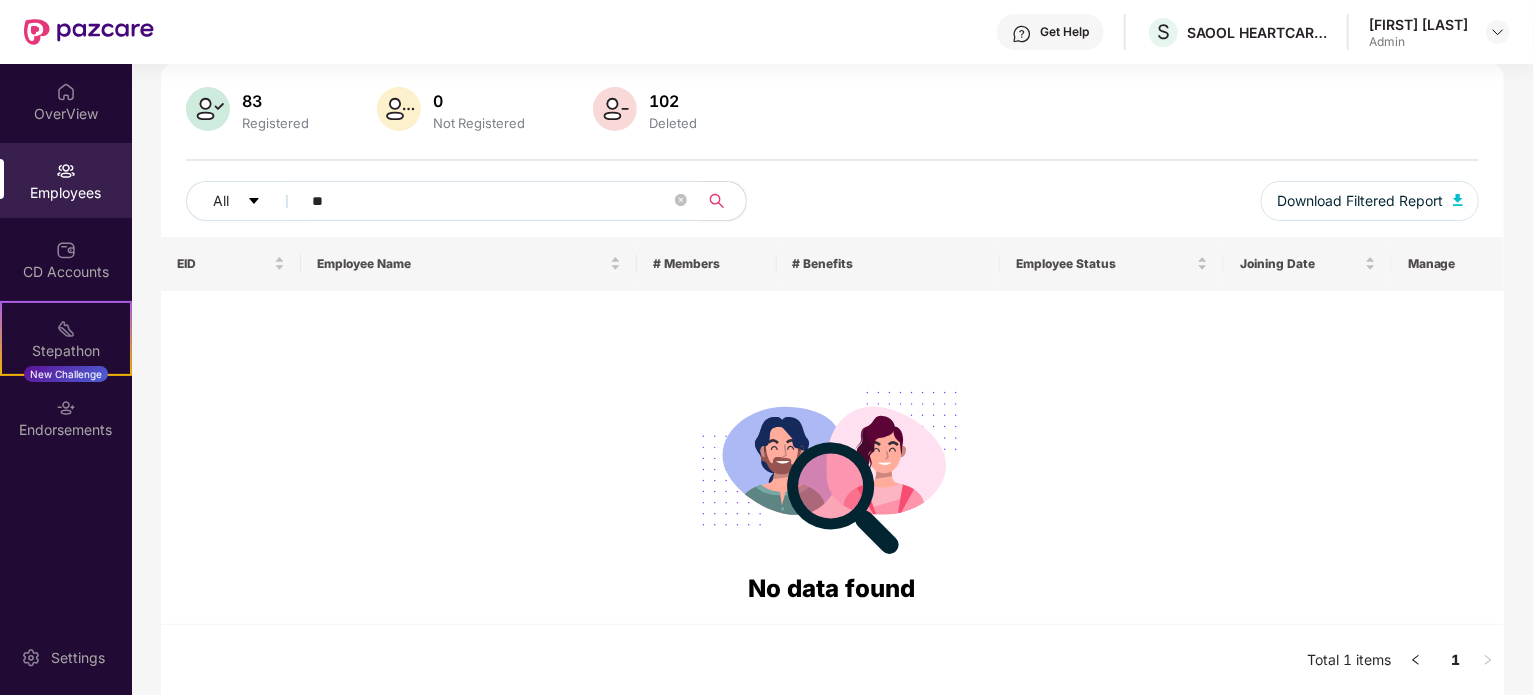 type on "*" 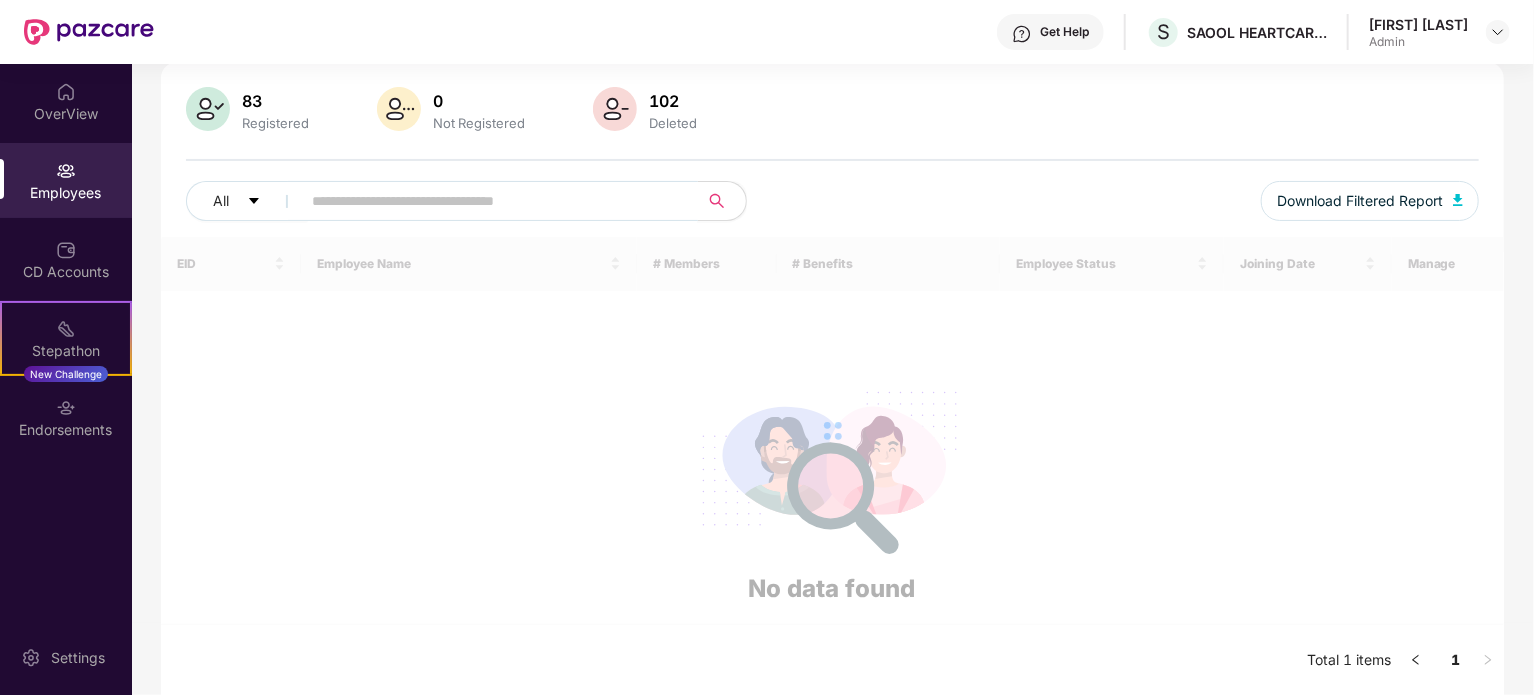 scroll, scrollTop: 167, scrollLeft: 0, axis: vertical 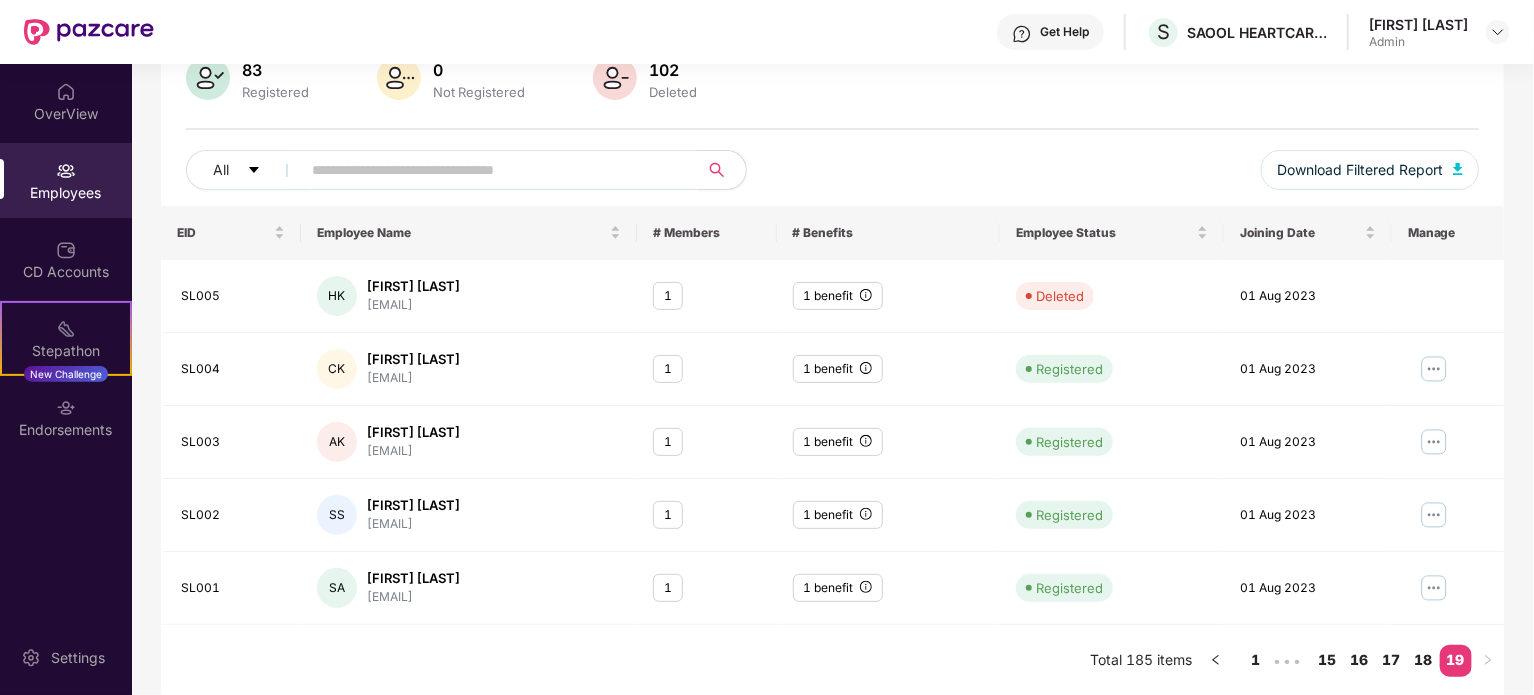 click at bounding box center (66, 171) 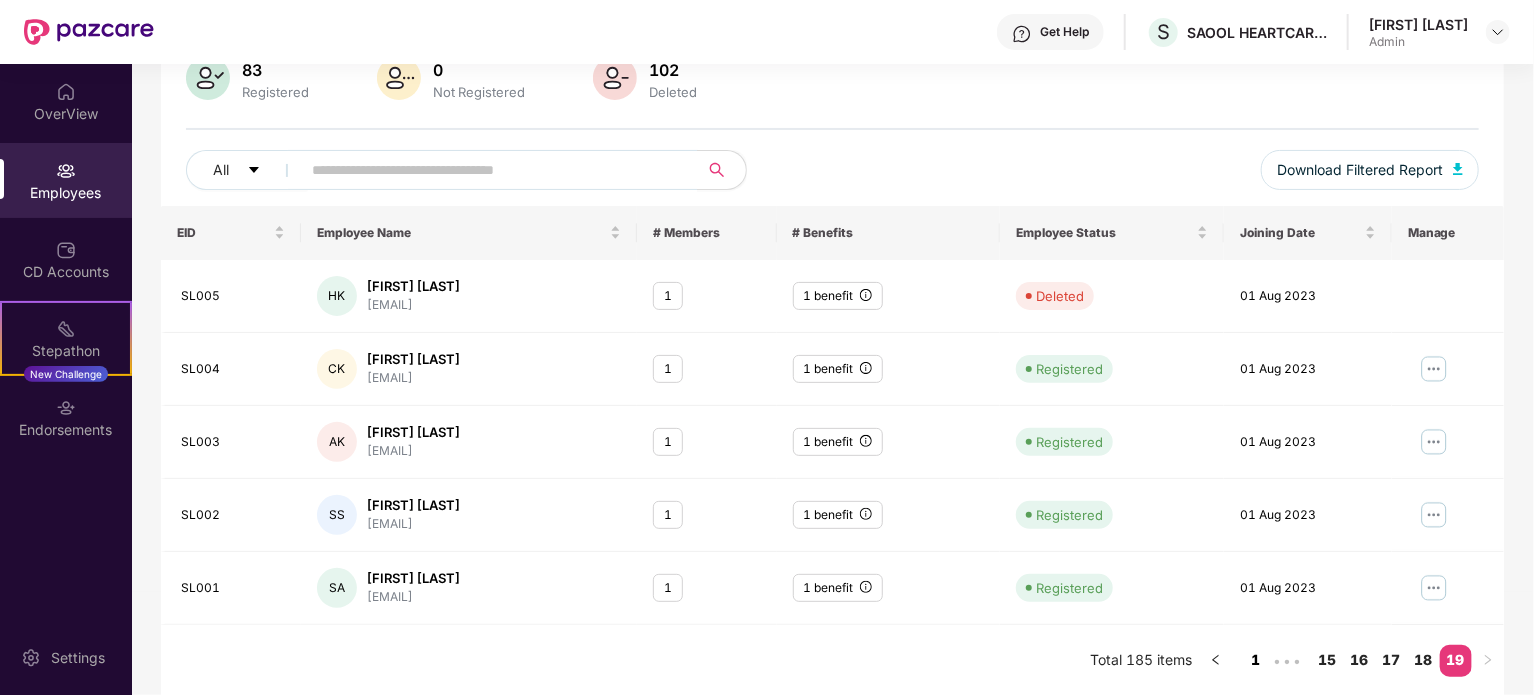 click on "1" at bounding box center (1256, 660) 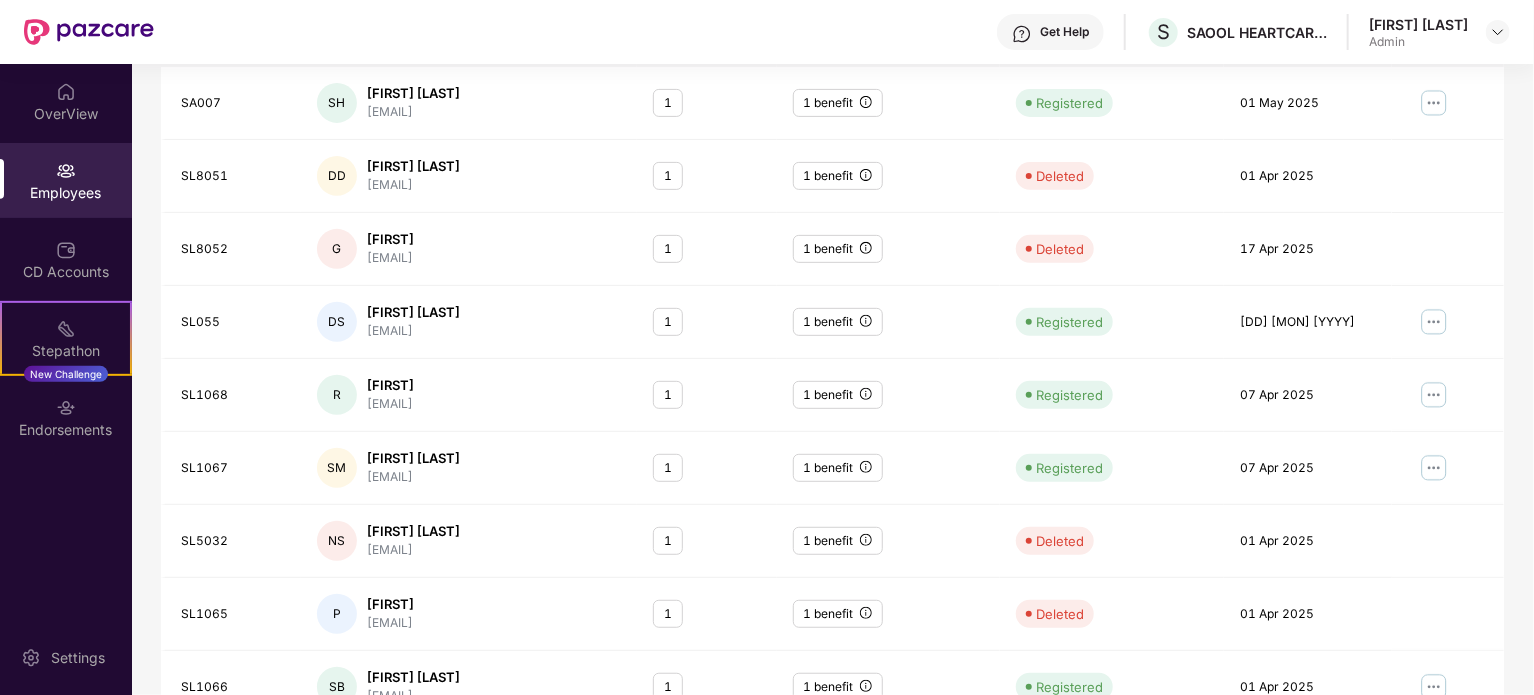 scroll, scrollTop: 0, scrollLeft: 0, axis: both 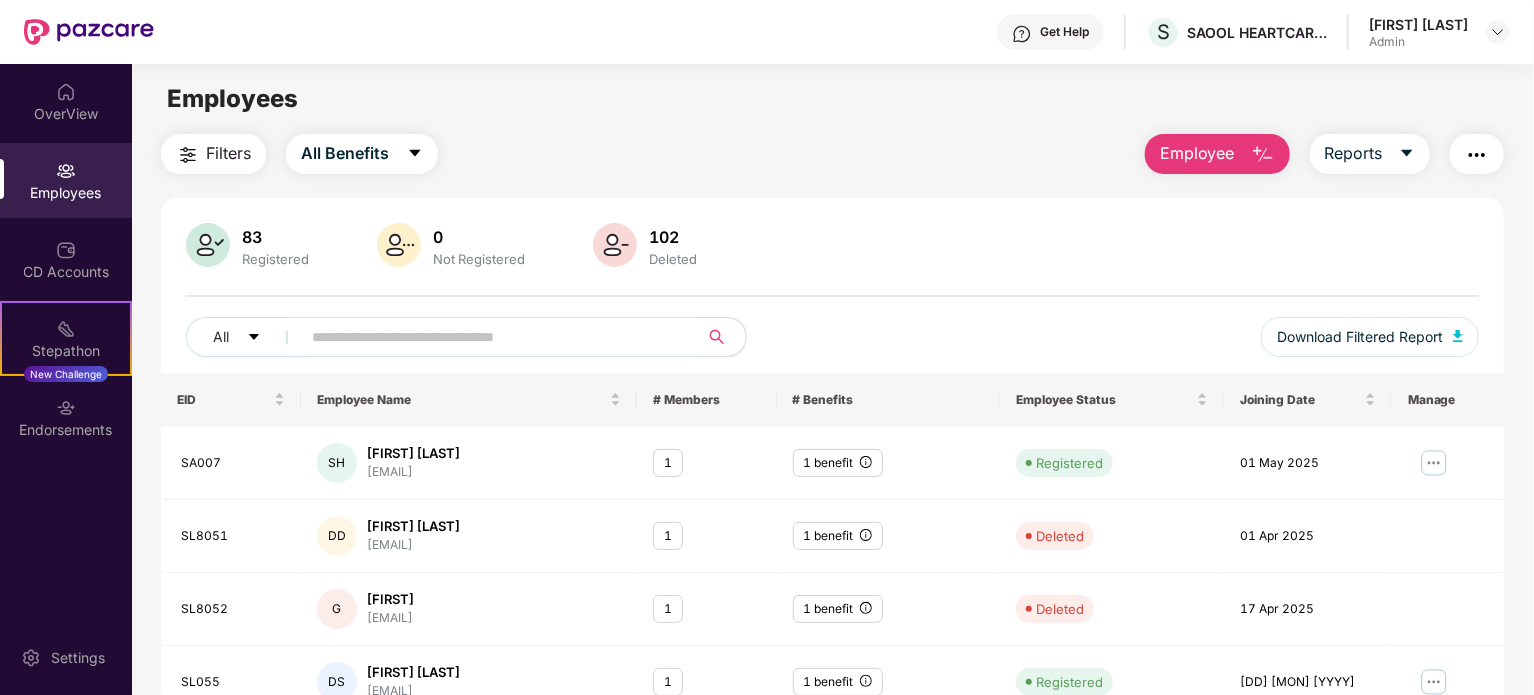 click at bounding box center (491, 337) 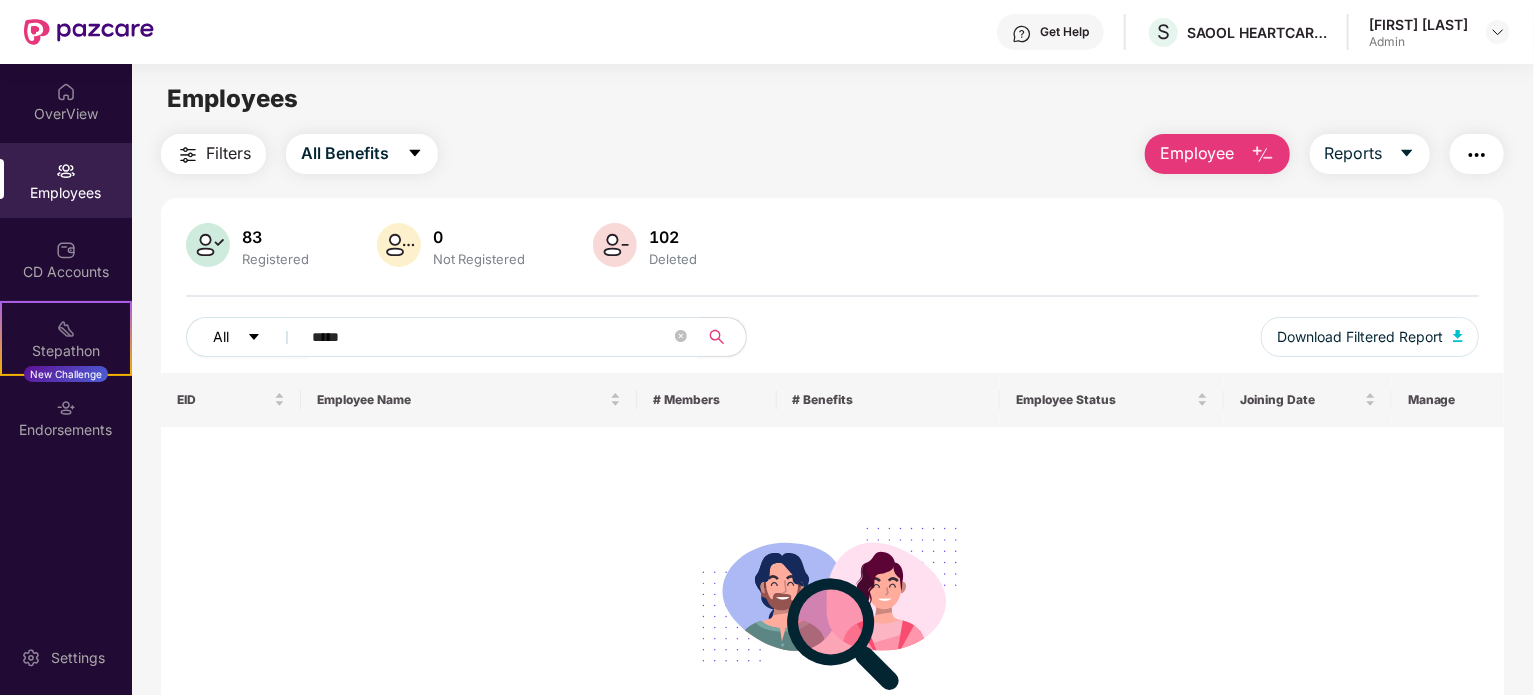 drag, startPoint x: 372, startPoint y: 337, endPoint x: 279, endPoint y: 337, distance: 93 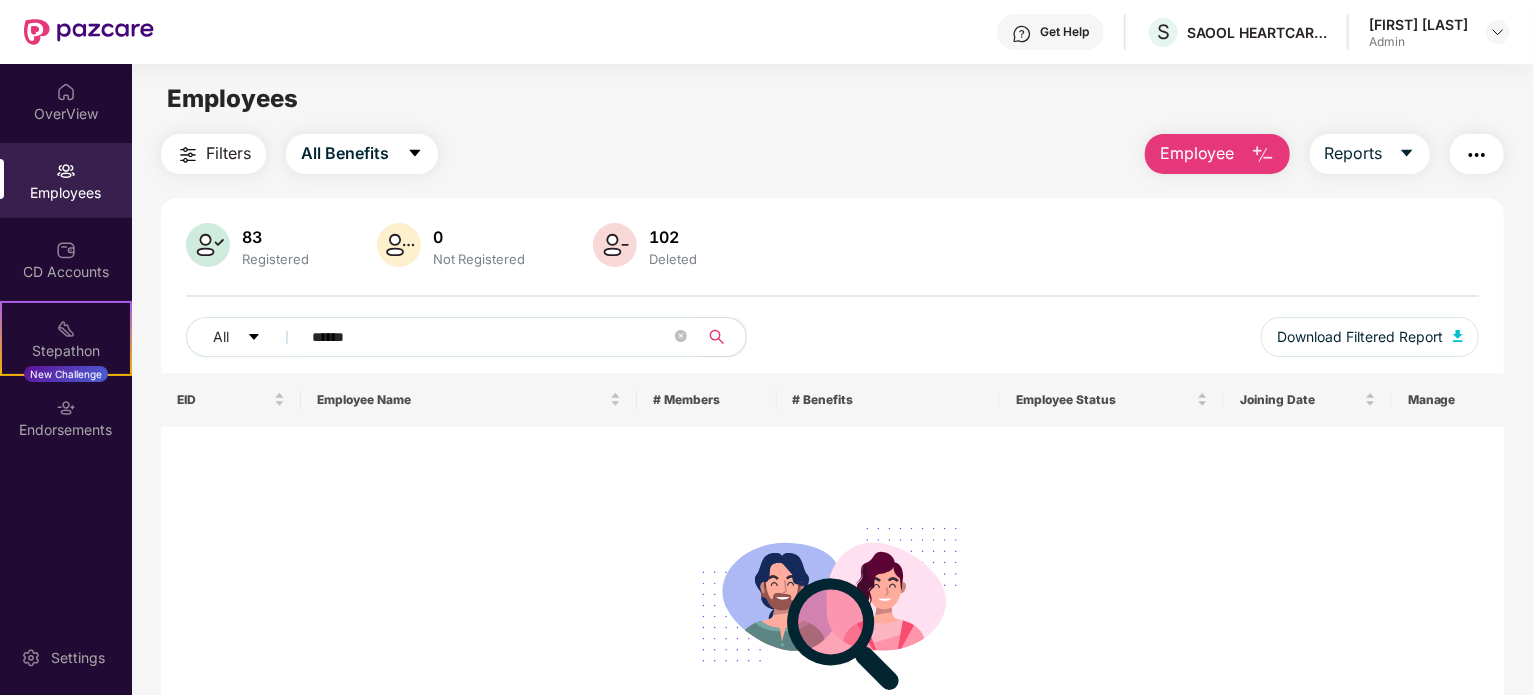 drag, startPoint x: 391, startPoint y: 341, endPoint x: 293, endPoint y: 346, distance: 98.12747 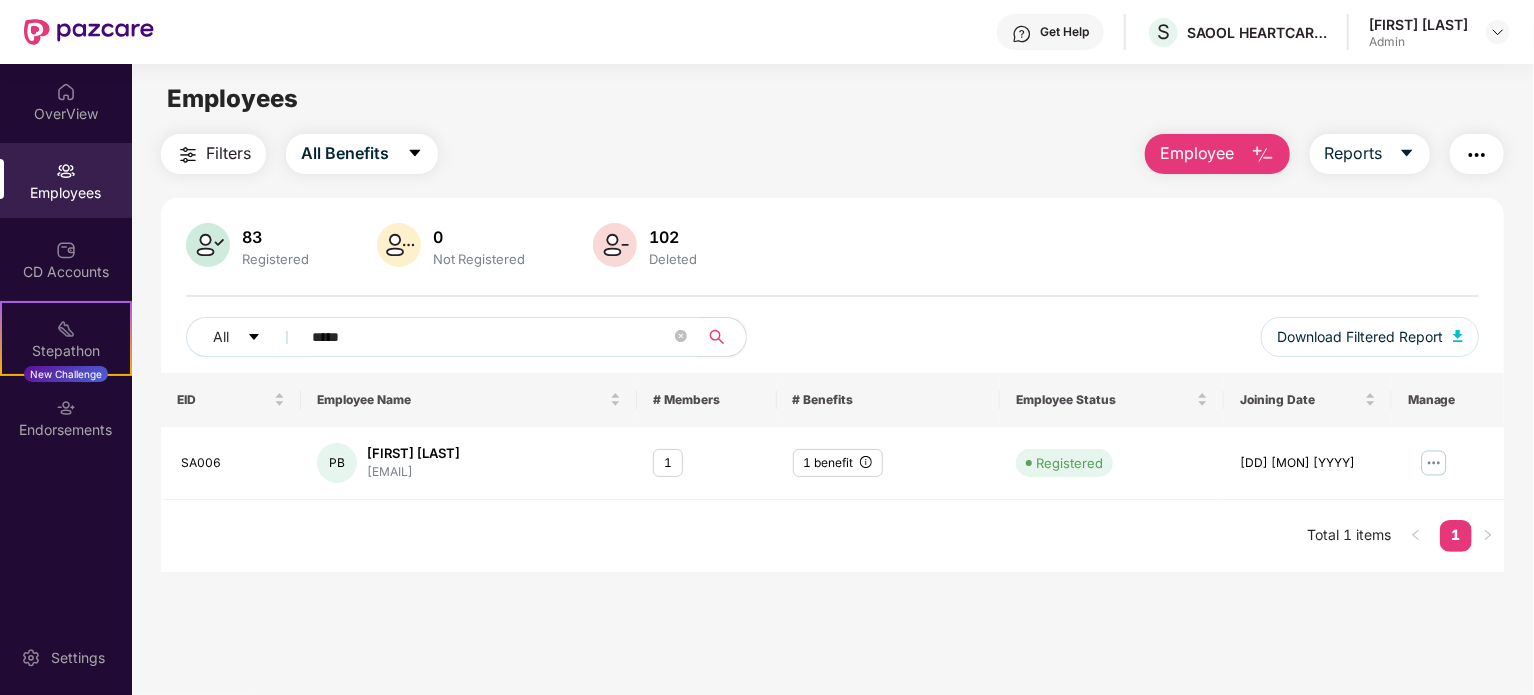 type on "*****" 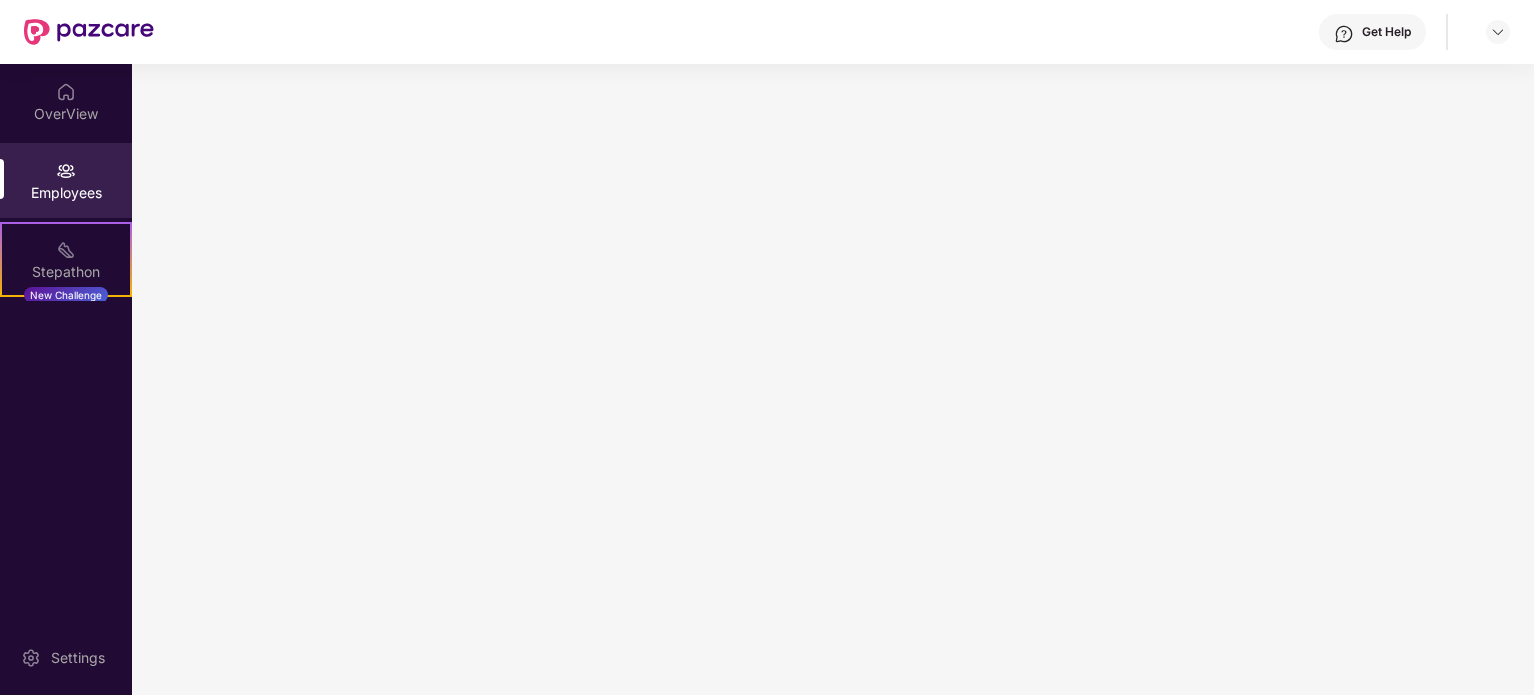 scroll, scrollTop: 0, scrollLeft: 0, axis: both 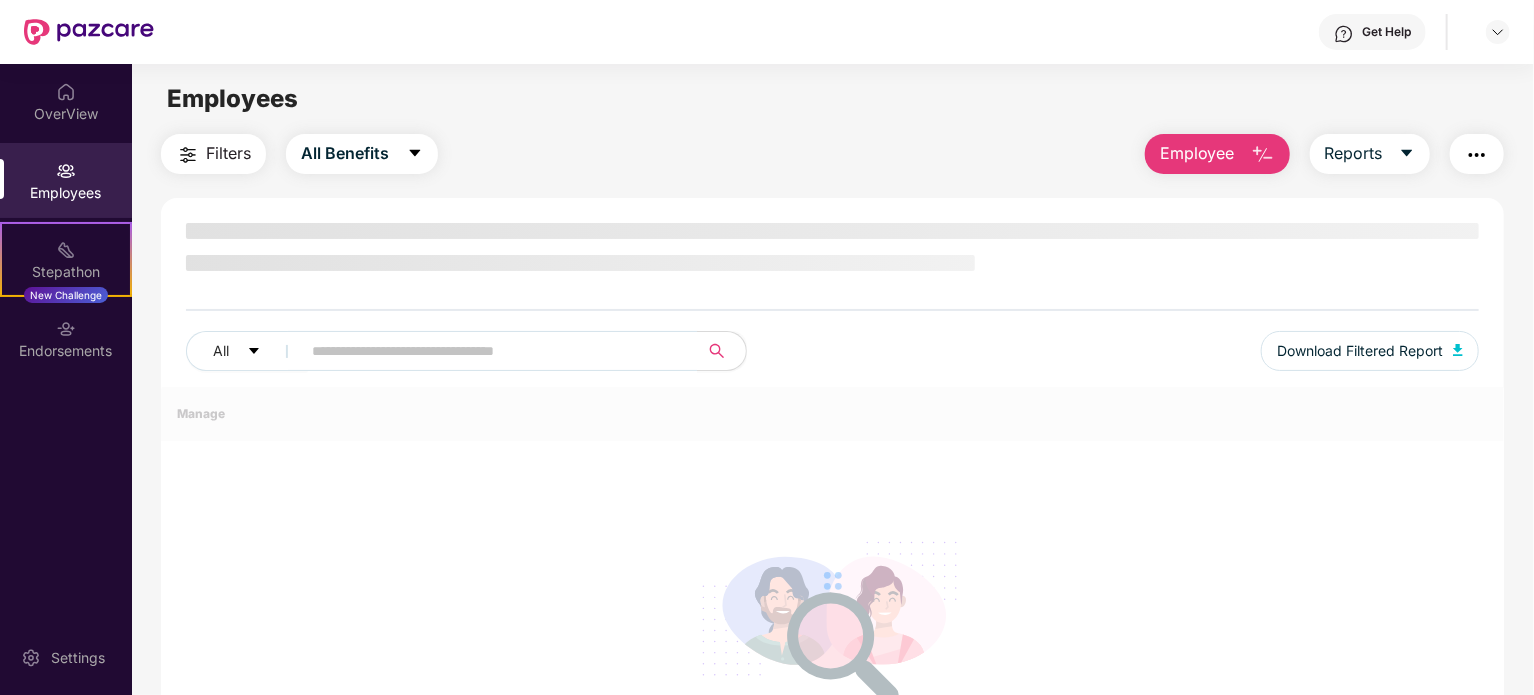click on "Employee" at bounding box center [1197, 153] 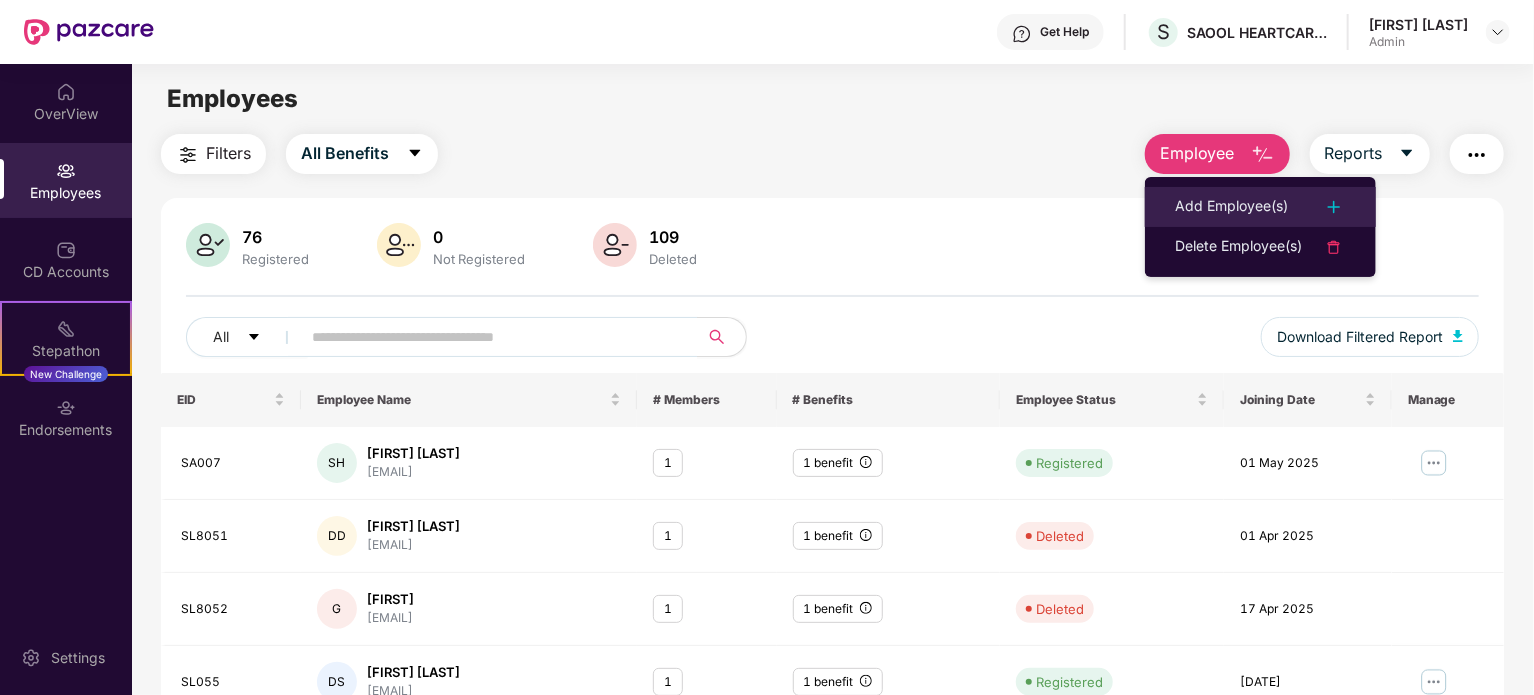 click on "Add Employee(s)" at bounding box center (1231, 207) 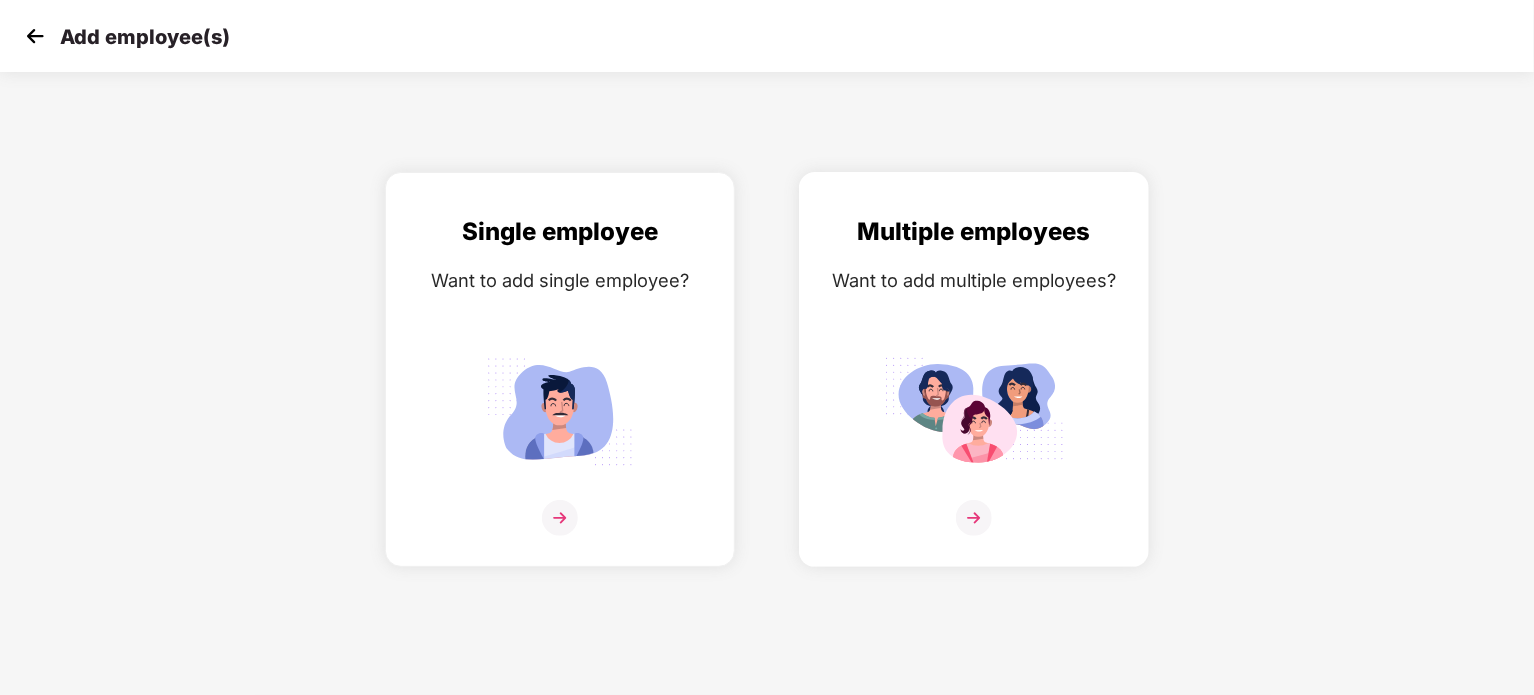 click at bounding box center (974, 518) 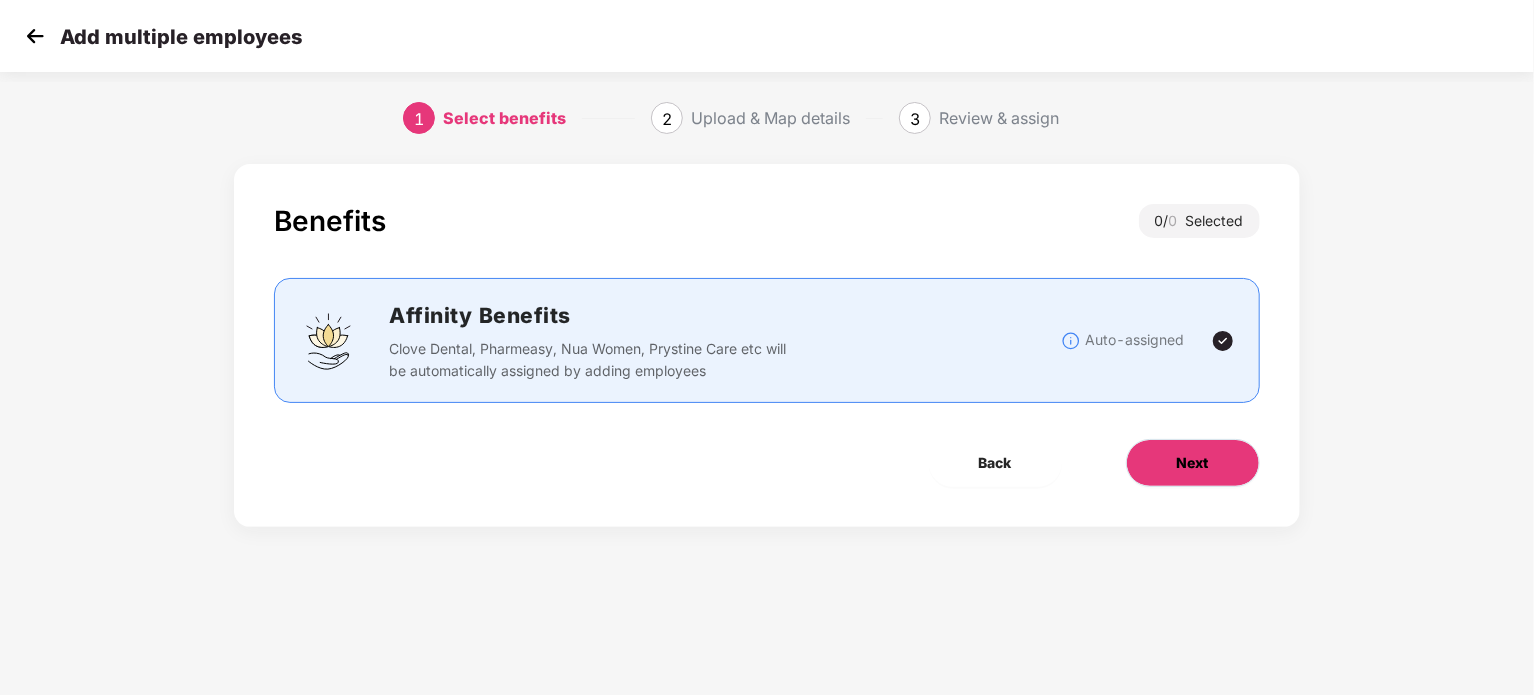 click on "Next" at bounding box center (1193, 463) 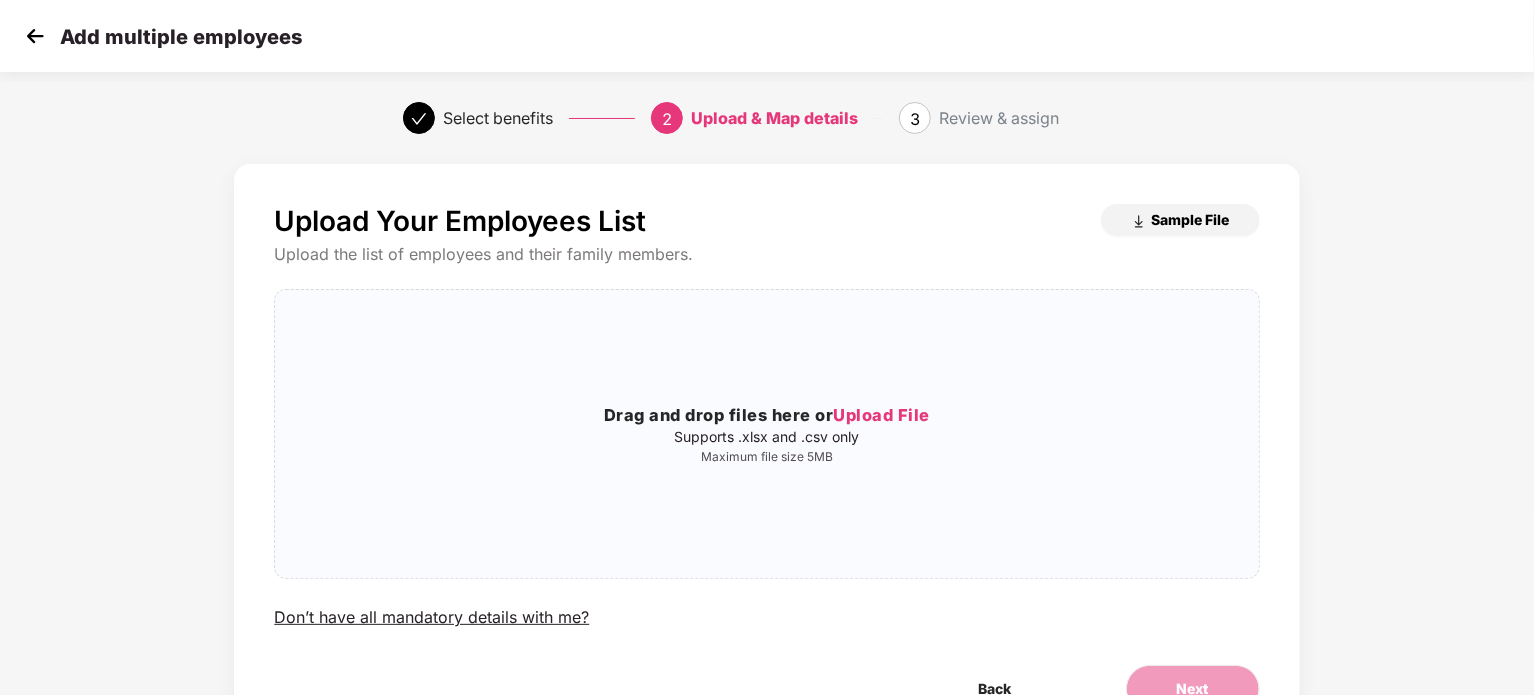 click on "Sample File" at bounding box center [1191, 219] 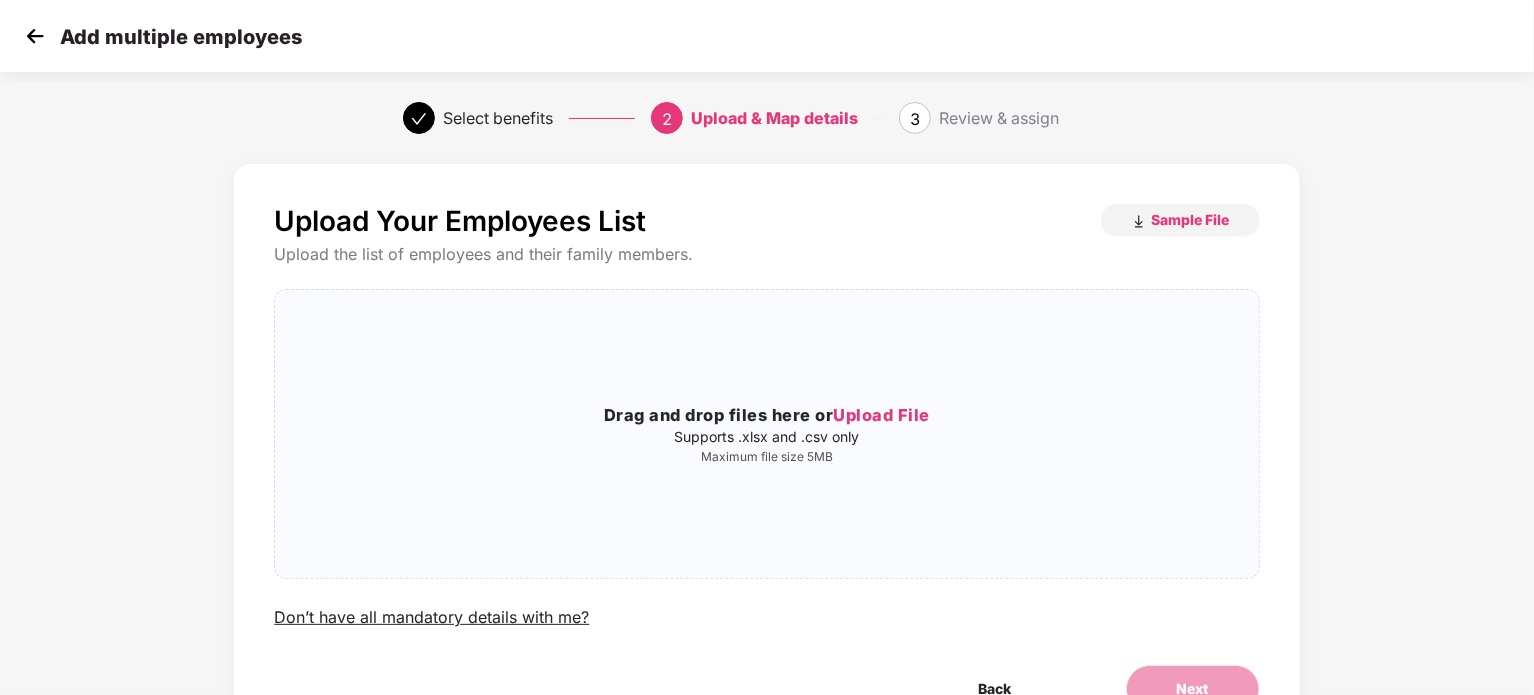 click at bounding box center (35, 36) 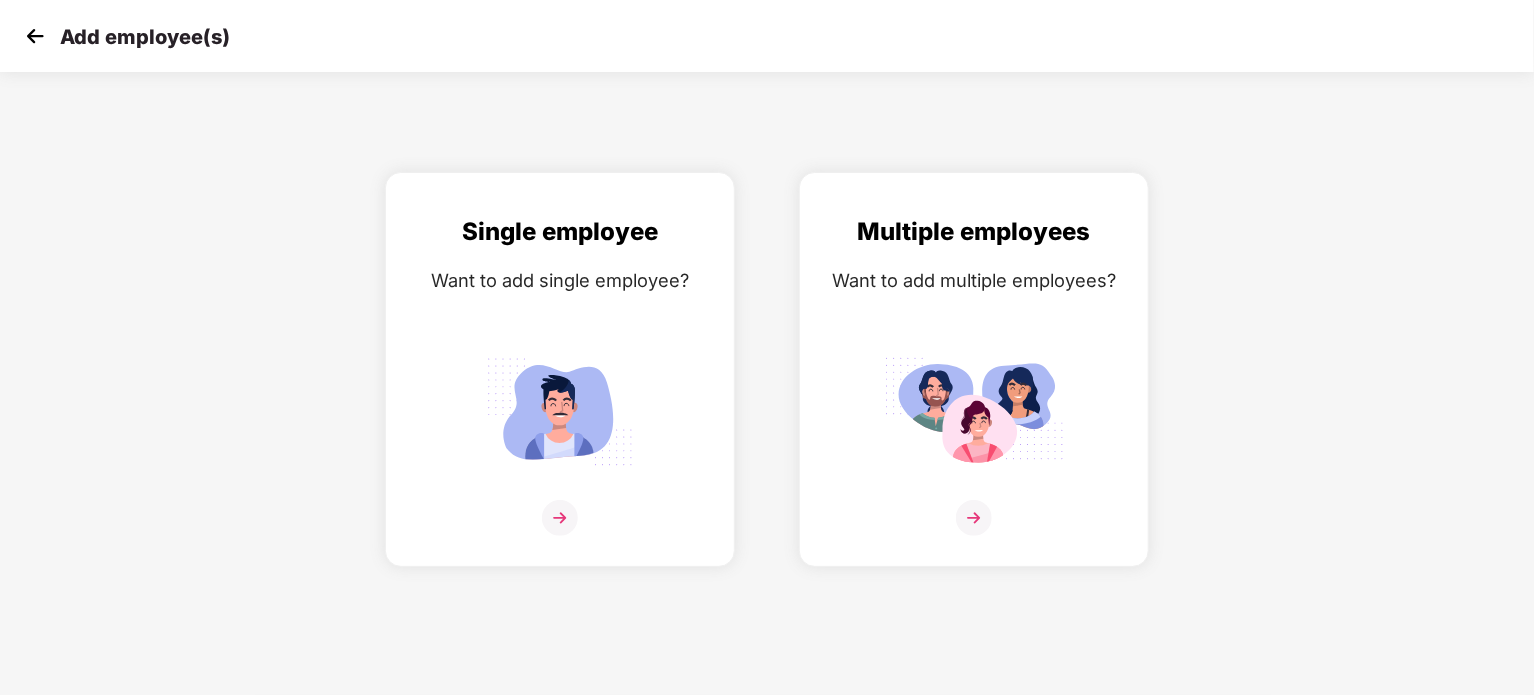 click on "Add  employee(s)" at bounding box center [125, 36] 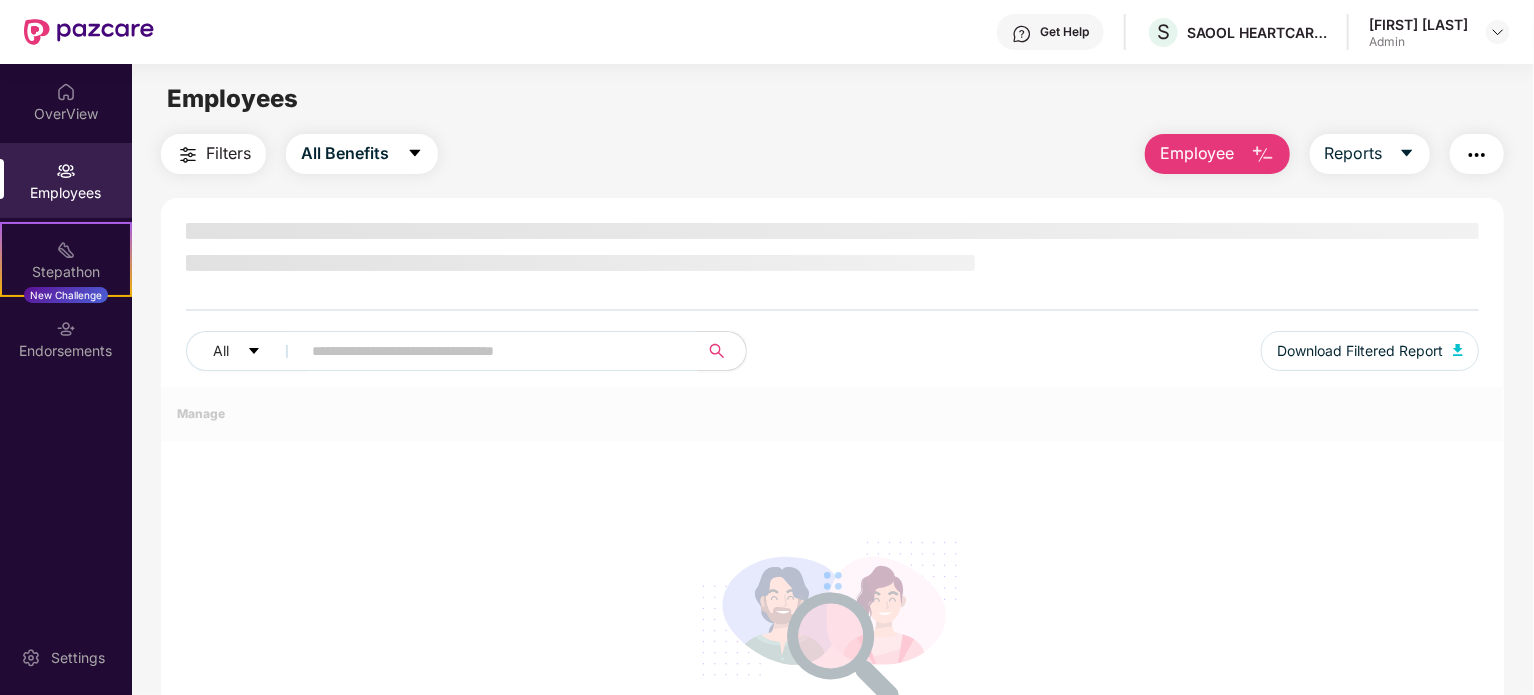 click at bounding box center (66, 171) 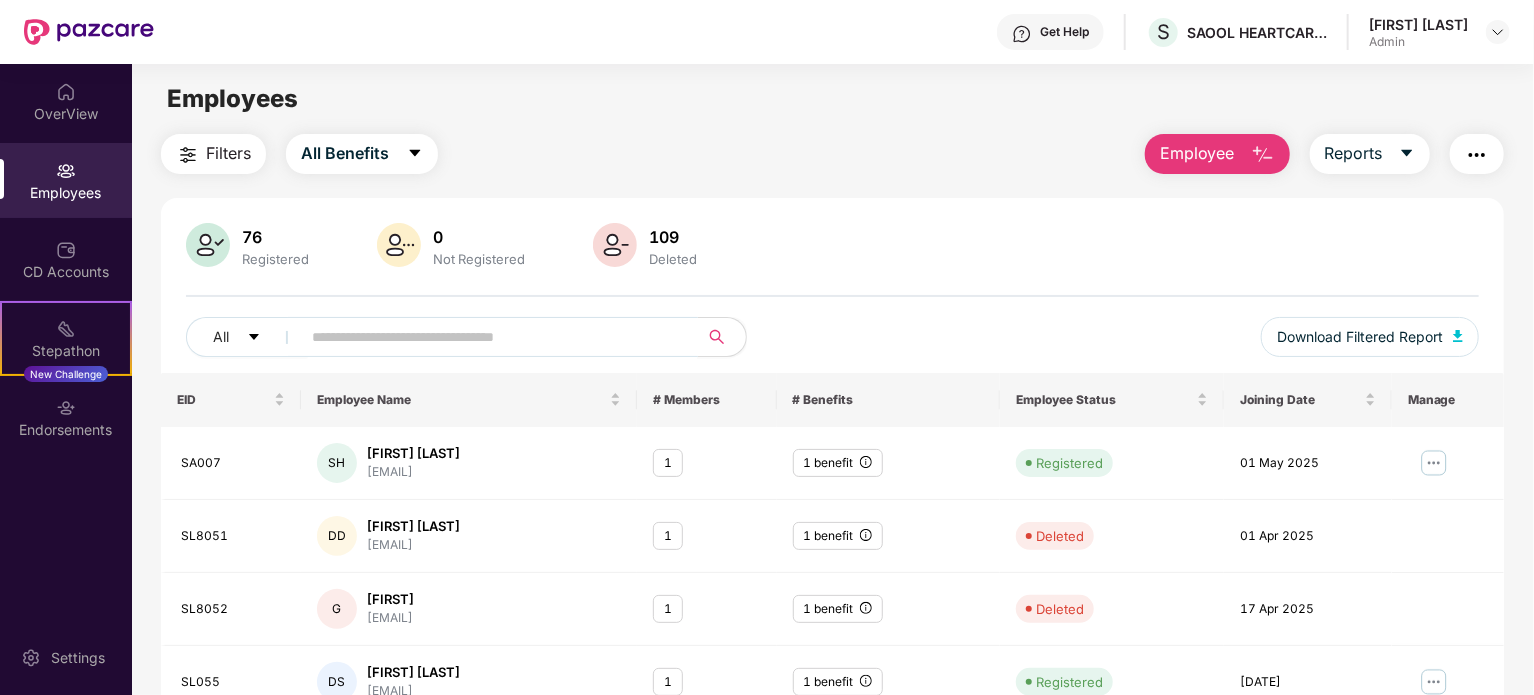 click at bounding box center [491, 337] 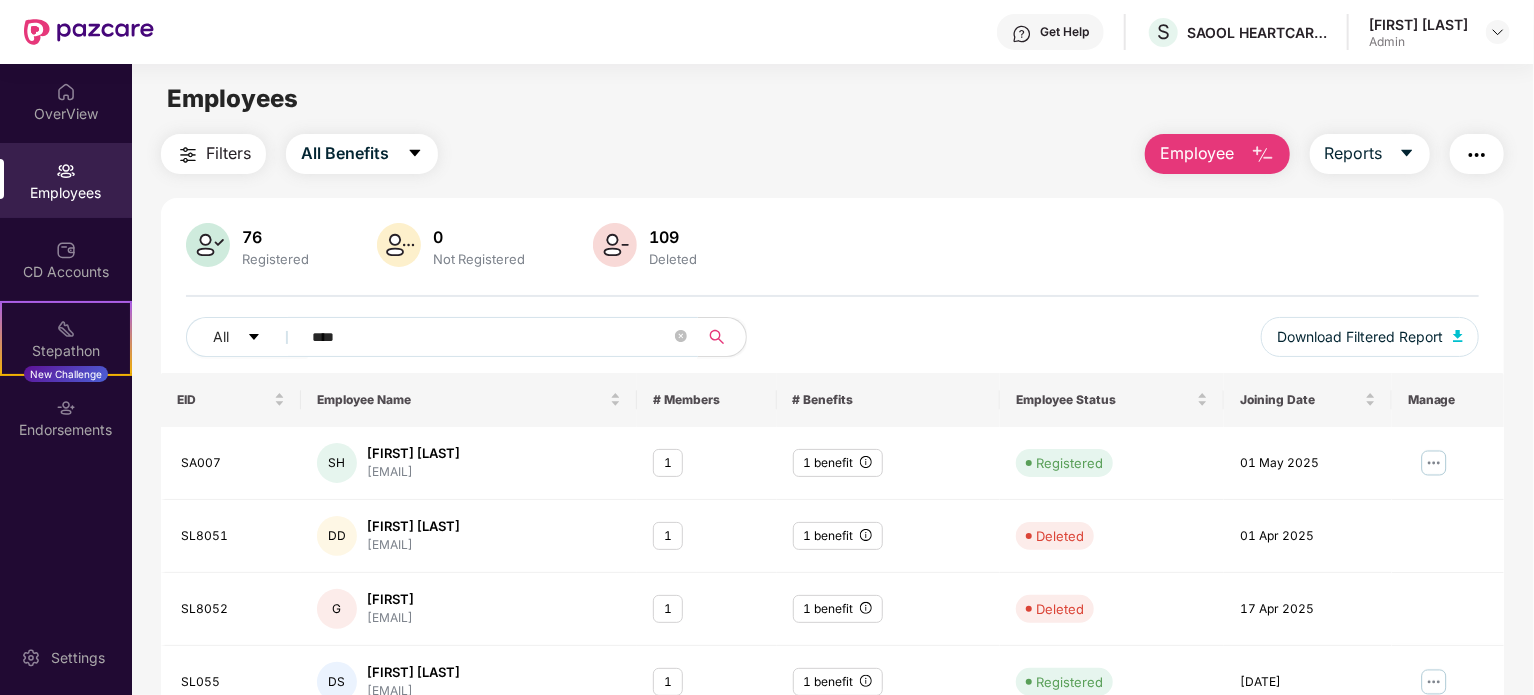 type on "*****" 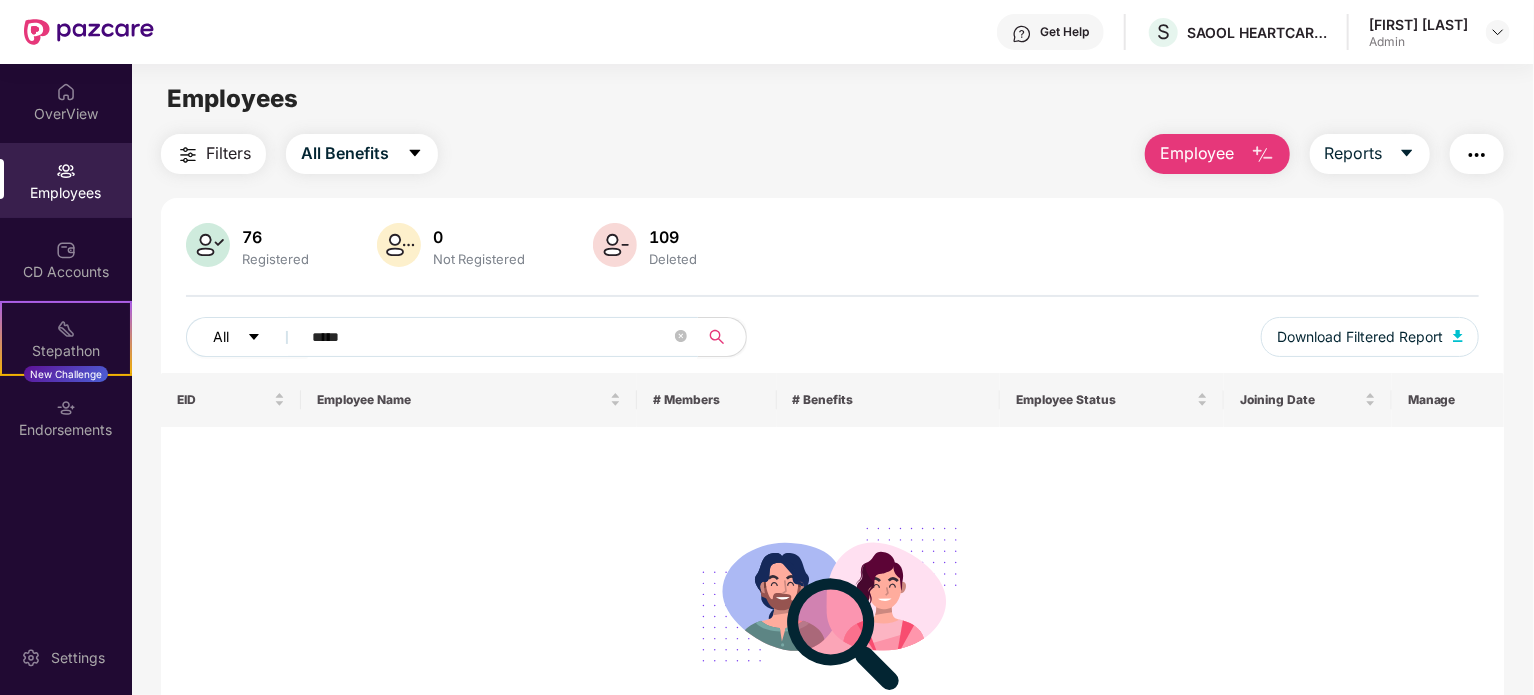 drag, startPoint x: 371, startPoint y: 333, endPoint x: 236, endPoint y: 333, distance: 135 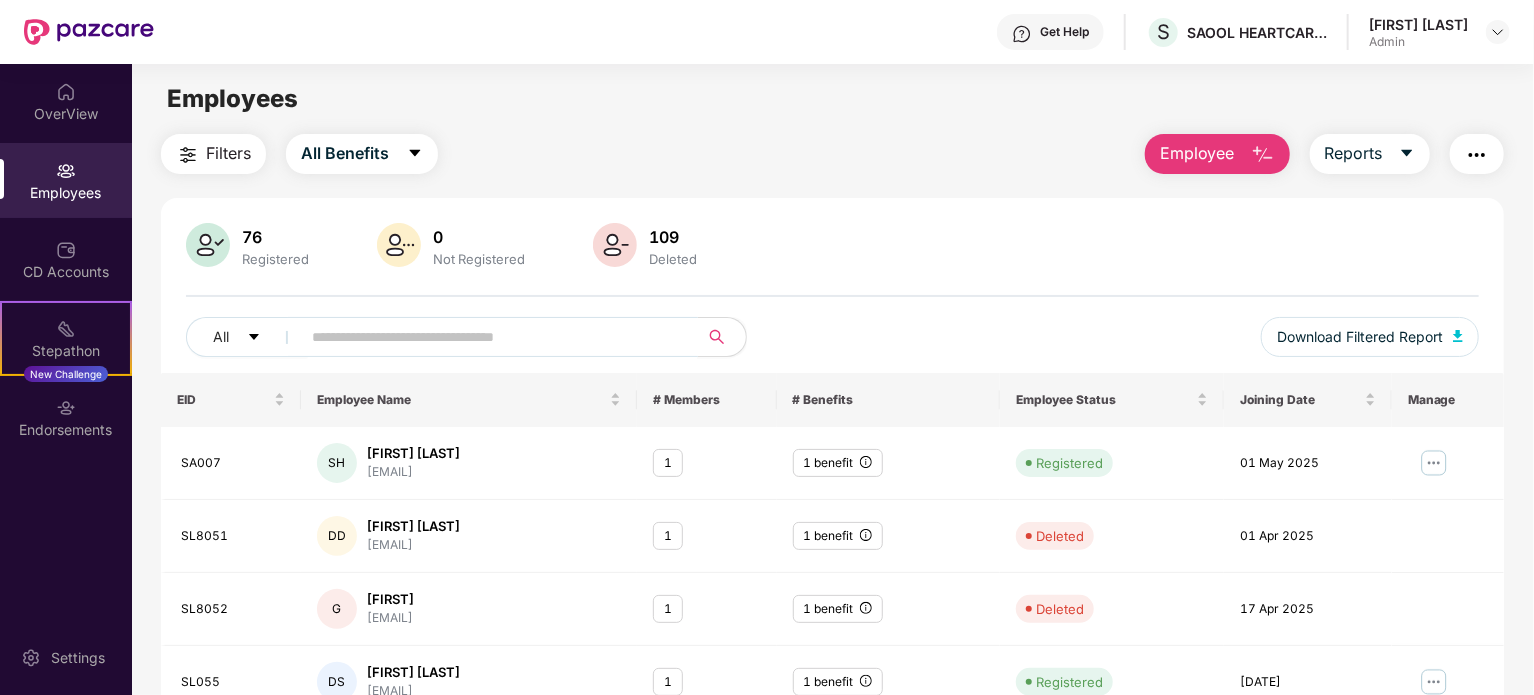 click at bounding box center (491, 337) 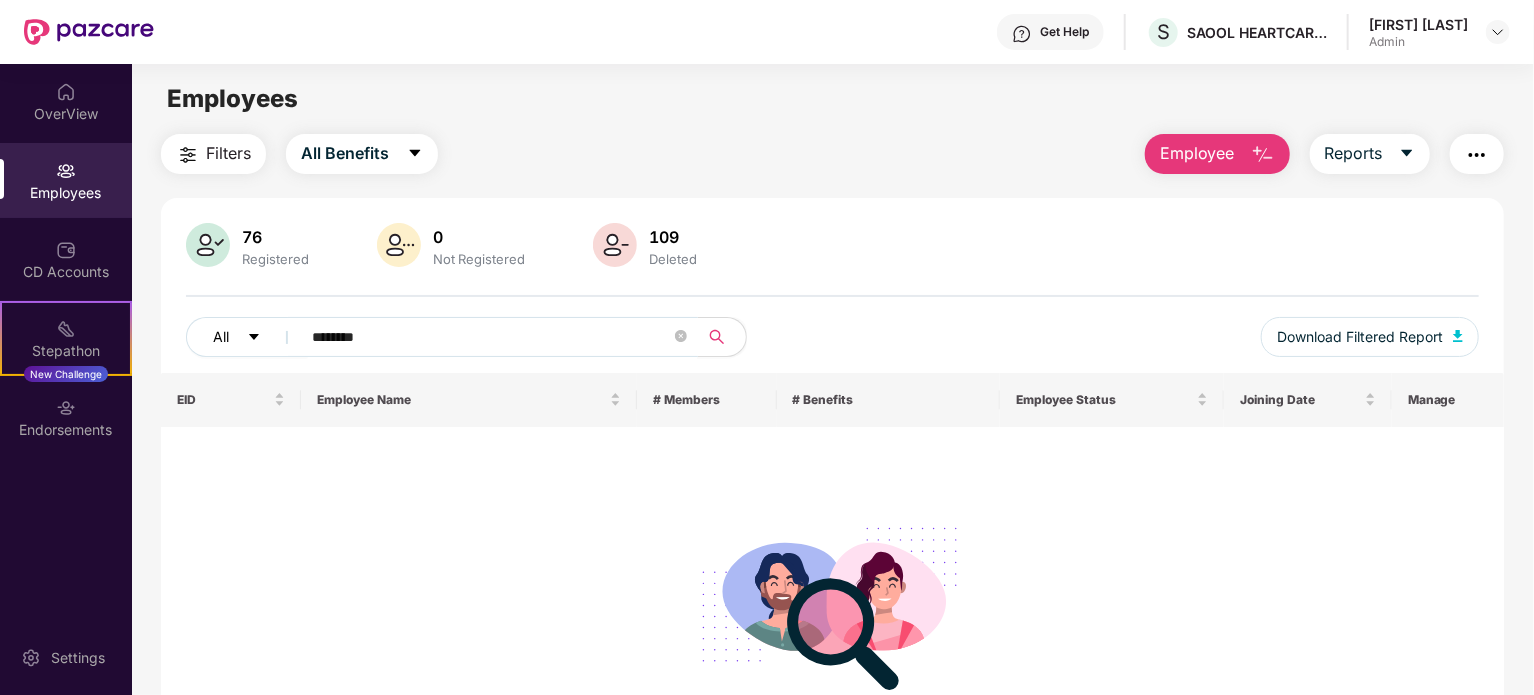 drag, startPoint x: 399, startPoint y: 339, endPoint x: 269, endPoint y: 339, distance: 130 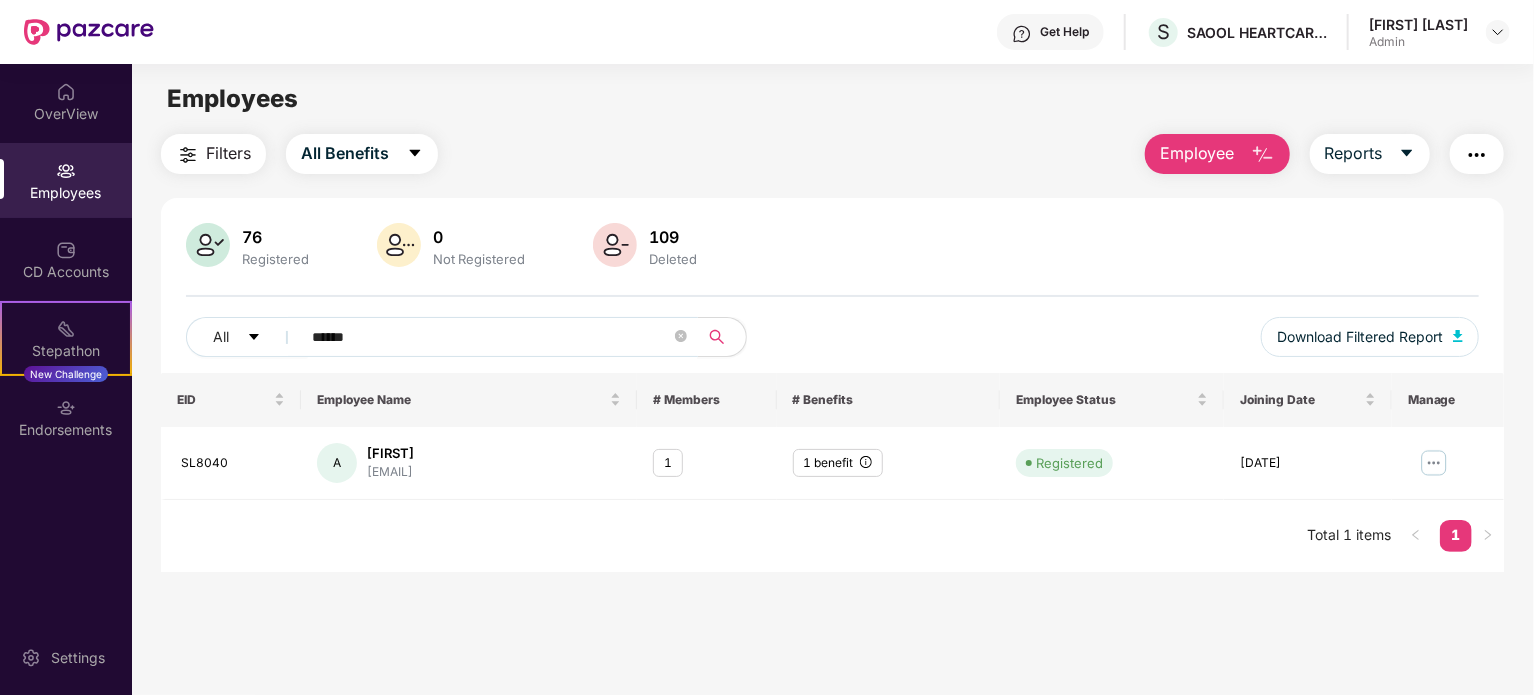 click on "******" at bounding box center [491, 337] 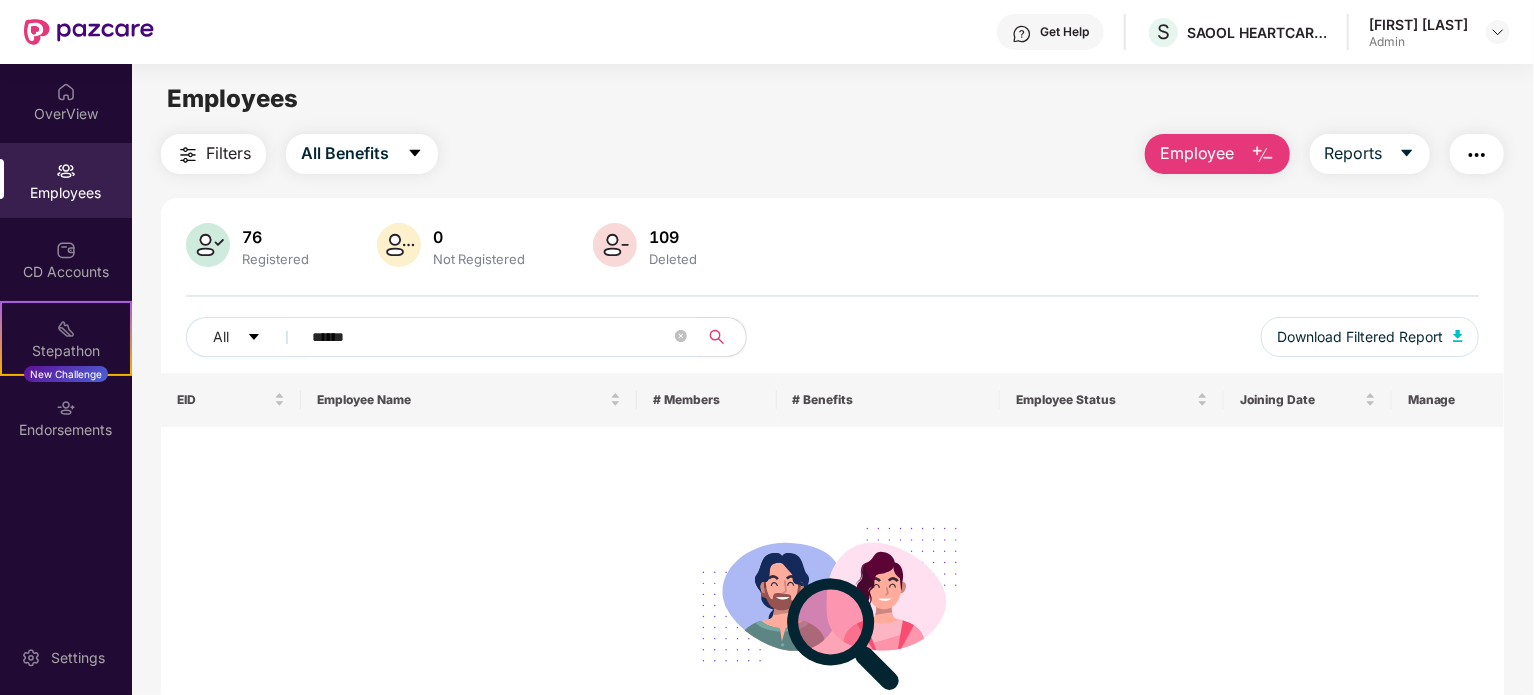 type on "******" 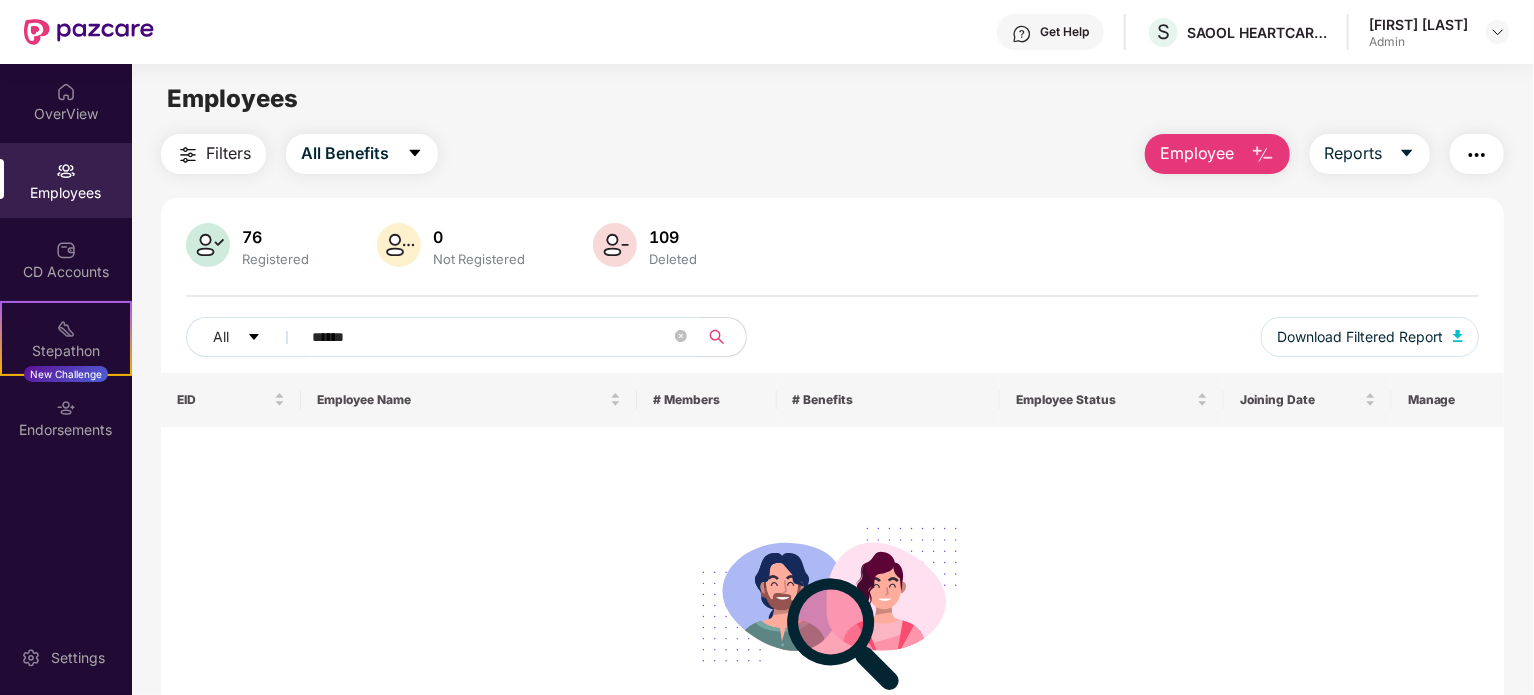 click on "Employee" at bounding box center [1197, 153] 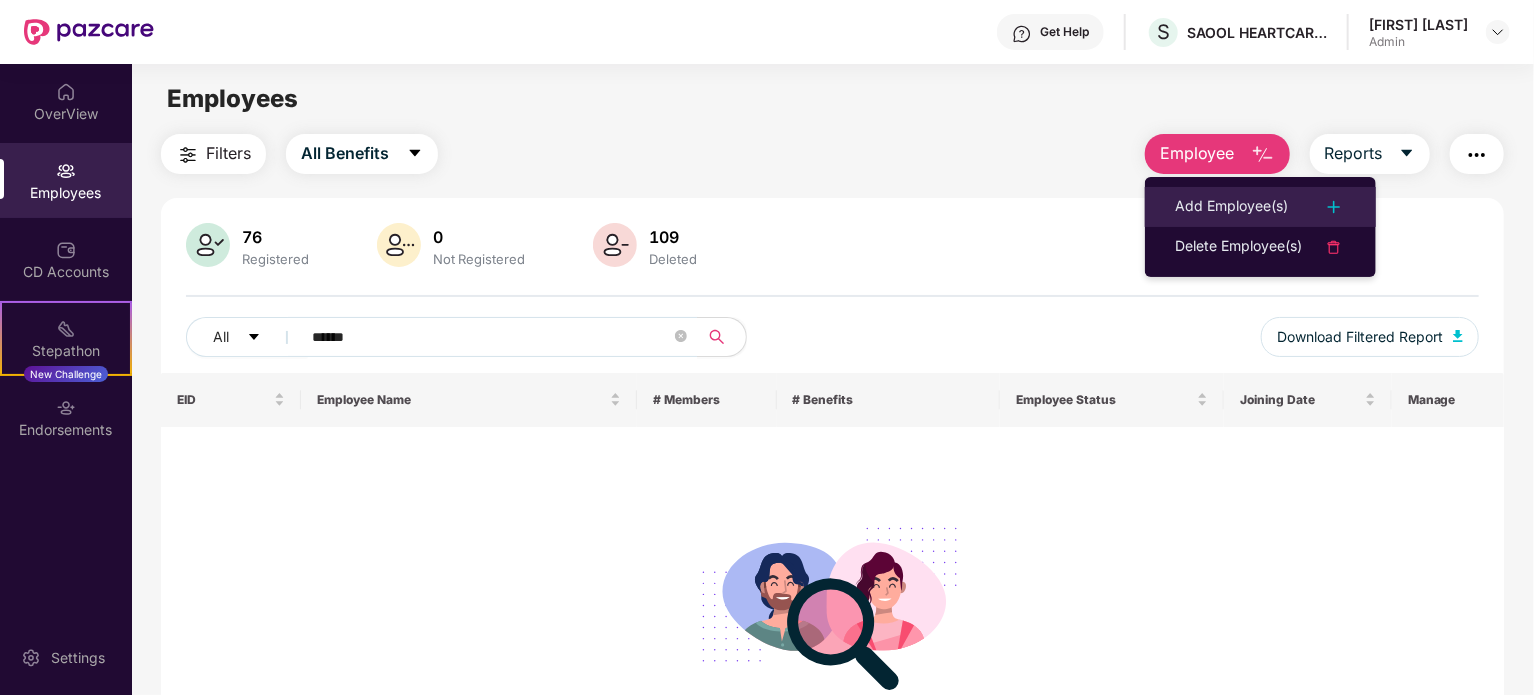 click on "Add Employee(s)" at bounding box center [1231, 207] 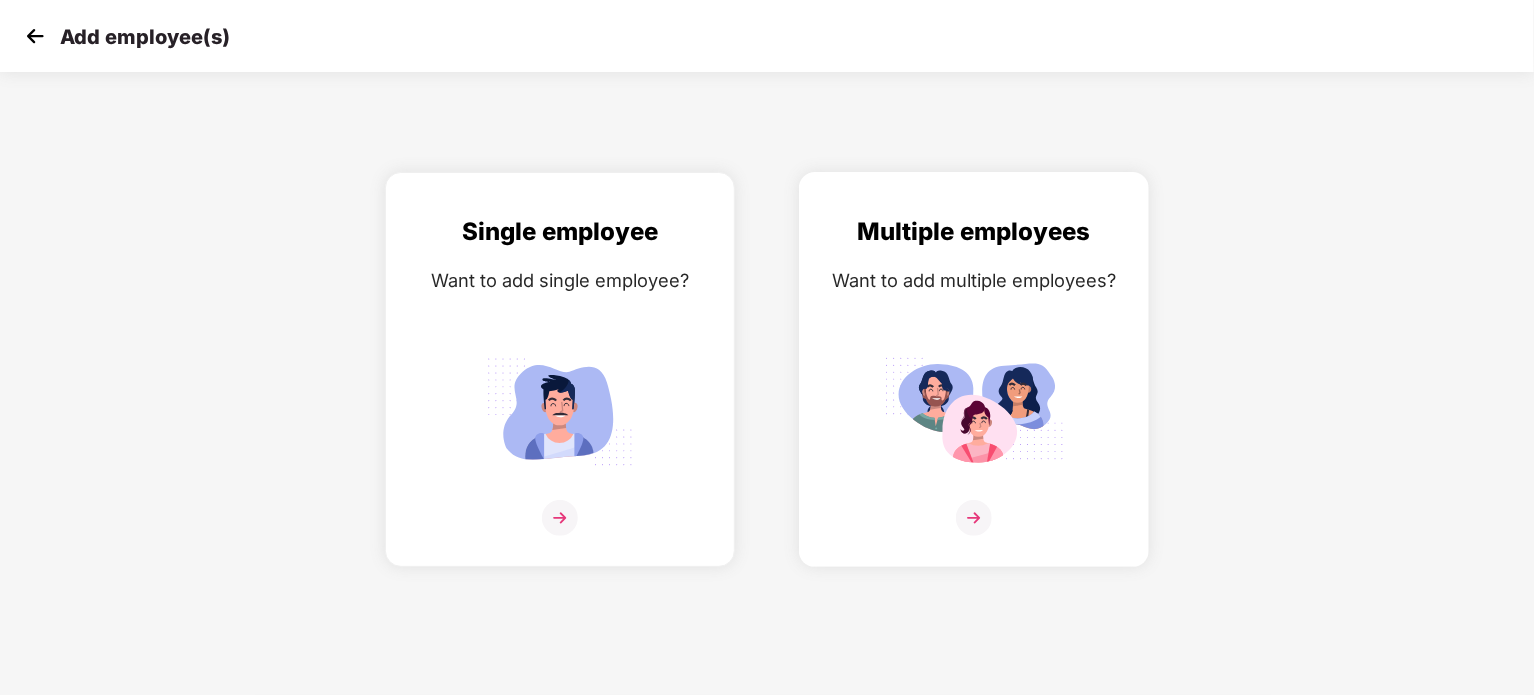 click at bounding box center [974, 518] 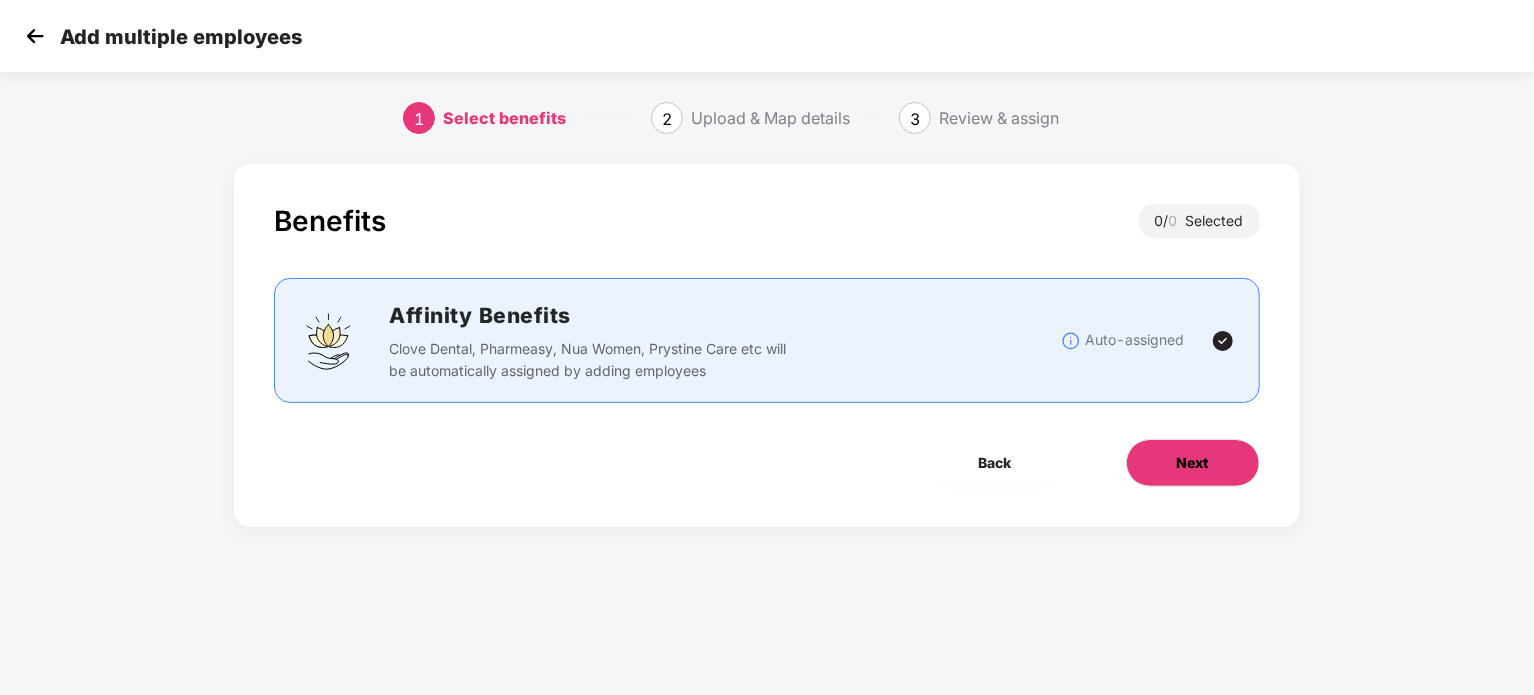 click on "Next" at bounding box center [1193, 463] 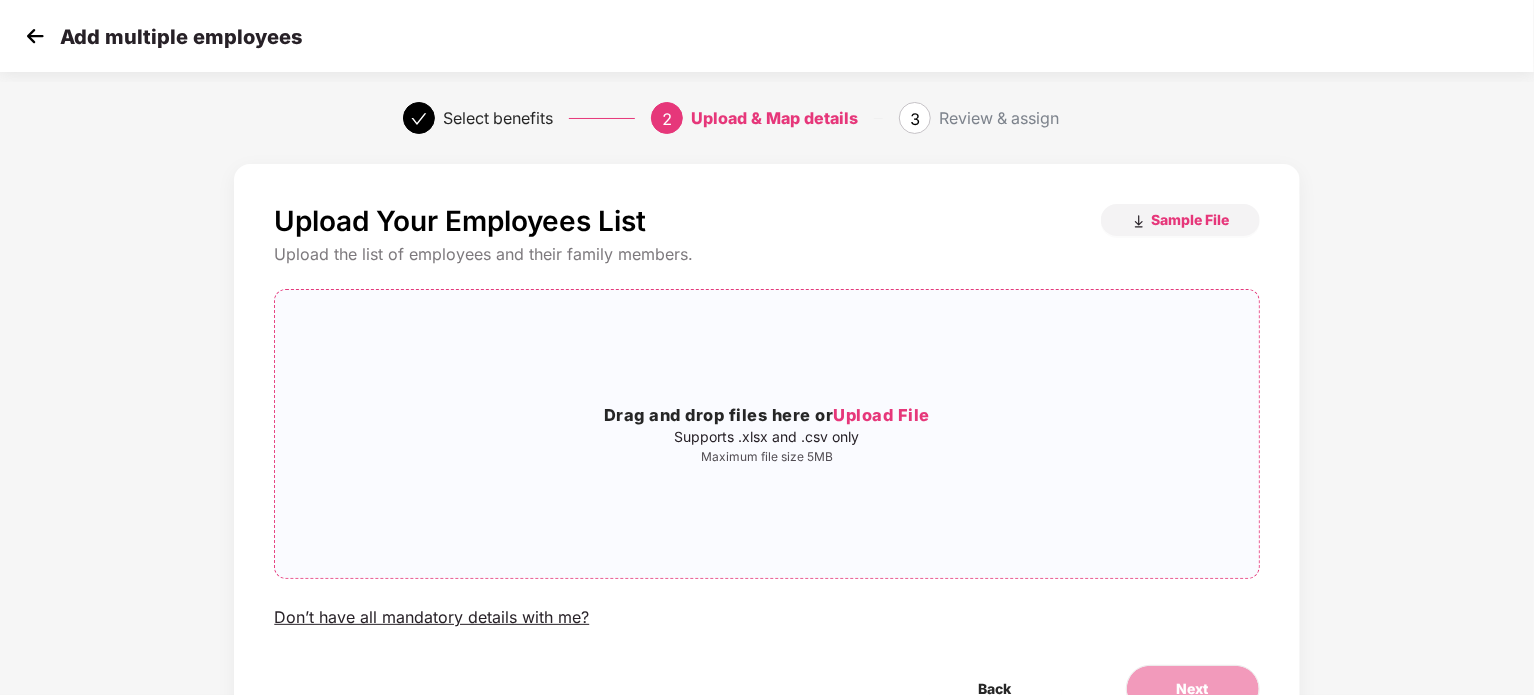 click on "Upload File" at bounding box center (881, 415) 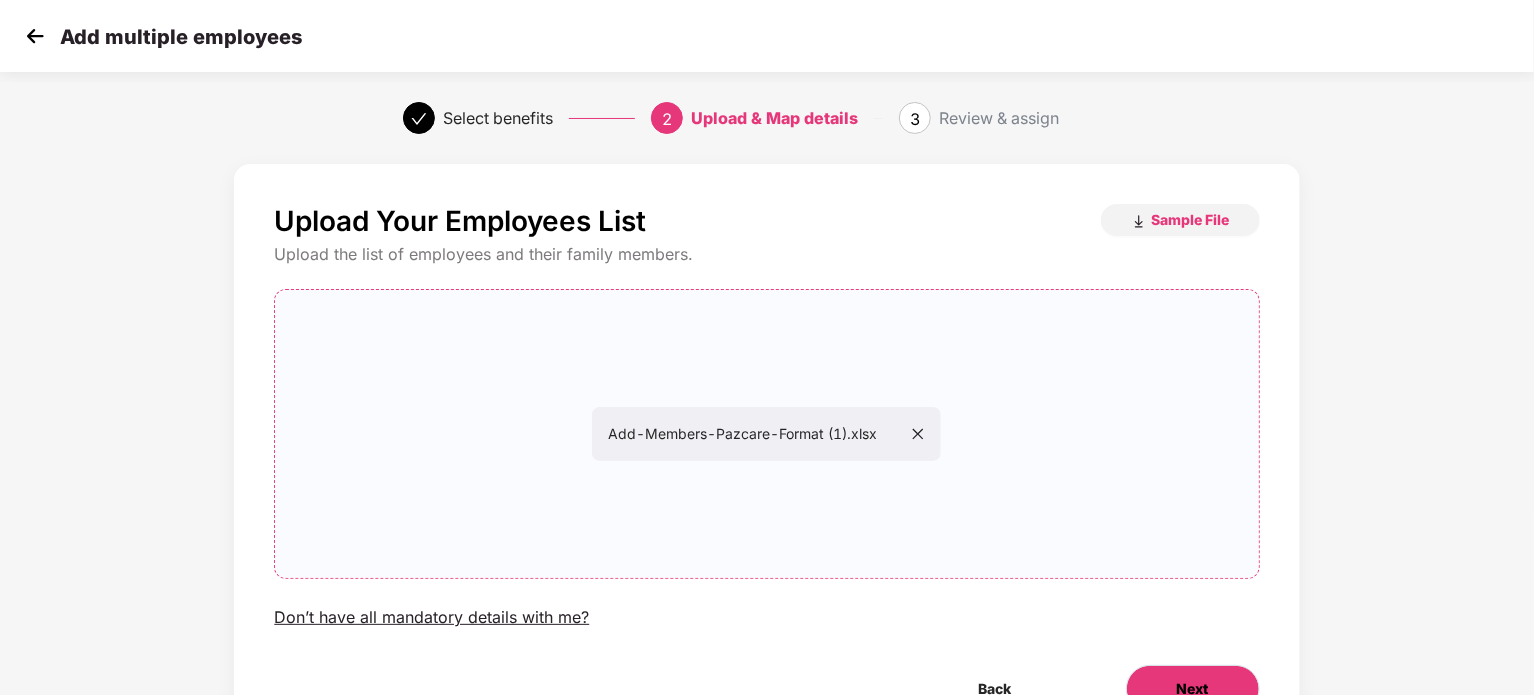 click on "Next" at bounding box center (1193, 689) 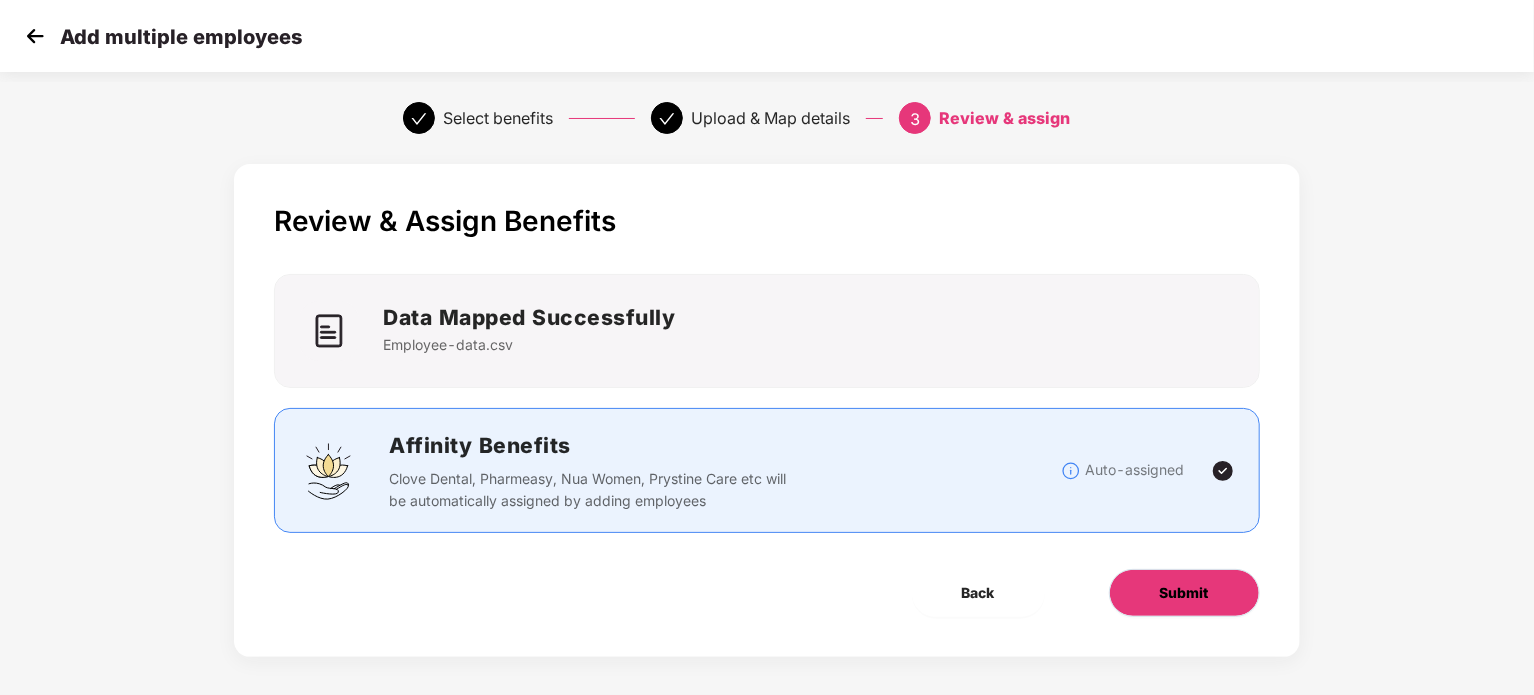 click on "Submit" at bounding box center [1184, 593] 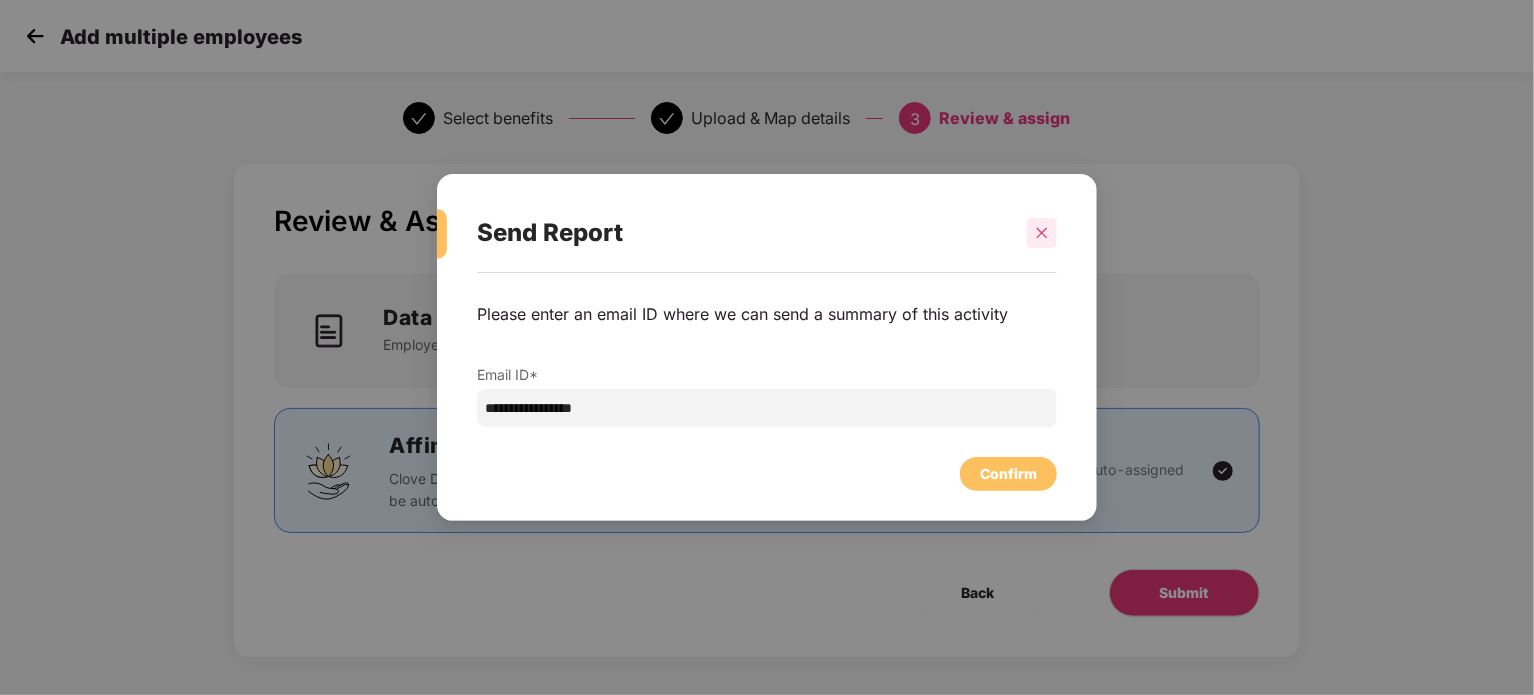 click at bounding box center [1042, 233] 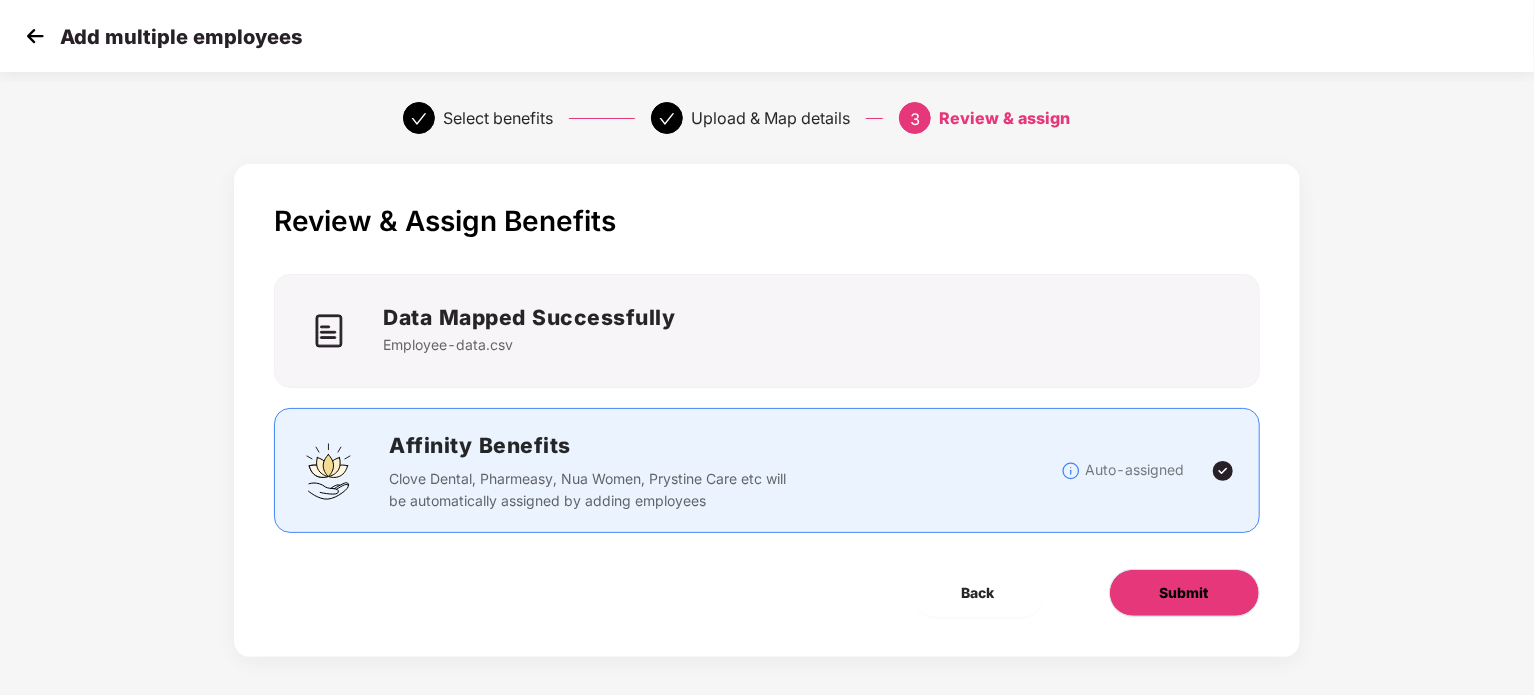 click on "Submit" at bounding box center (1184, 593) 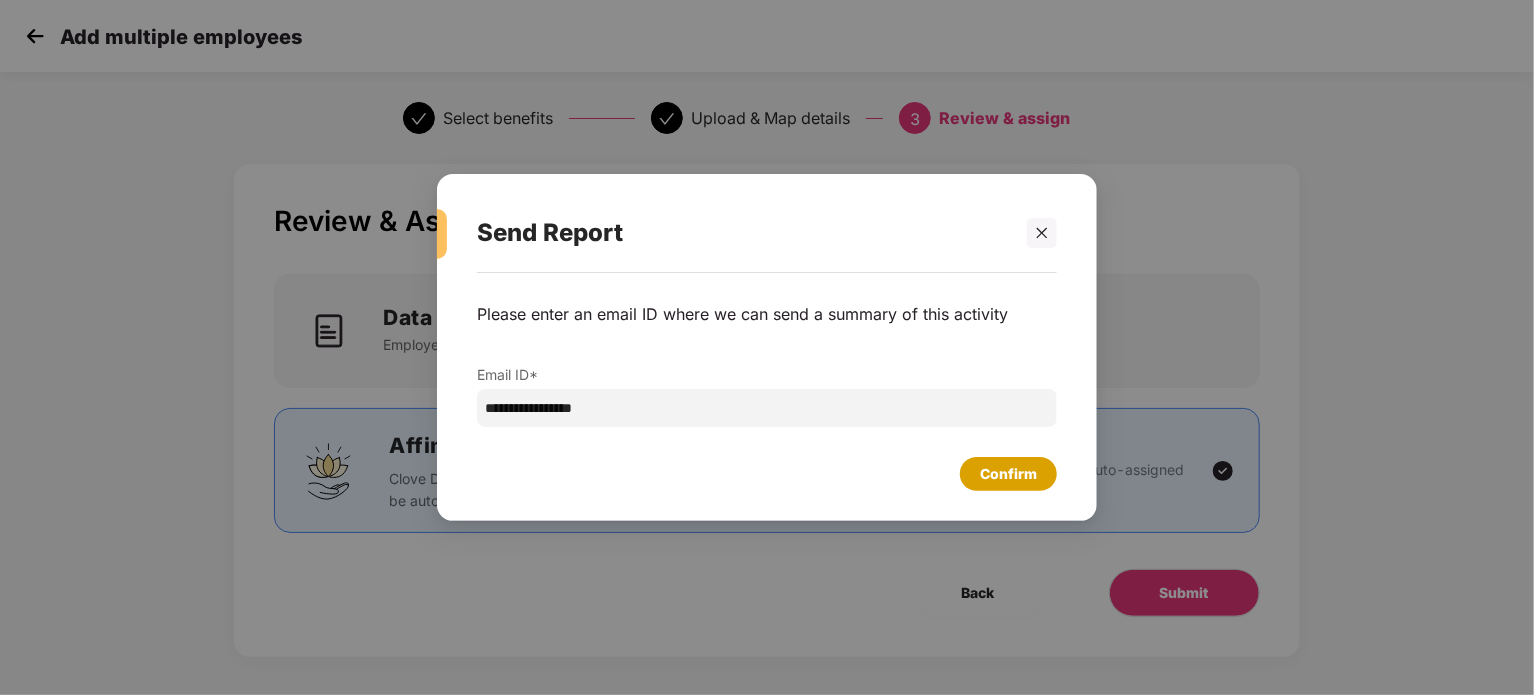 click on "Confirm" at bounding box center [1008, 474] 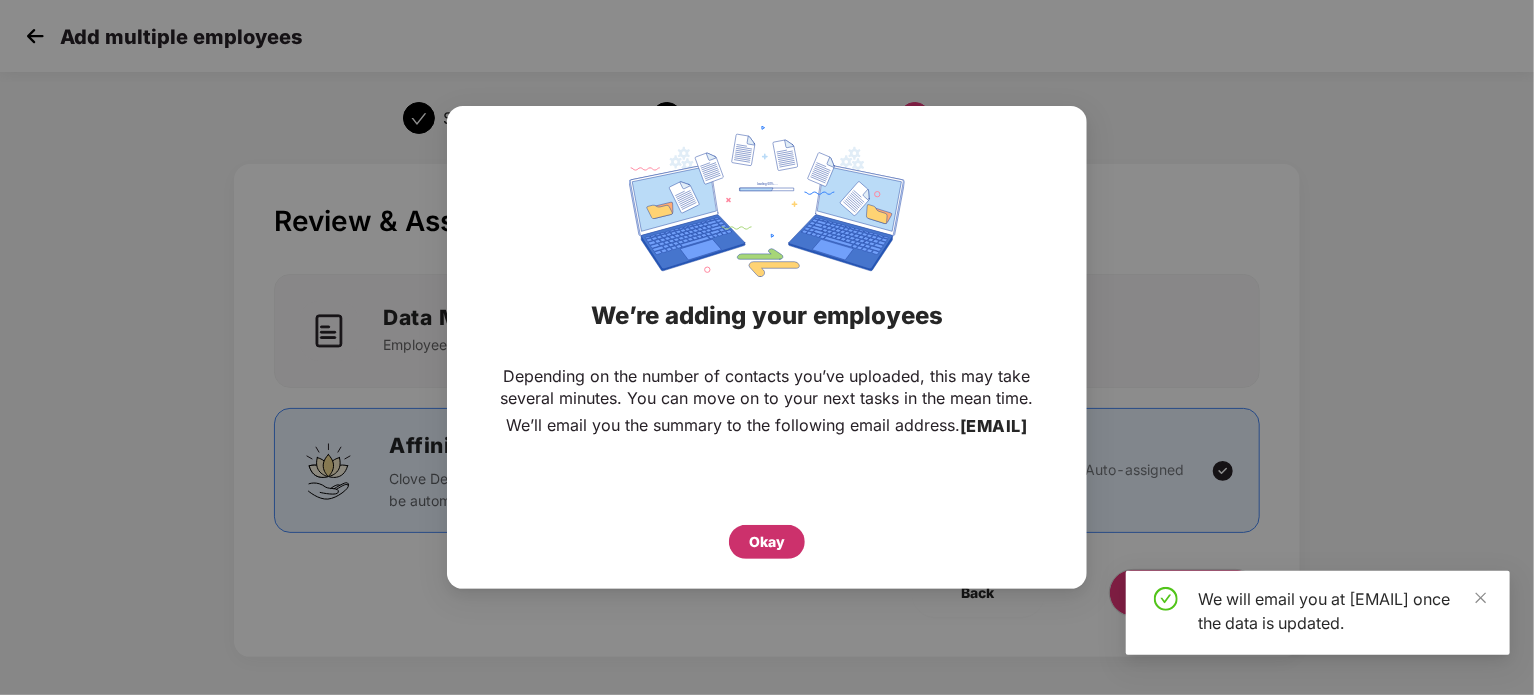 click on "Okay" at bounding box center (767, 542) 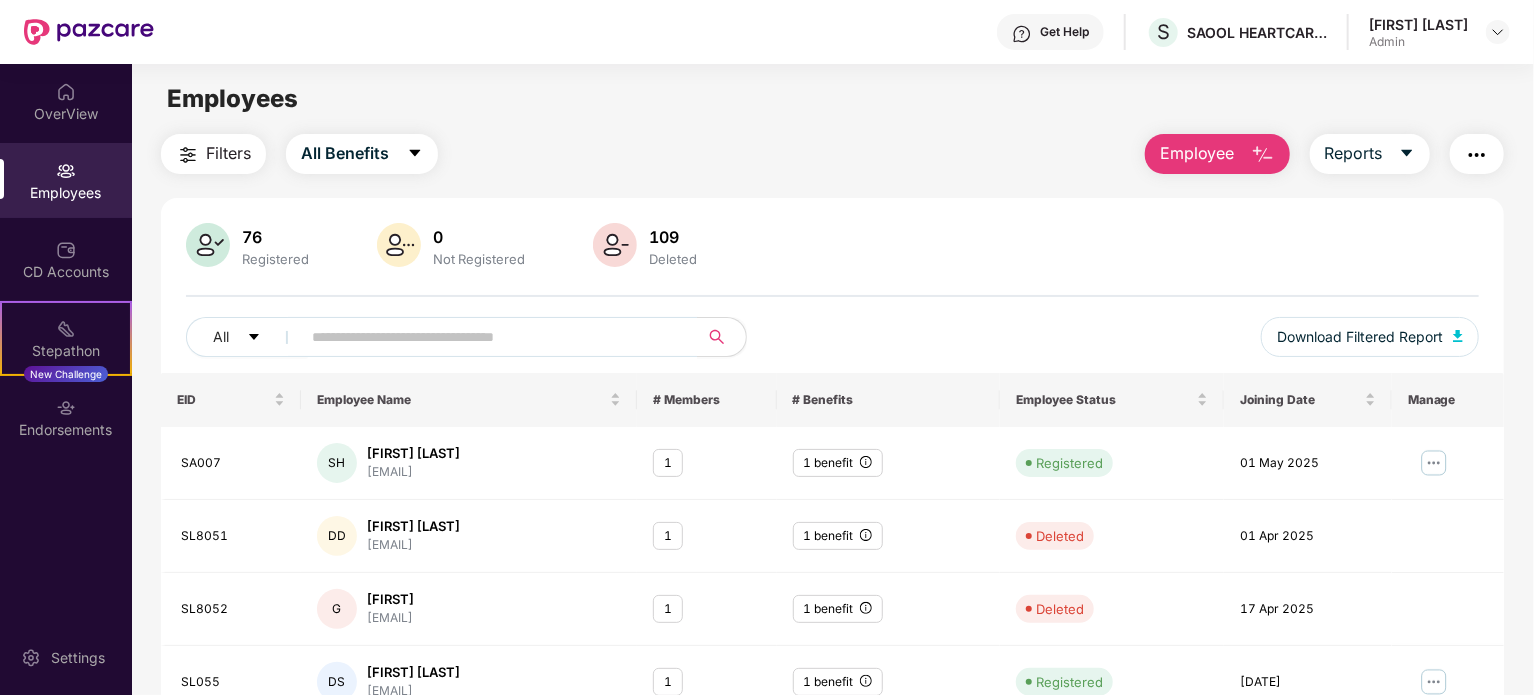 click on "76 Registered 0 Not Registered 109 Deleted All Download Filtered Report" at bounding box center [832, 298] 